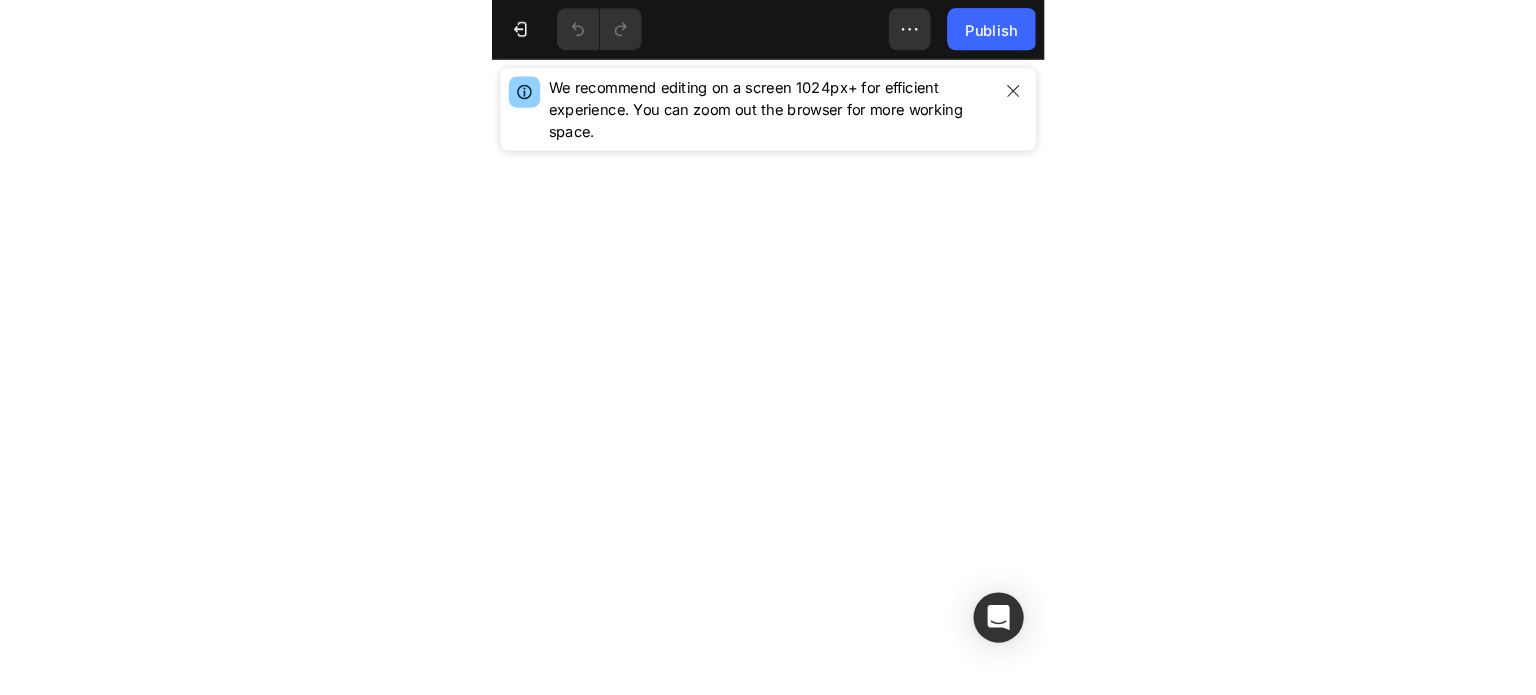 scroll, scrollTop: 0, scrollLeft: 0, axis: both 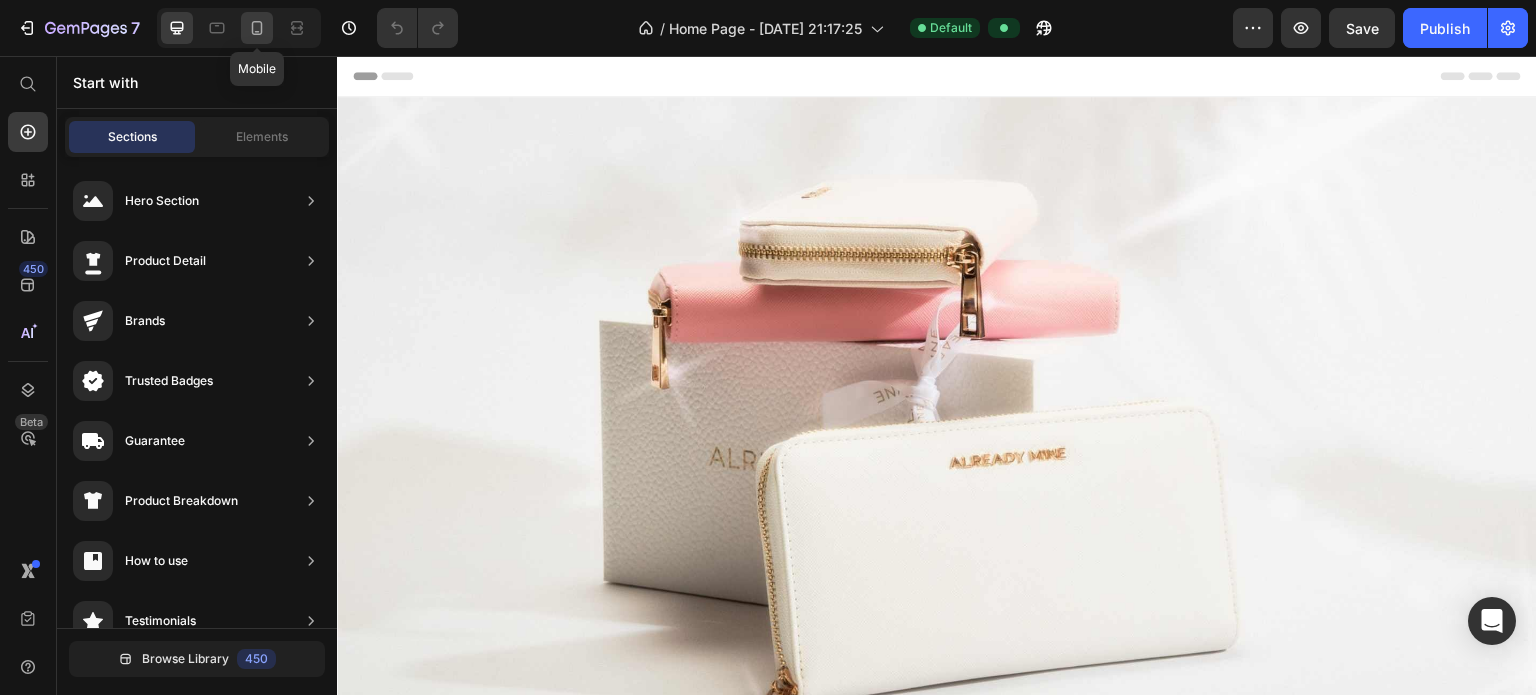drag, startPoint x: 253, startPoint y: 30, endPoint x: 266, endPoint y: 36, distance: 14.3178215 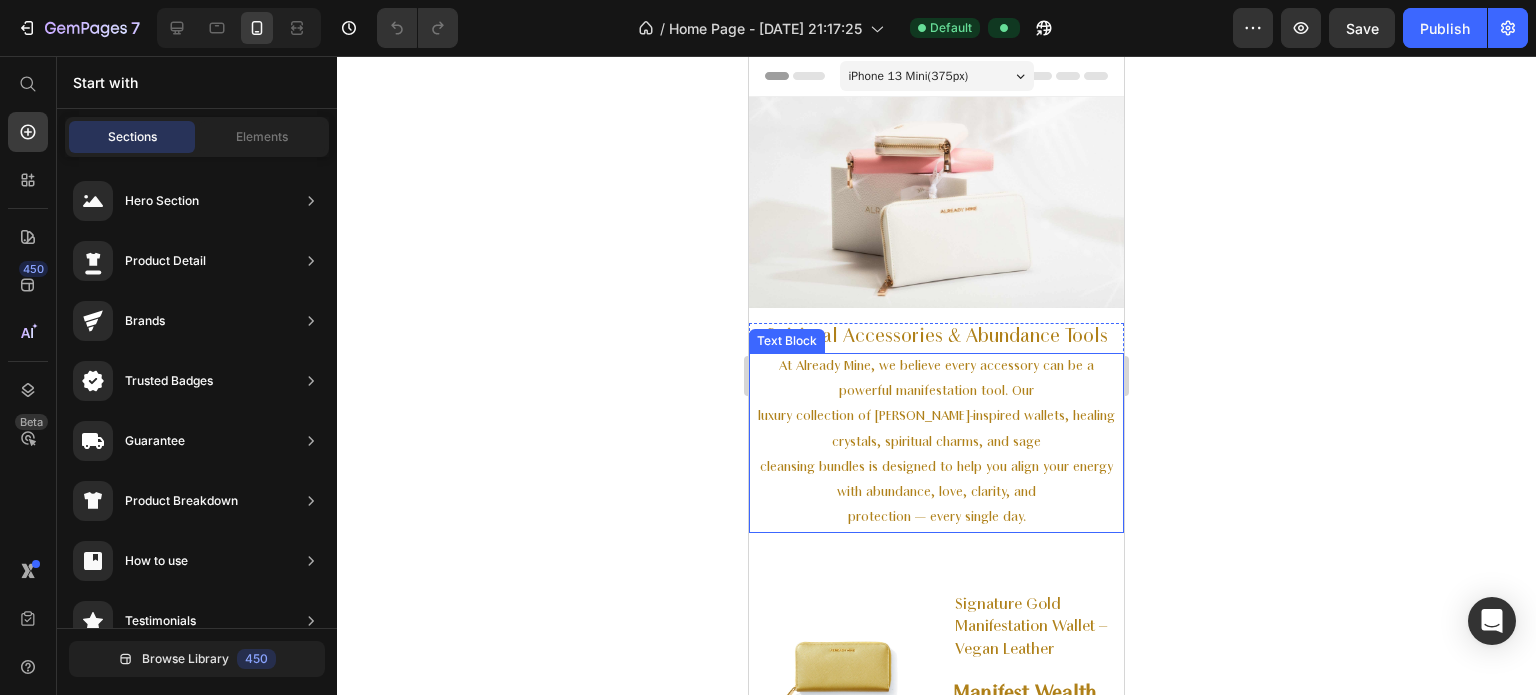 click on "At Already Mine, we believe every accessory can be a powerful manifestation tool. Our luxury collection of [PERSON_NAME]-inspired wallets, healing crystals, spiritual charms, and sage cleansing bundles is designed to help you align your energy with abundance, love, clarity, and protection — every single day." at bounding box center (936, 443) 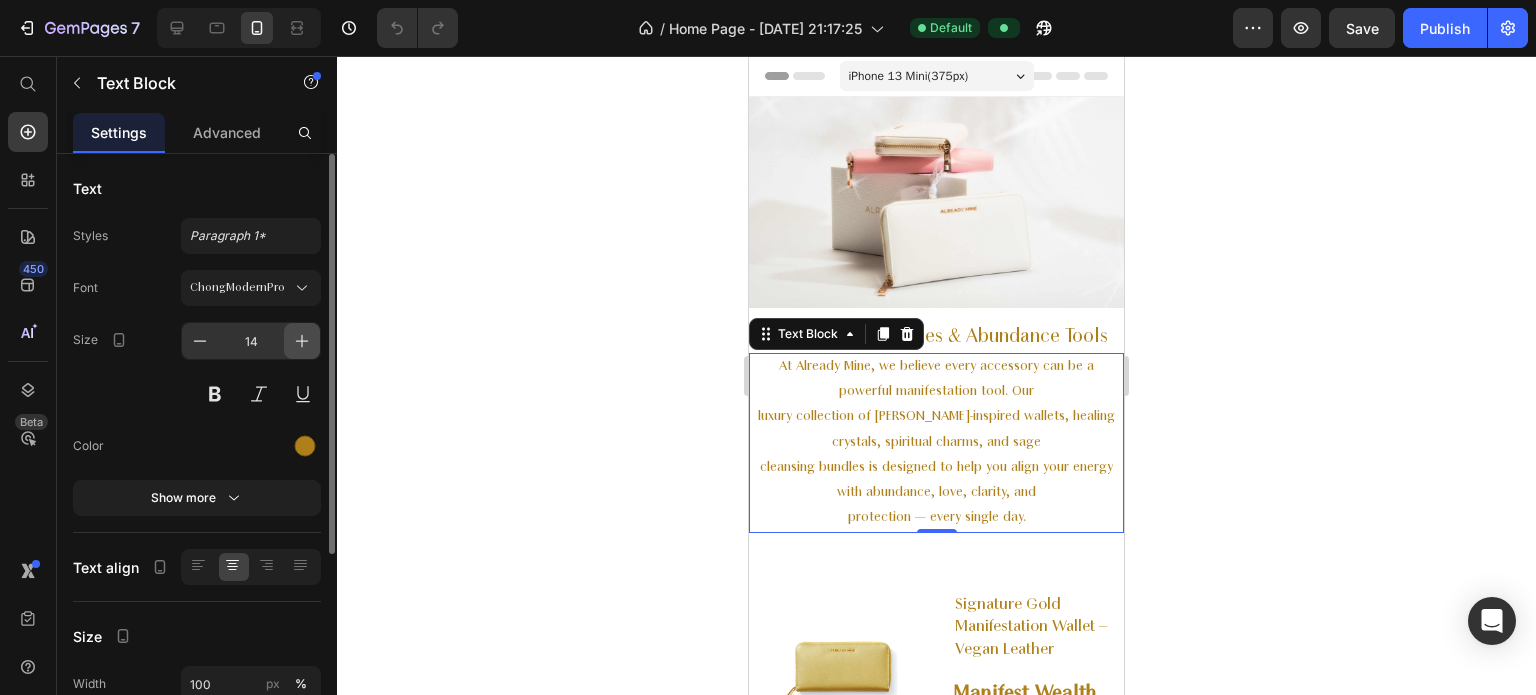 click 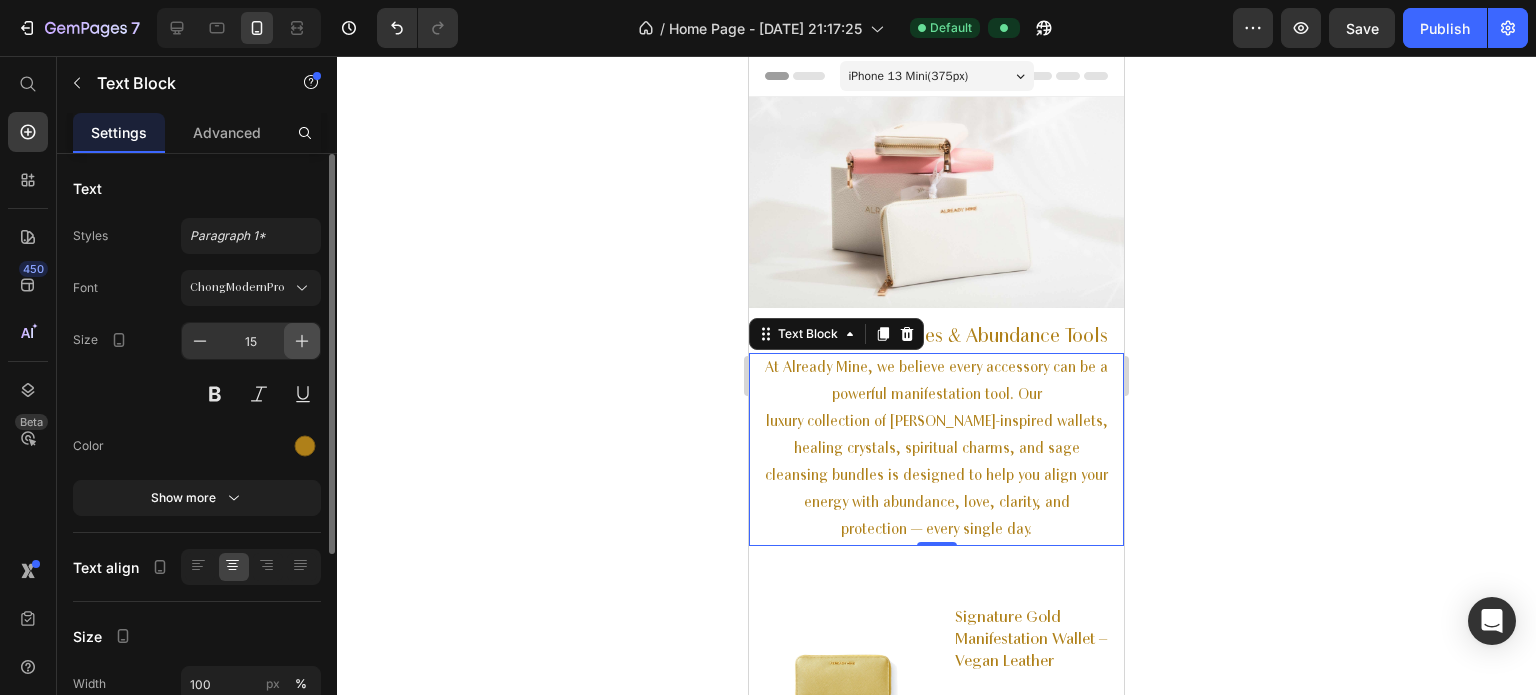 click 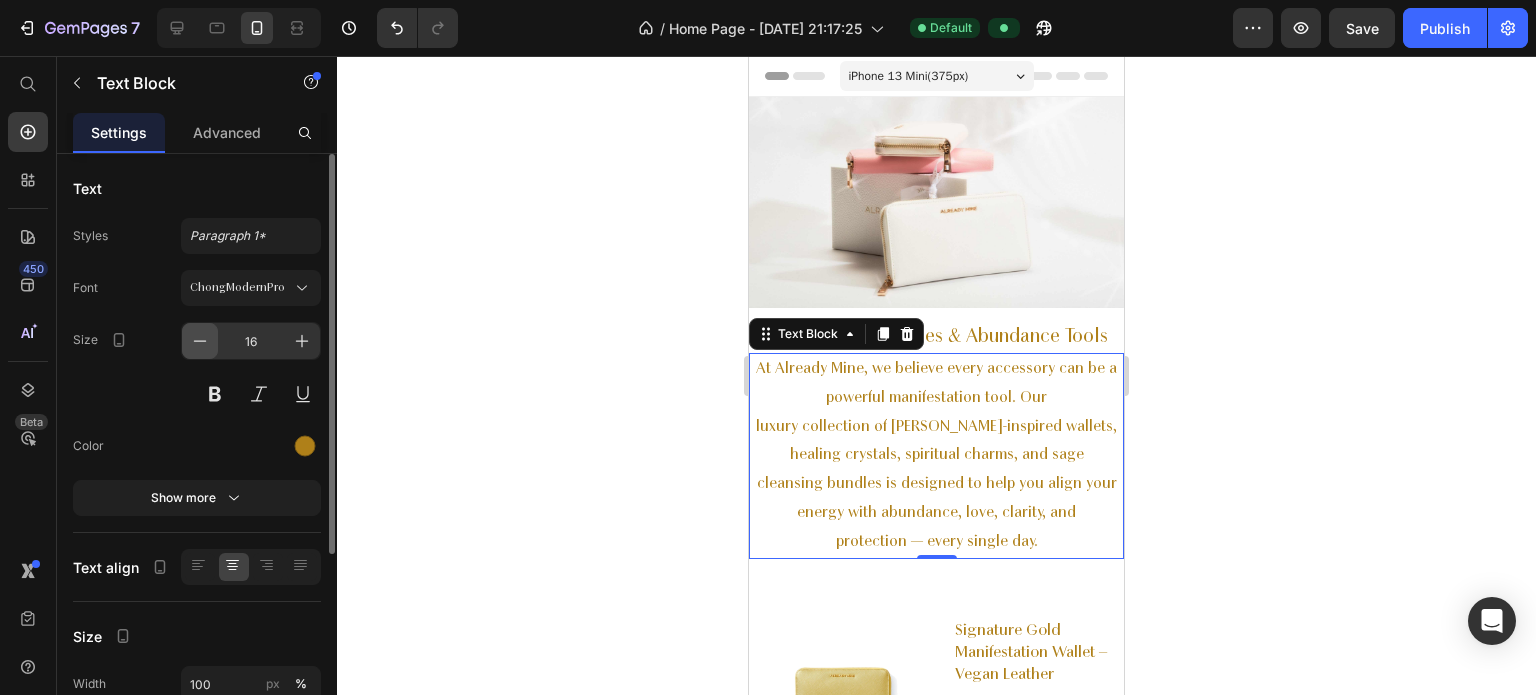 click 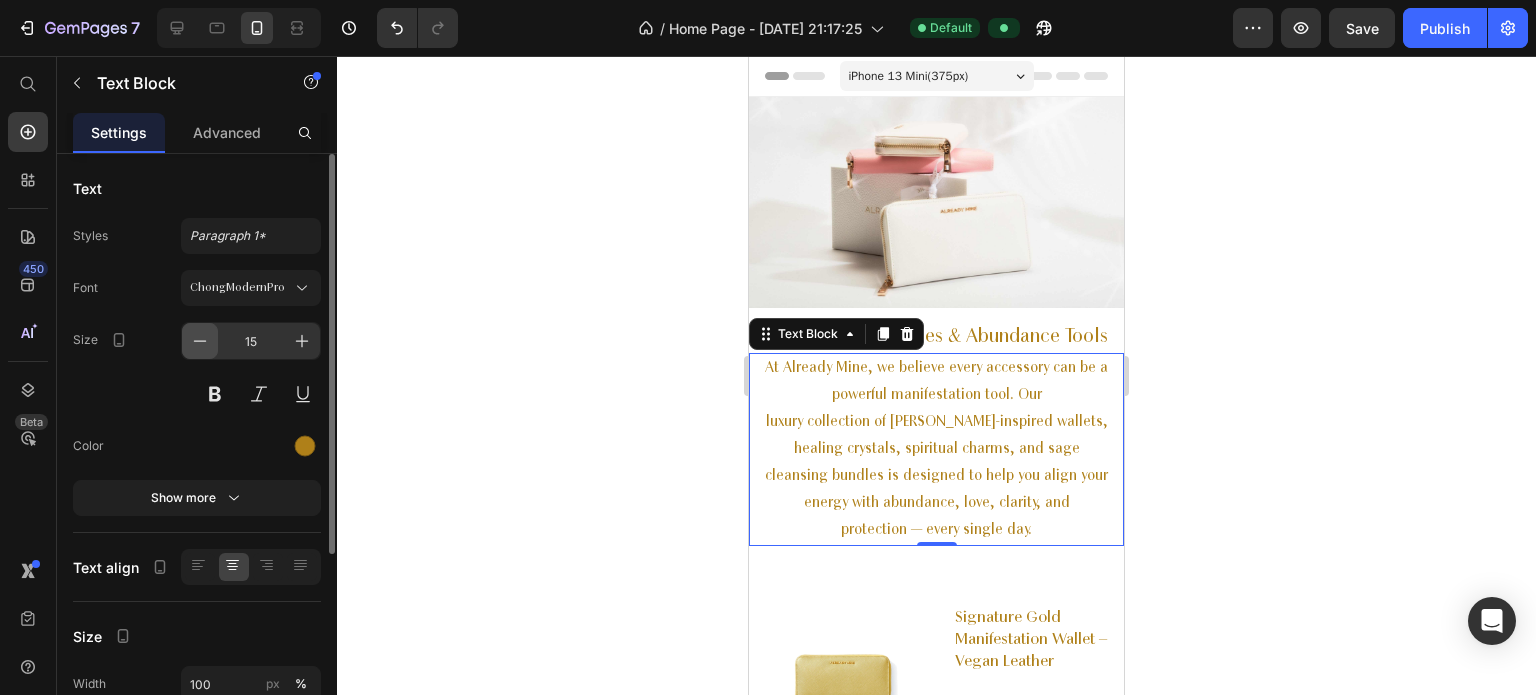 click 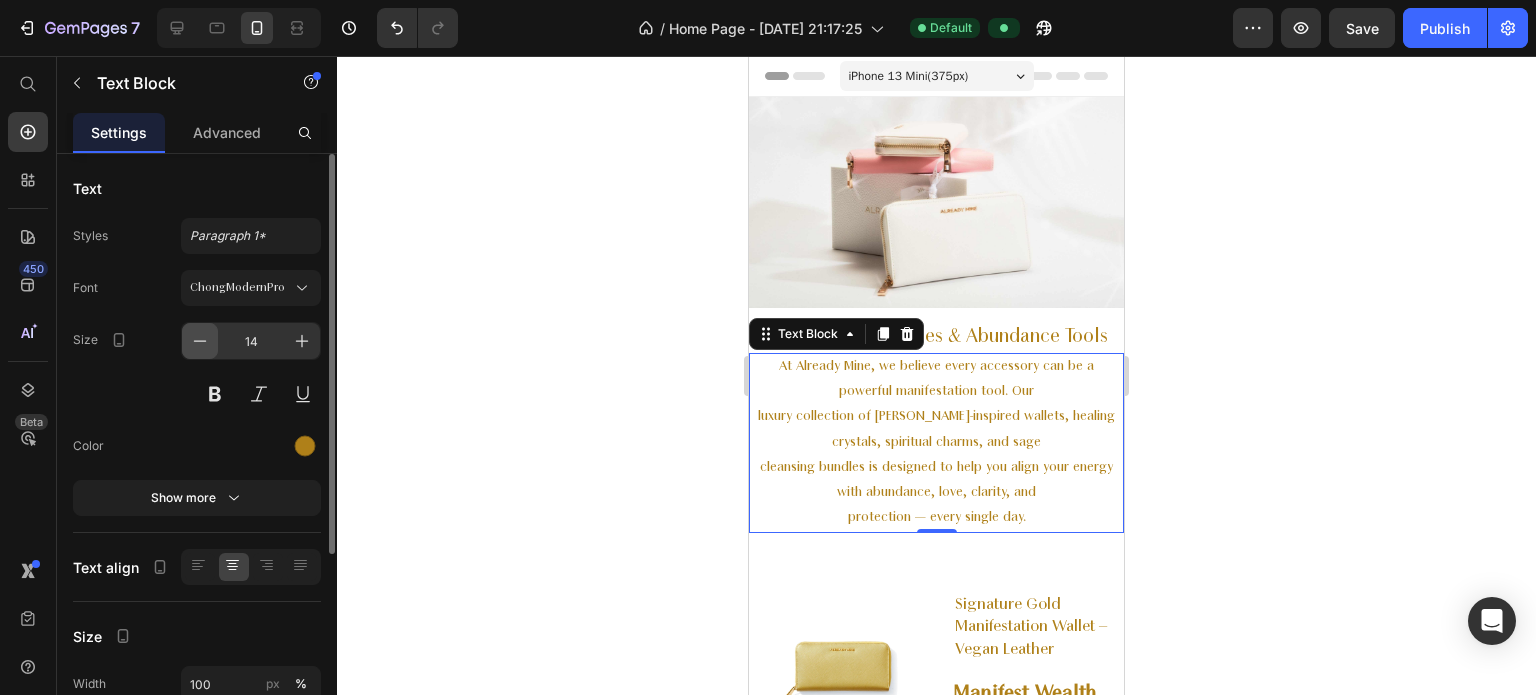 click 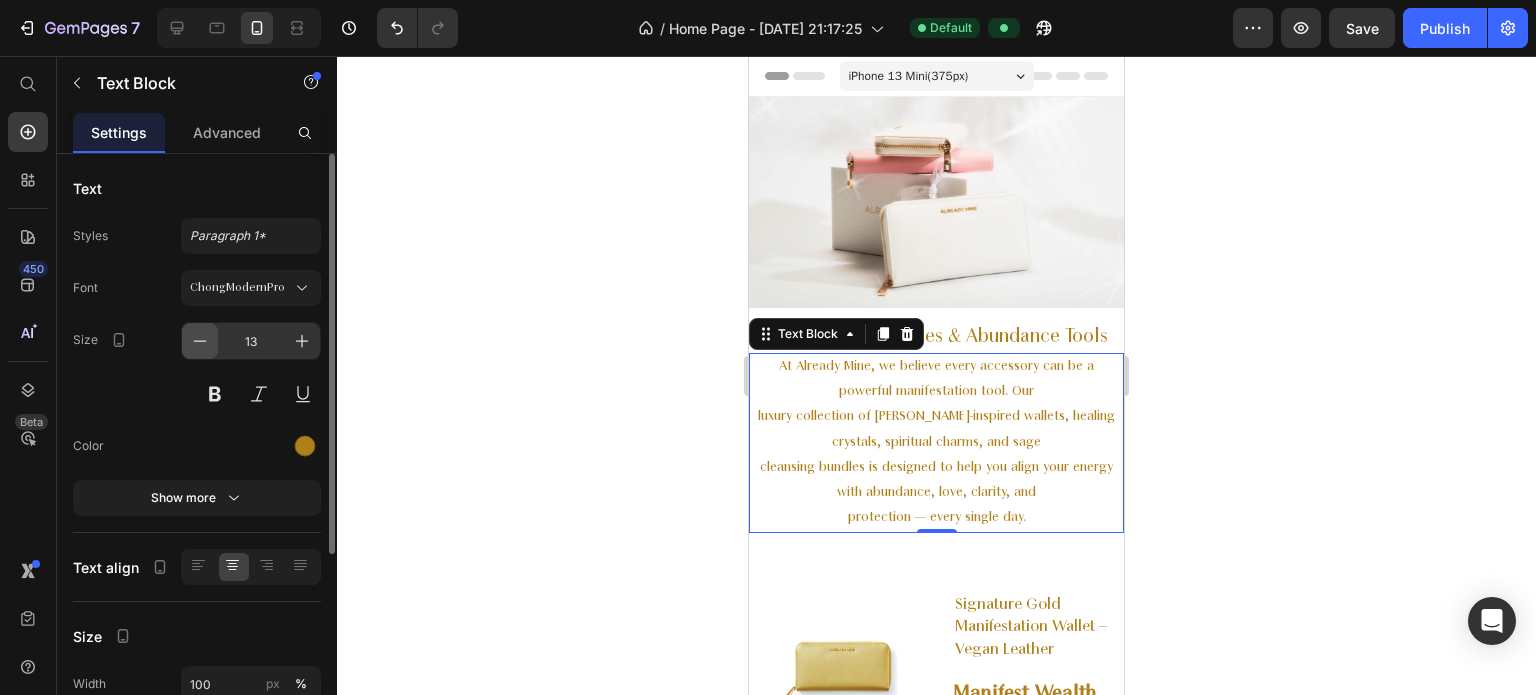 click 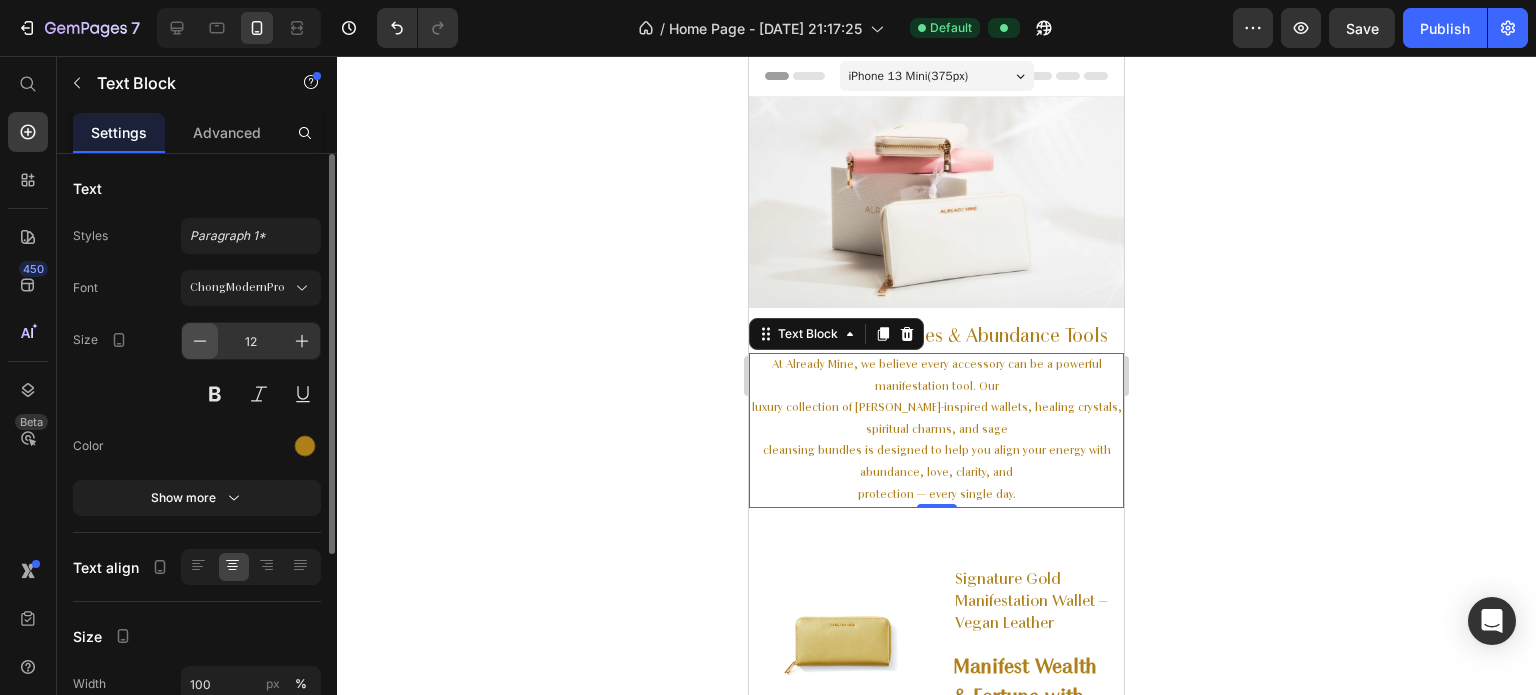 click 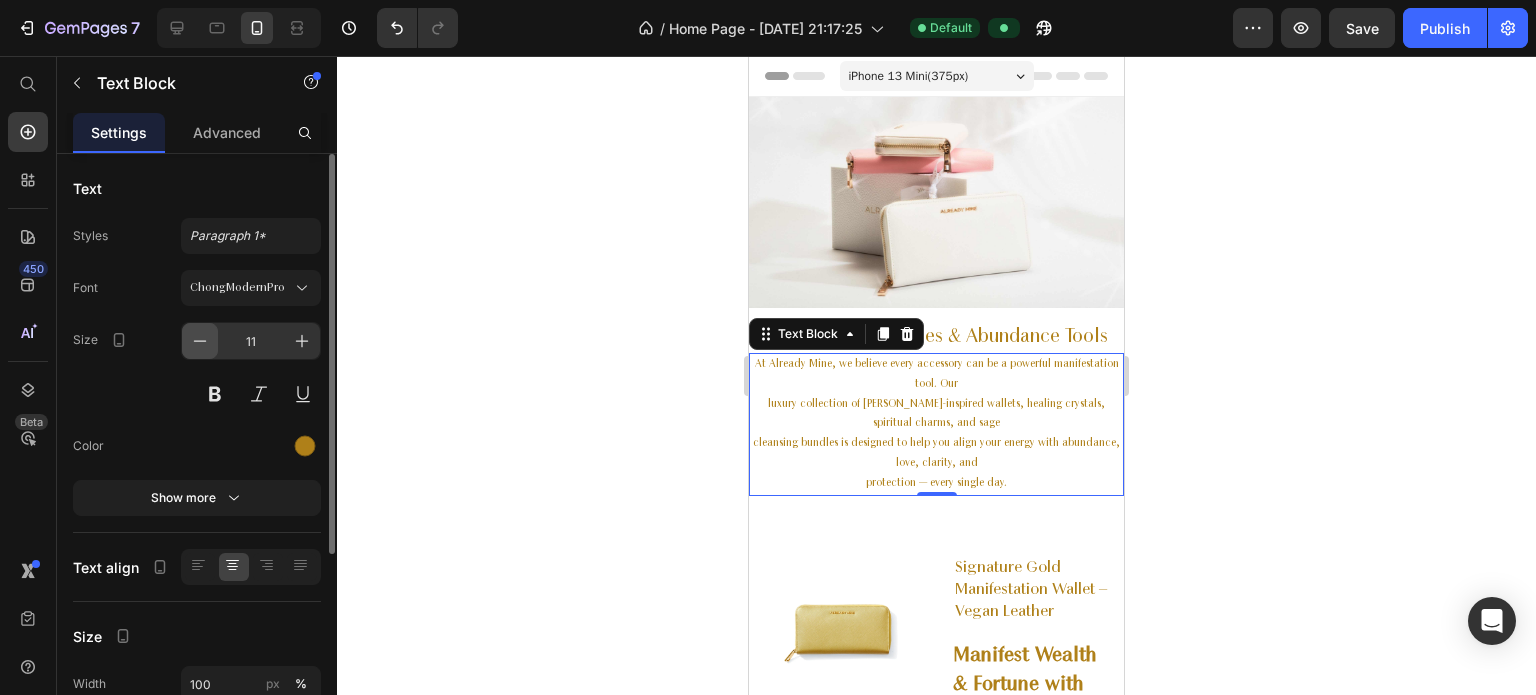 click 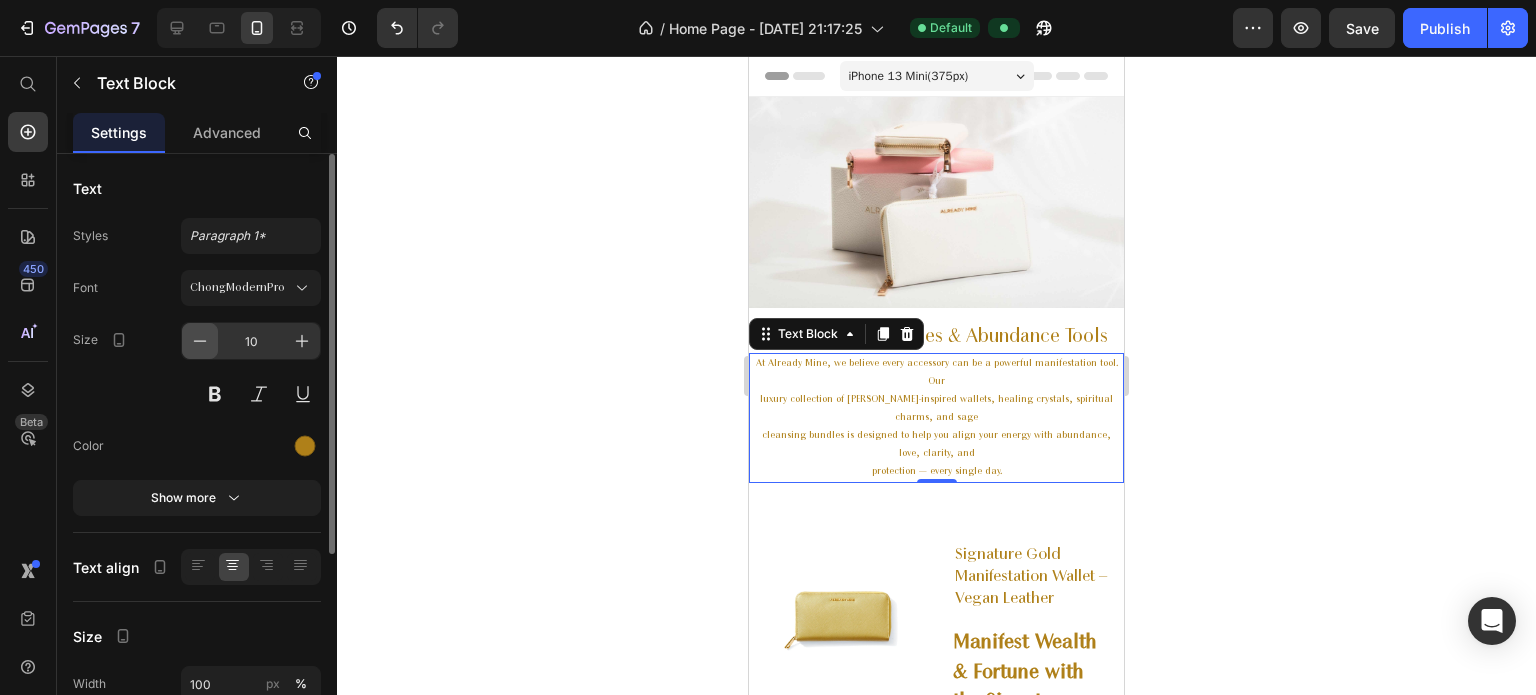click 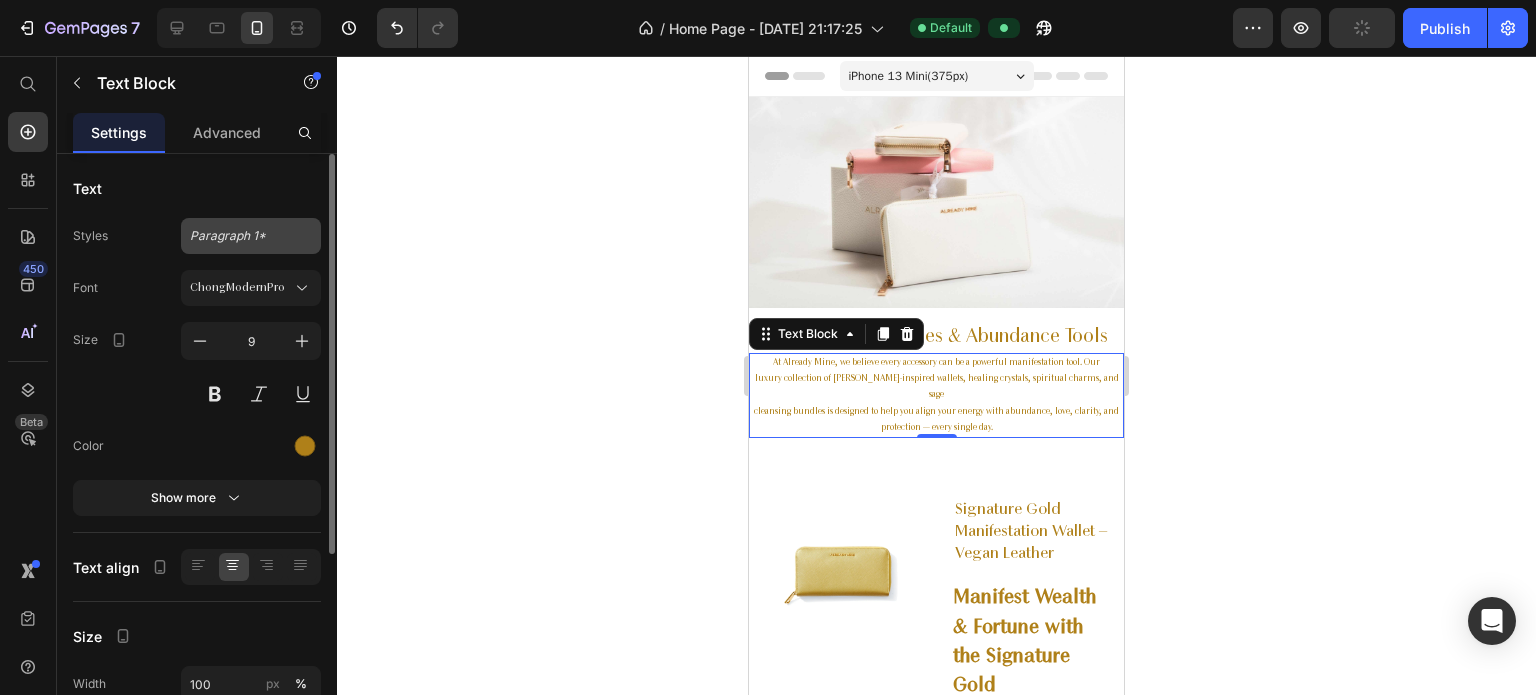 click on "Paragraph 1*" at bounding box center (251, 236) 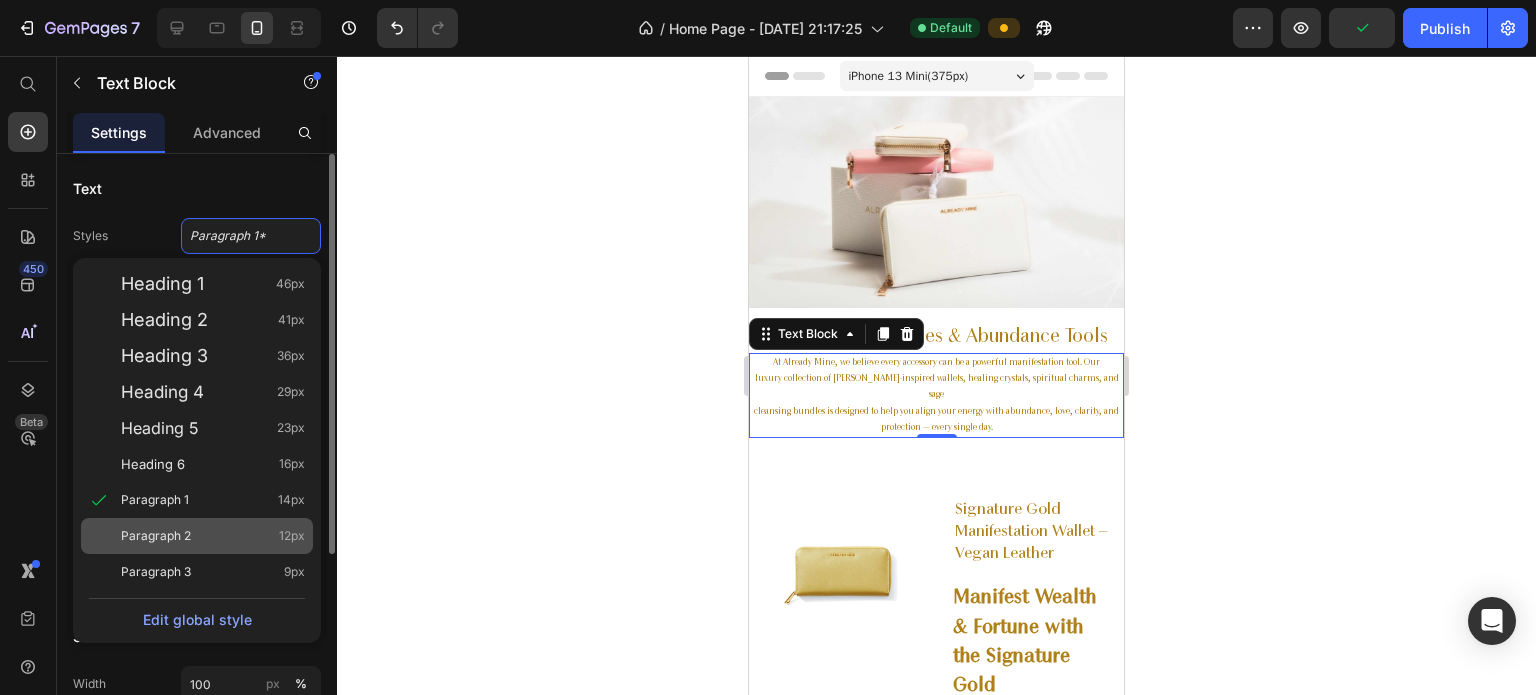 click on "Paragraph 2" at bounding box center (156, 536) 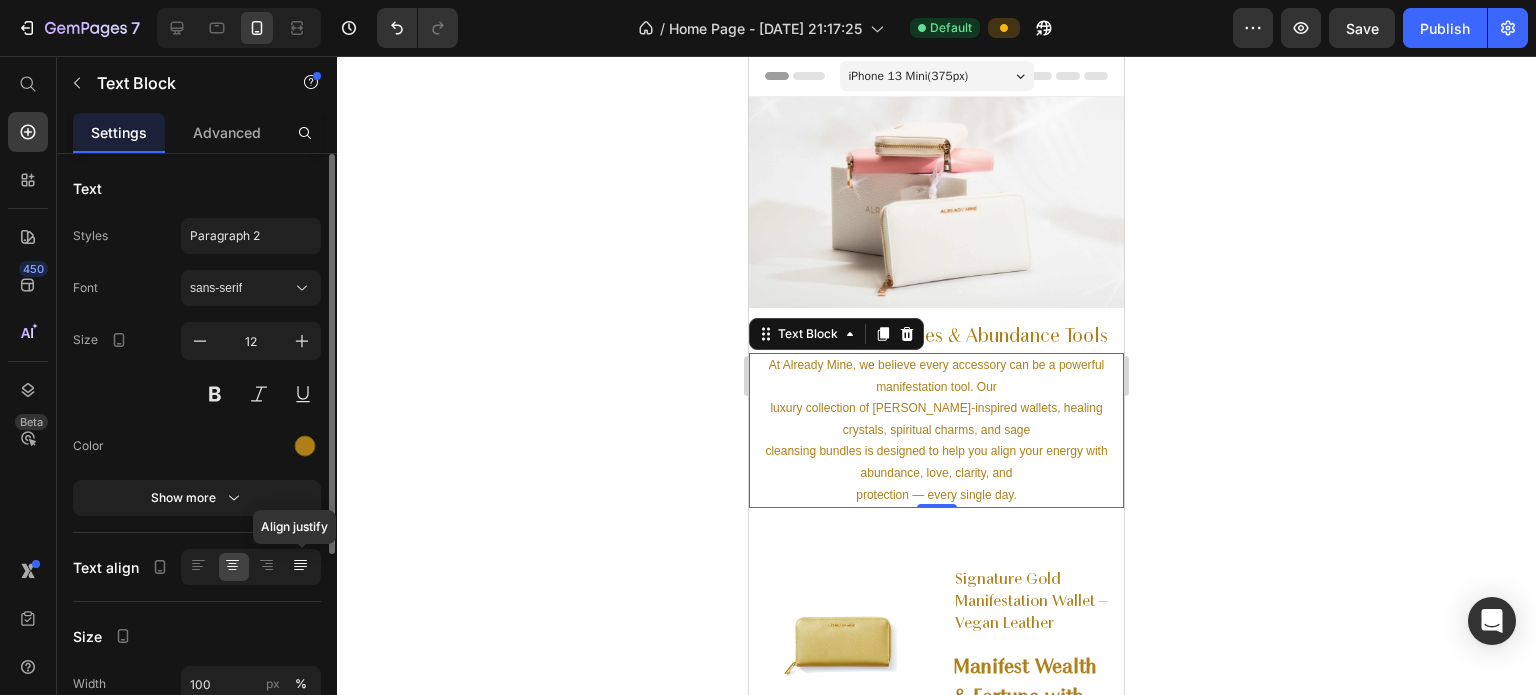click 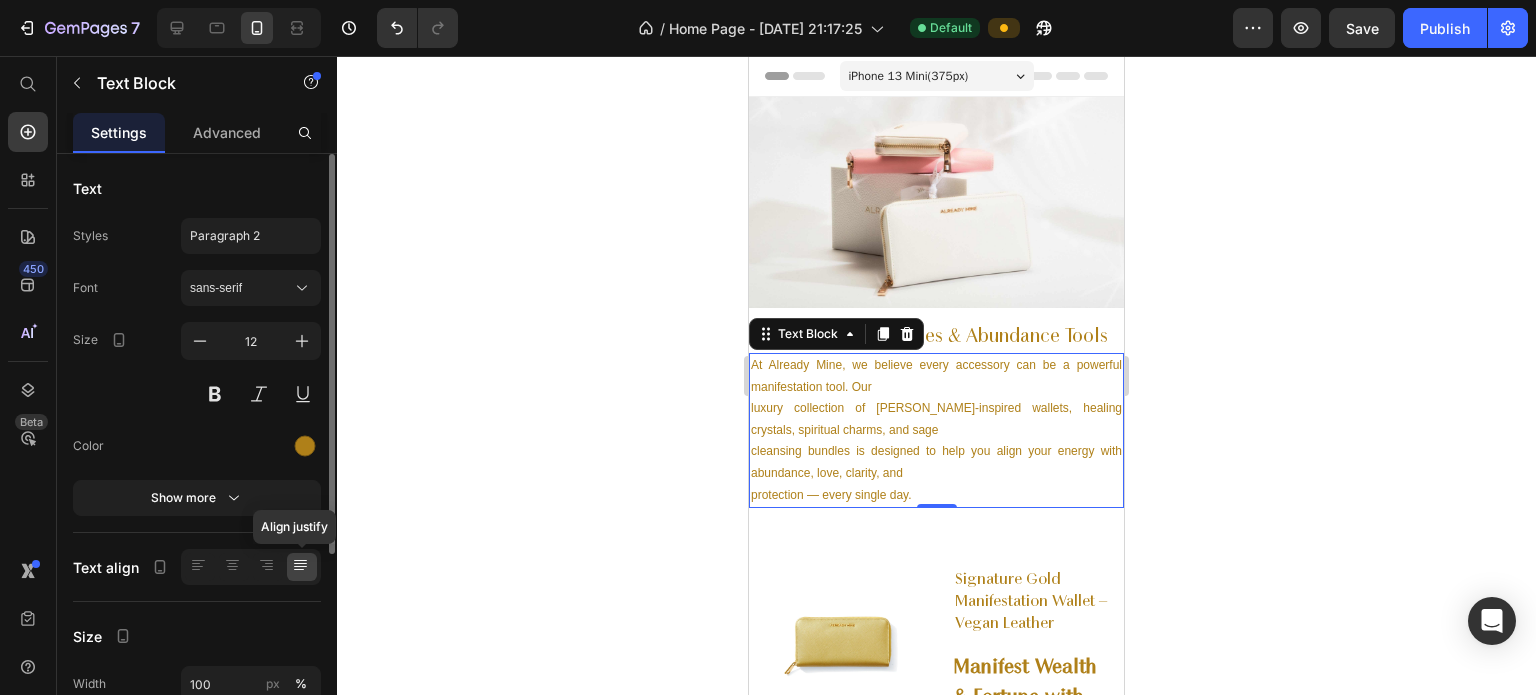 click 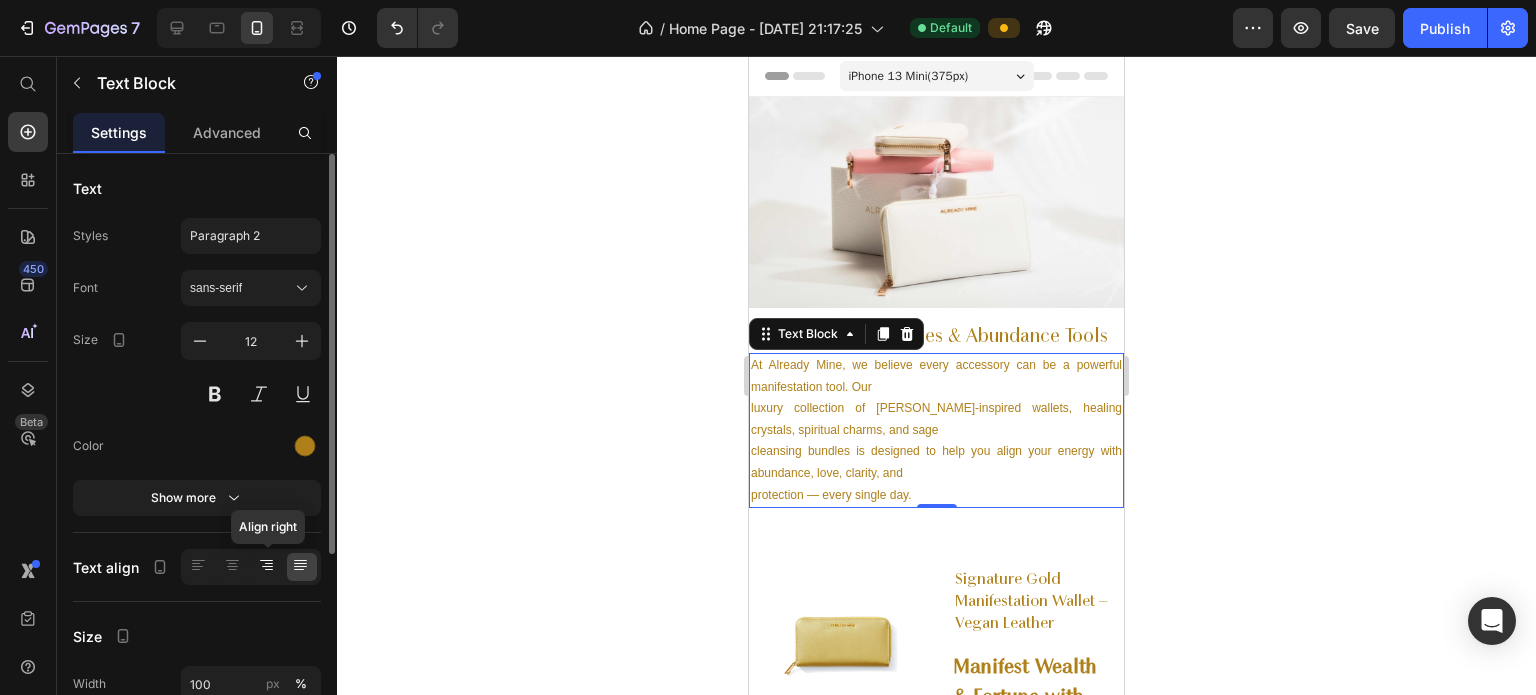 click 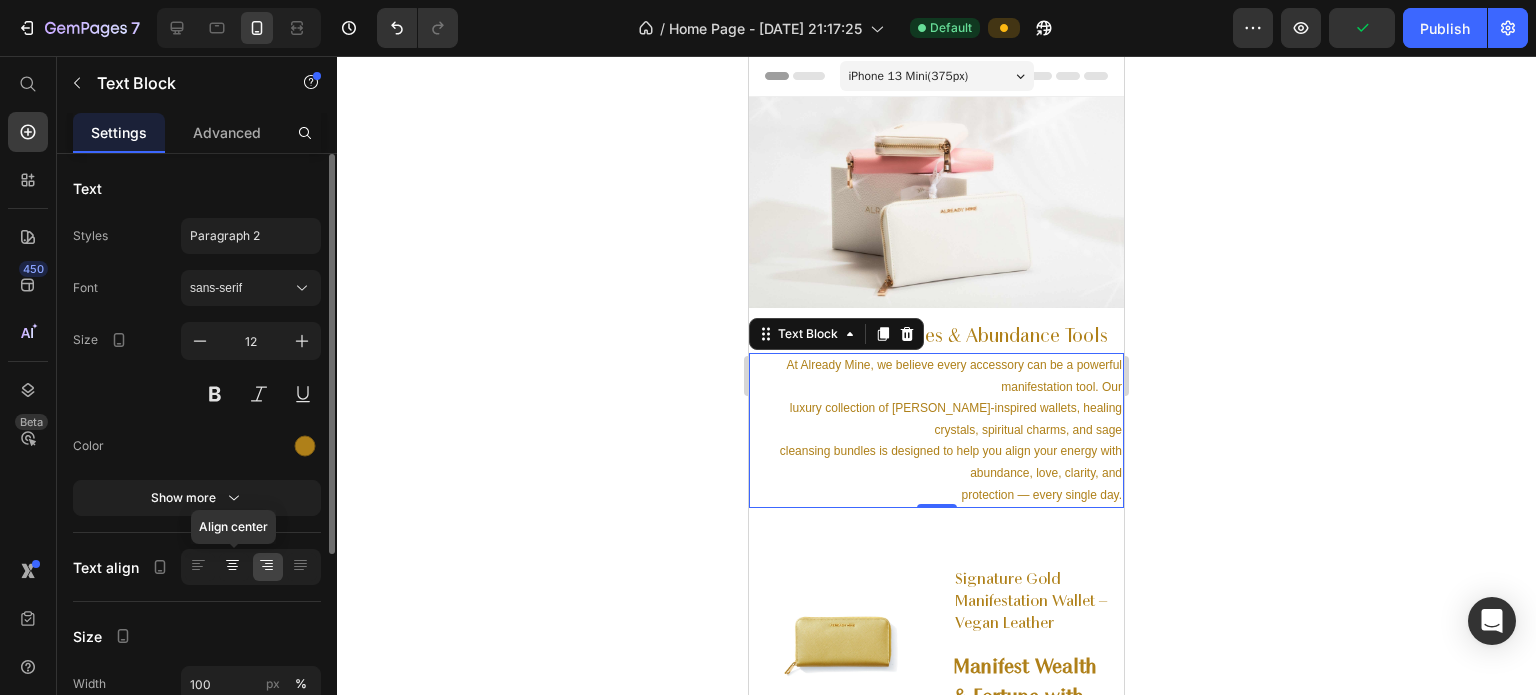 click 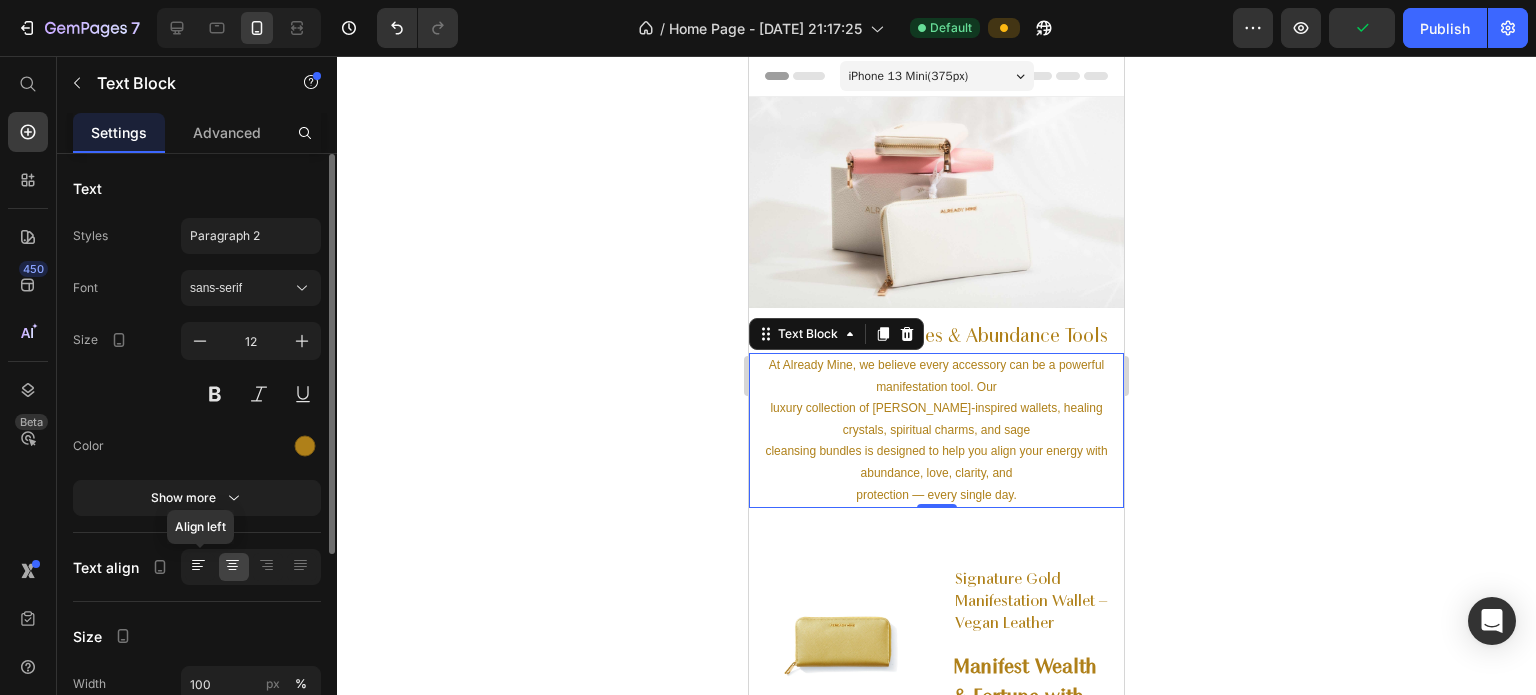 click 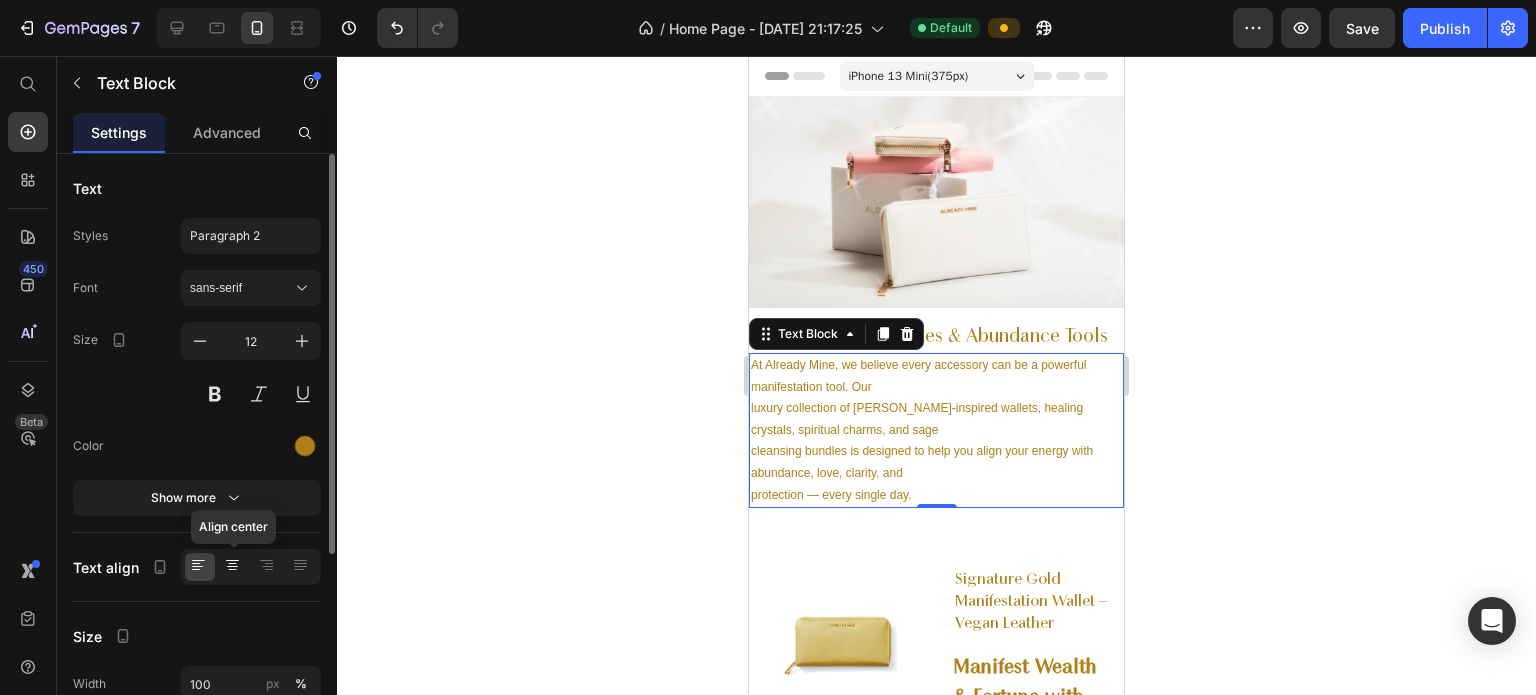 click 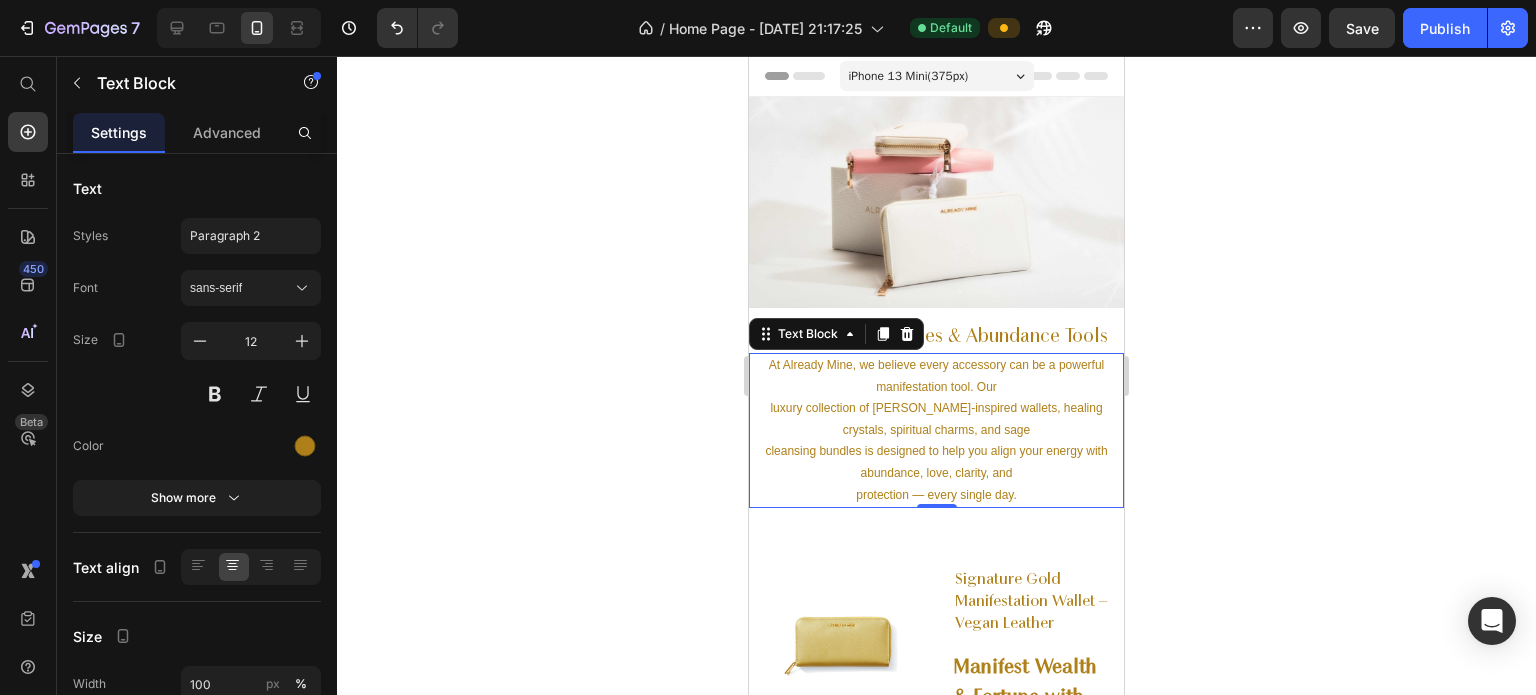 click on "At Already Mine, we believe every accessory can be a powerful manifestation tool. Our luxury collection of [PERSON_NAME]-inspired wallets, healing crystals, spiritual charms, and sage cleansing bundles is designed to help you align your energy with abundance, love, clarity, and protection — every single day." at bounding box center [936, 430] 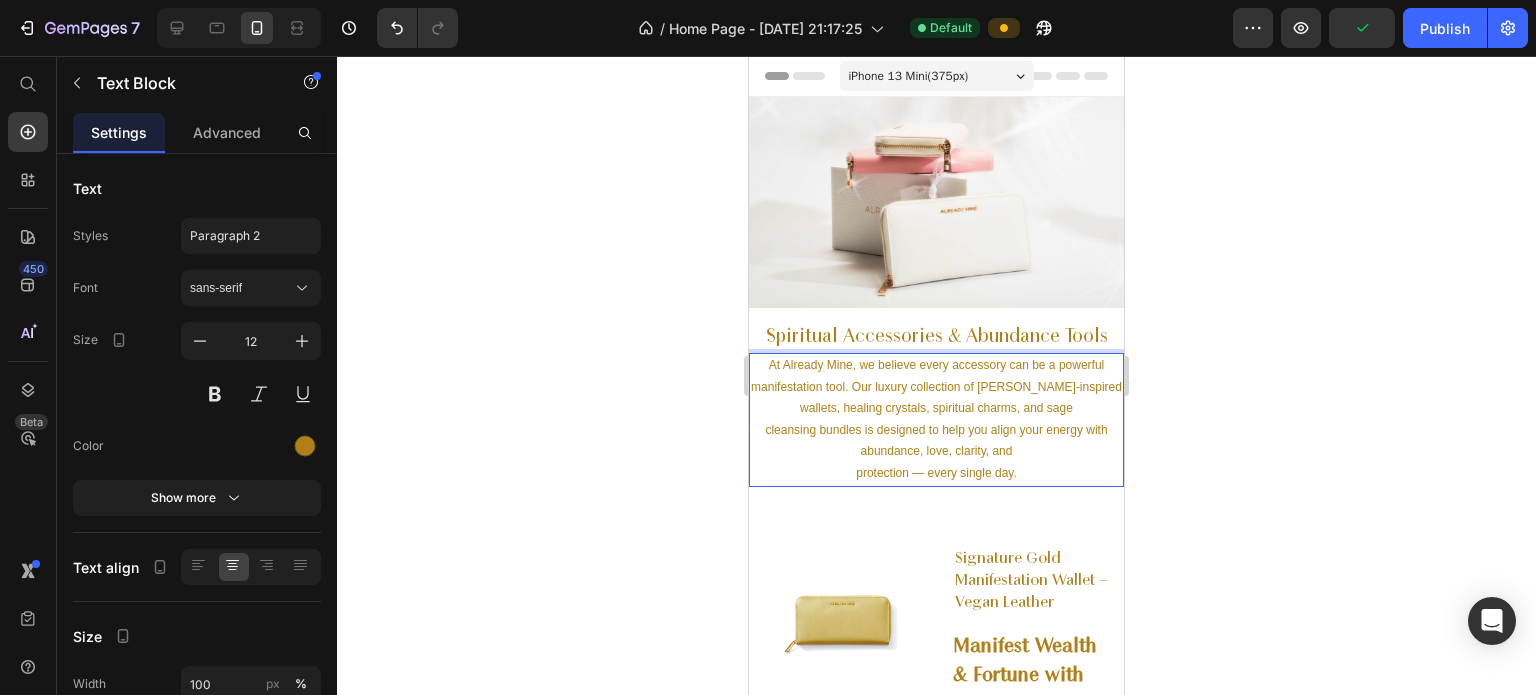 click on "At Already Mine, we believe every accessory can be a powerful manifestation tool. Our luxury collection of [PERSON_NAME]-inspired wallets, healing crystals, spiritual charms, and sage cleansing bundles is designed to help you align your energy with abundance, love, clarity, and protection — every single day." at bounding box center [936, 420] 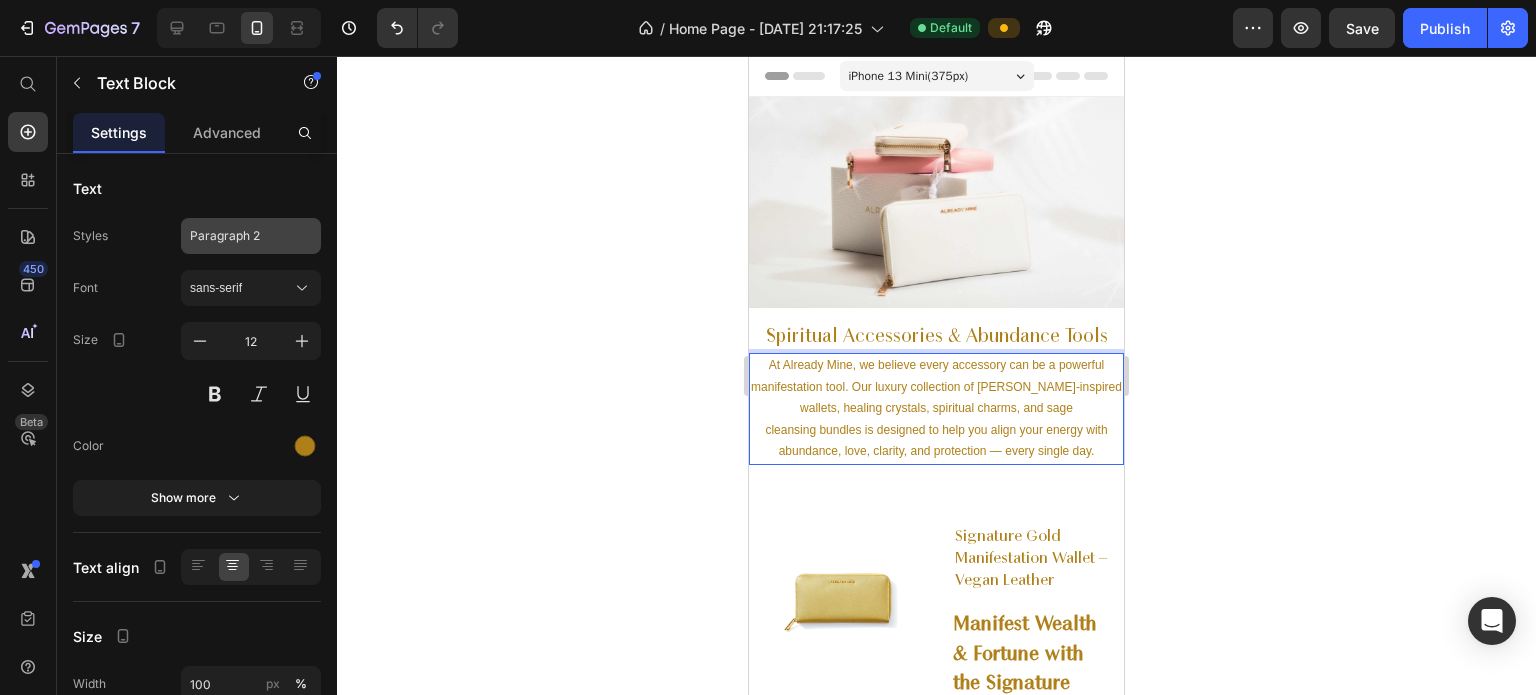 click on "Paragraph 2" at bounding box center [251, 236] 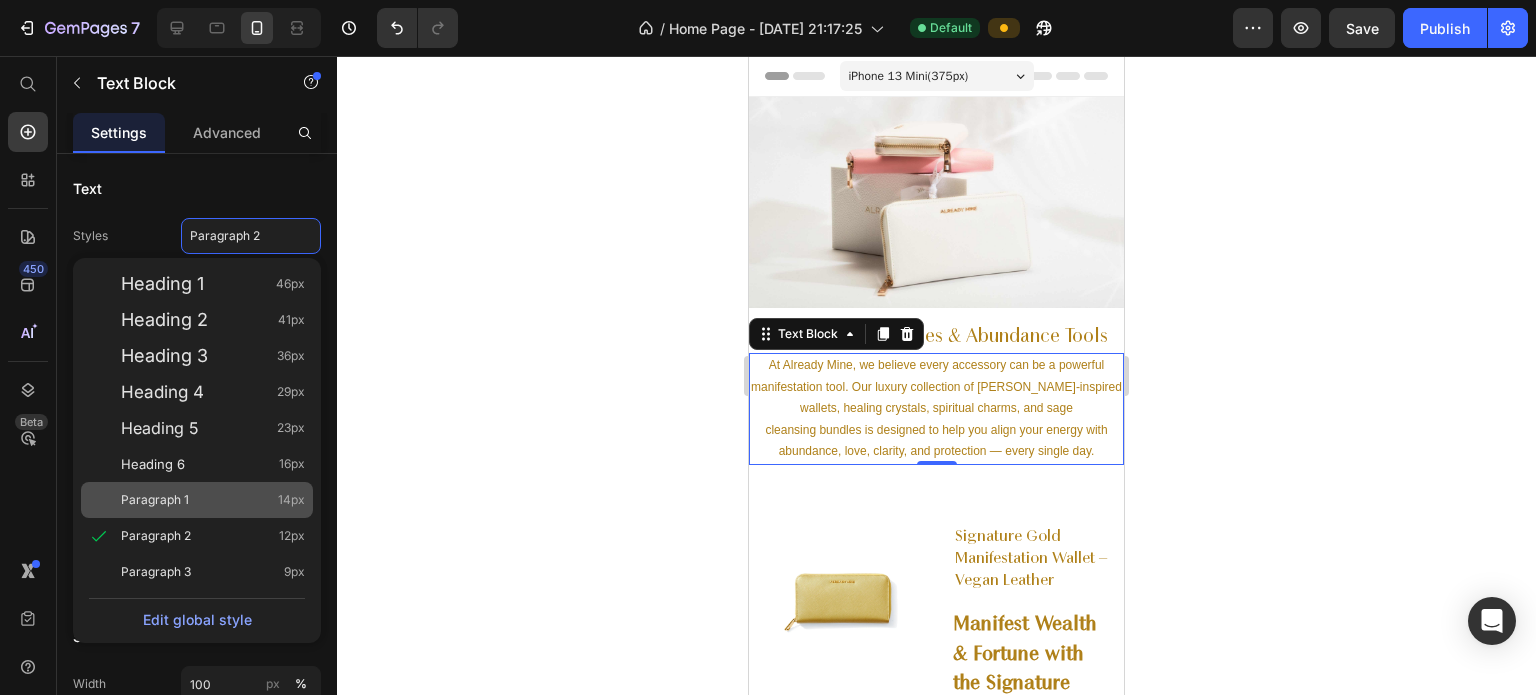 click on "Paragraph 1 14px" at bounding box center (213, 500) 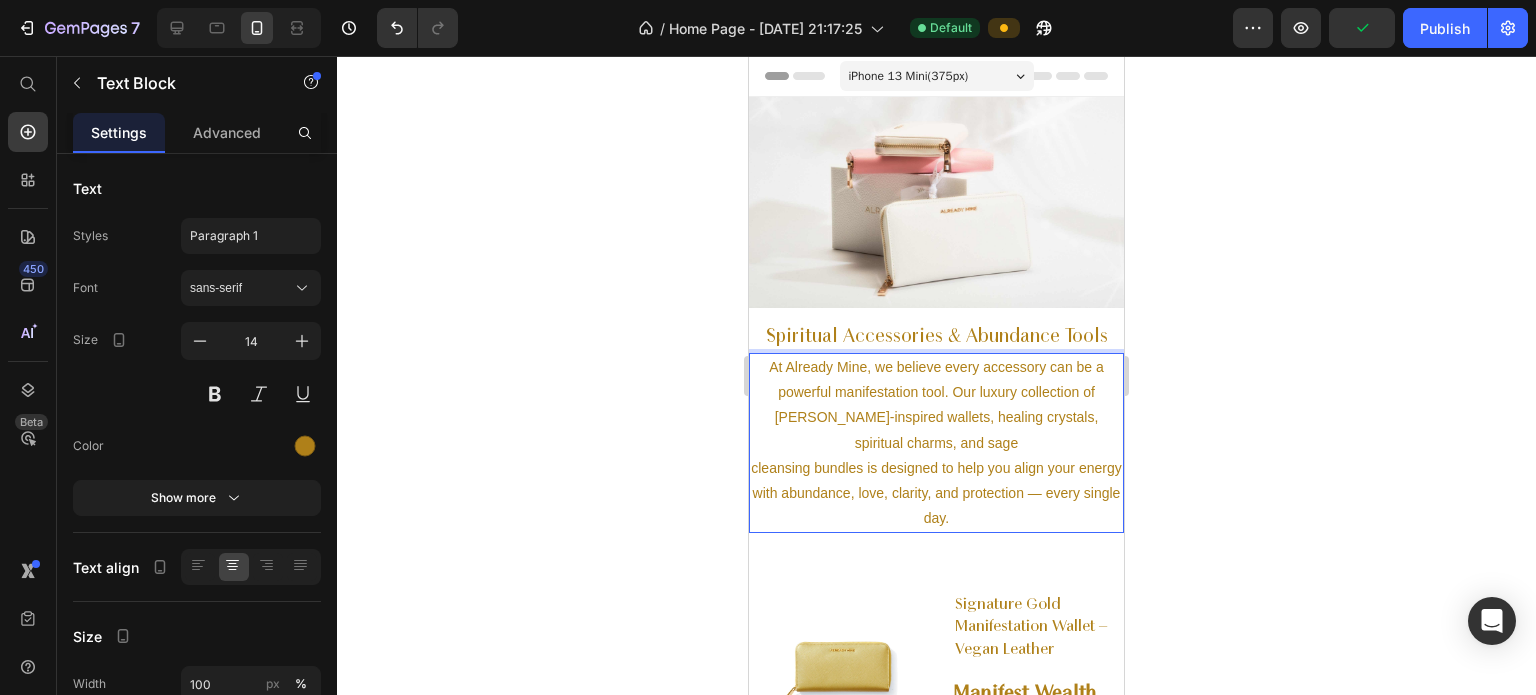 click on "At Already Mine, we believe every accessory can be a powerful manifestation tool. Our luxury collection of [PERSON_NAME]-inspired wallets, healing crystals, spiritual charms, and sage cleansing bundles is designed to help you align your energy with abundance, love, clarity, and protection — every single day." at bounding box center [936, 443] 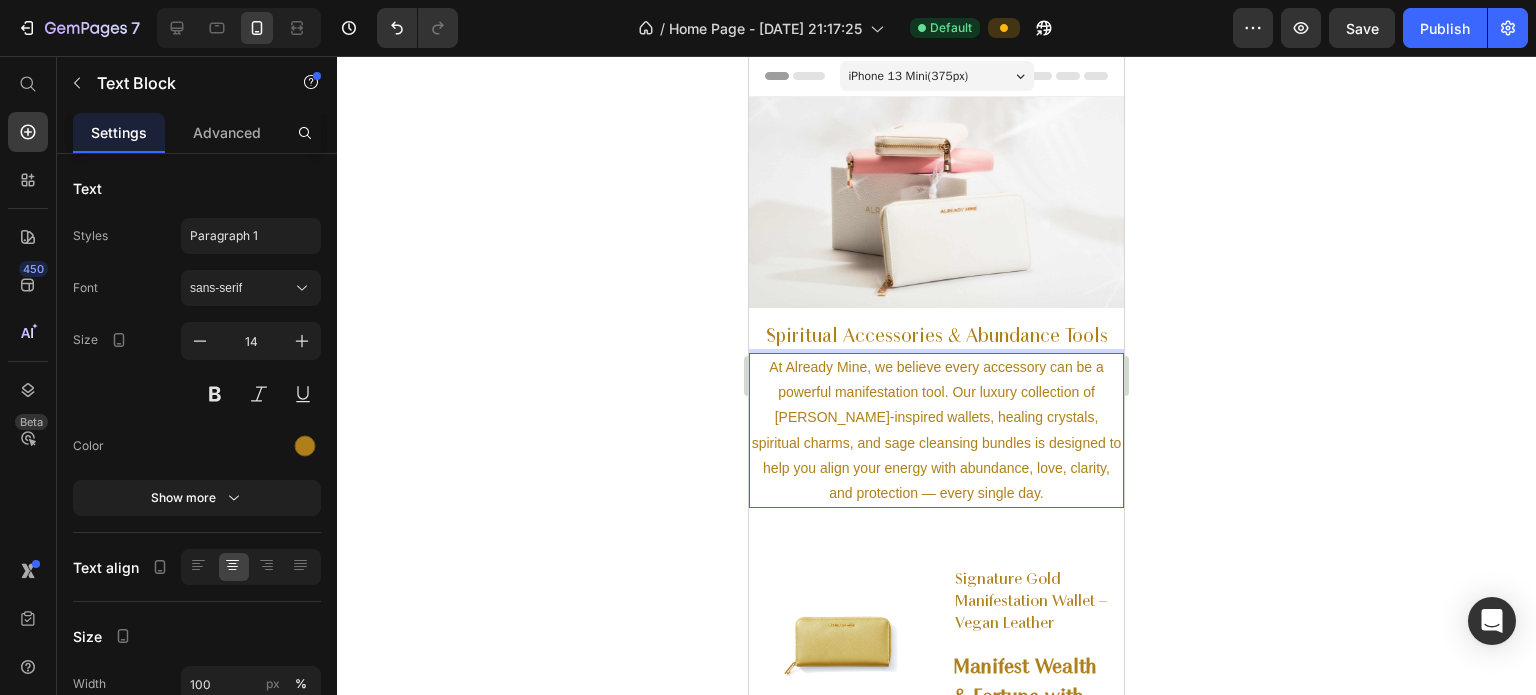 click on "At Already Mine, we believe every accessory can be a powerful manifestation tool. Our luxury collection of [PERSON_NAME]-inspired wallets, healing crystals, spiritual charms, and sage cleansing bundles is designed to help you align your energy with abundance, love, clarity, and protection — every single day." at bounding box center (936, 430) 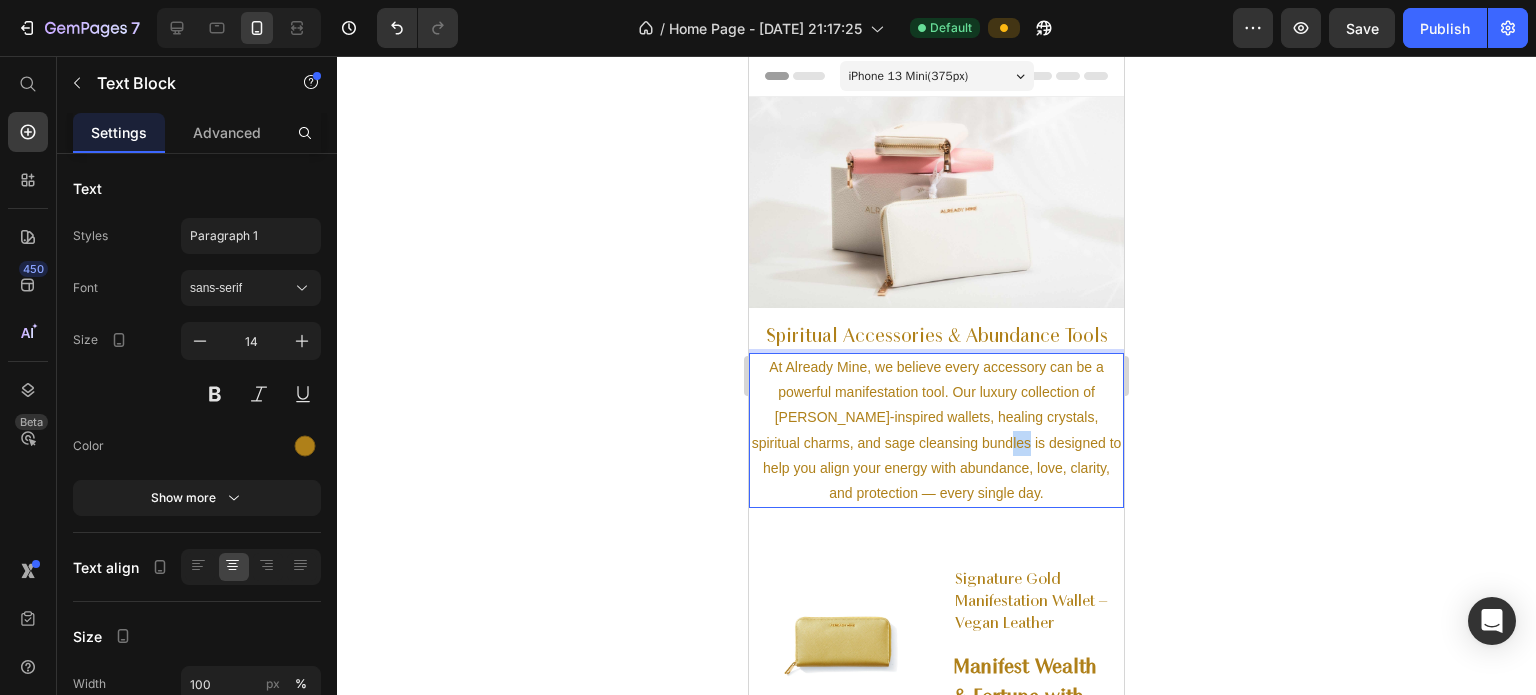 click on "At Already Mine, we believe every accessory can be a powerful manifestation tool. Our luxury collection of [PERSON_NAME]-inspired wallets, healing crystals, spiritual charms, and sage cleansing bundles is designed to help you align your energy with abundance, love, clarity, and protection — every single day." at bounding box center [936, 430] 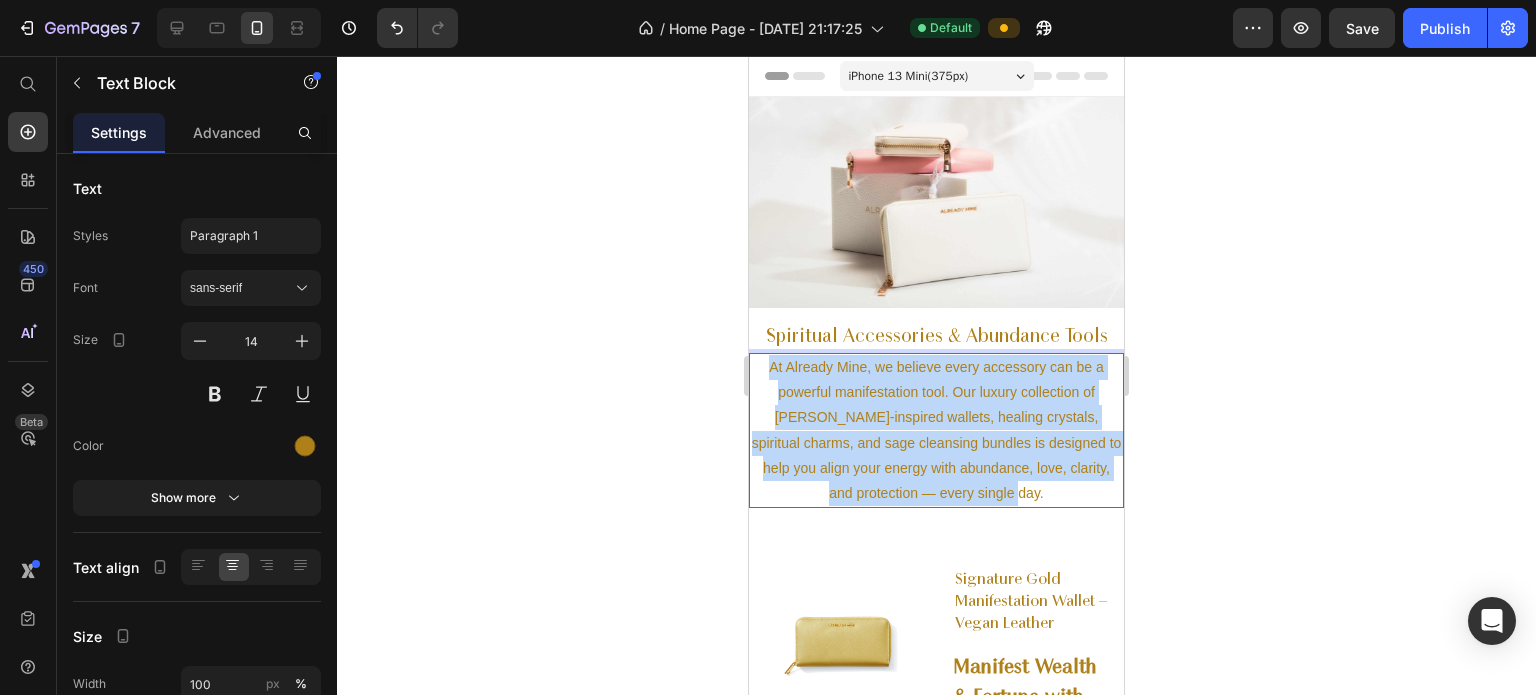 click on "At Already Mine, we believe every accessory can be a powerful manifestation tool. Our luxury collection of [PERSON_NAME]-inspired wallets, healing crystals, spiritual charms, and sage cleansing bundles is designed to help you align your energy with abundance, love, clarity, and protection — every single day." at bounding box center [936, 430] 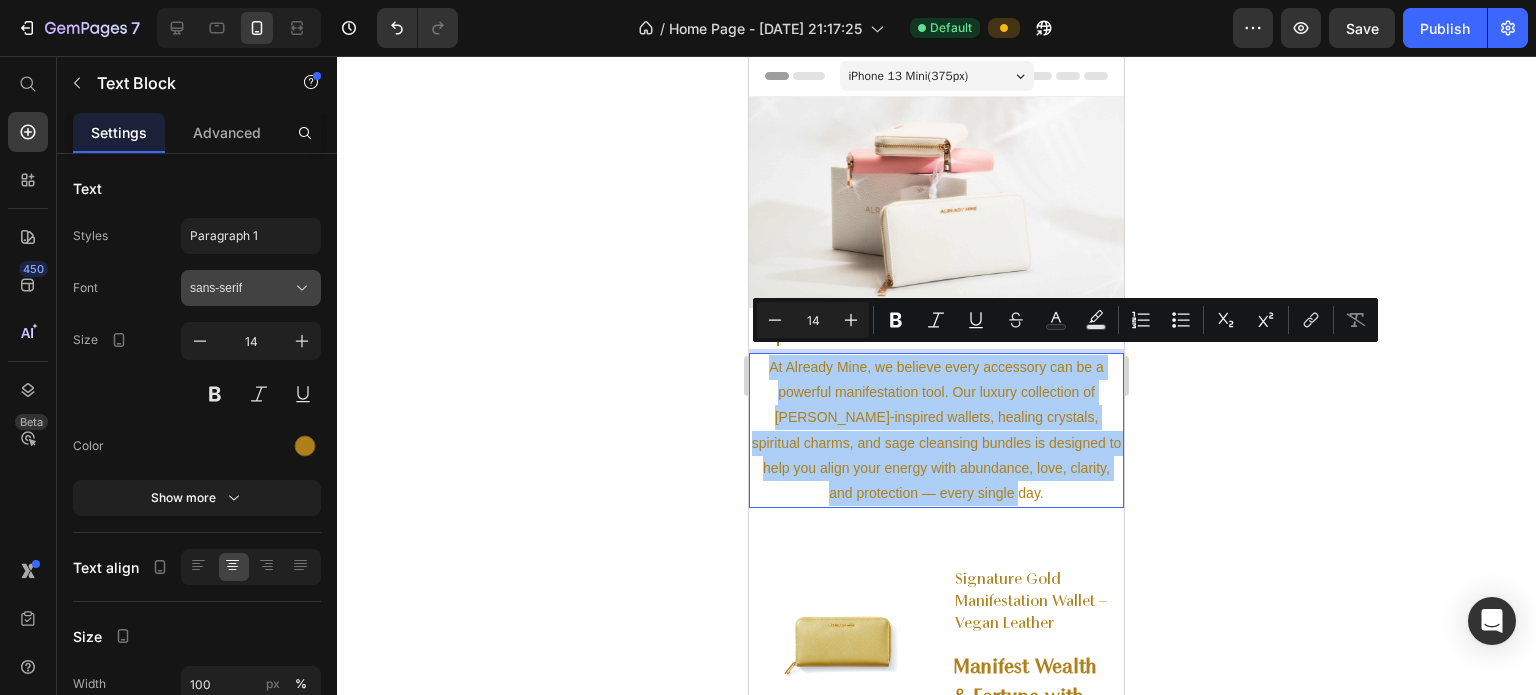 click on "sans-serif" at bounding box center (241, 288) 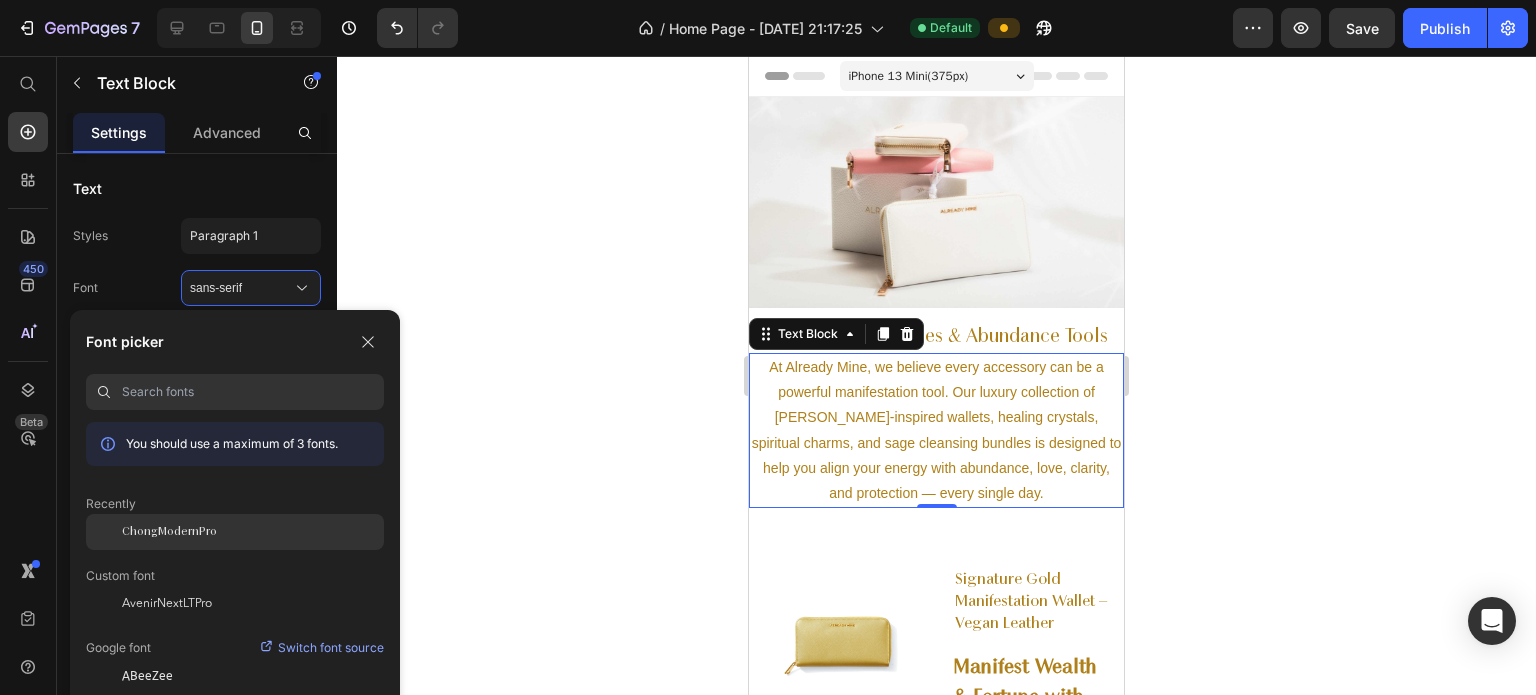 click on "ChongModernPro" at bounding box center [169, 532] 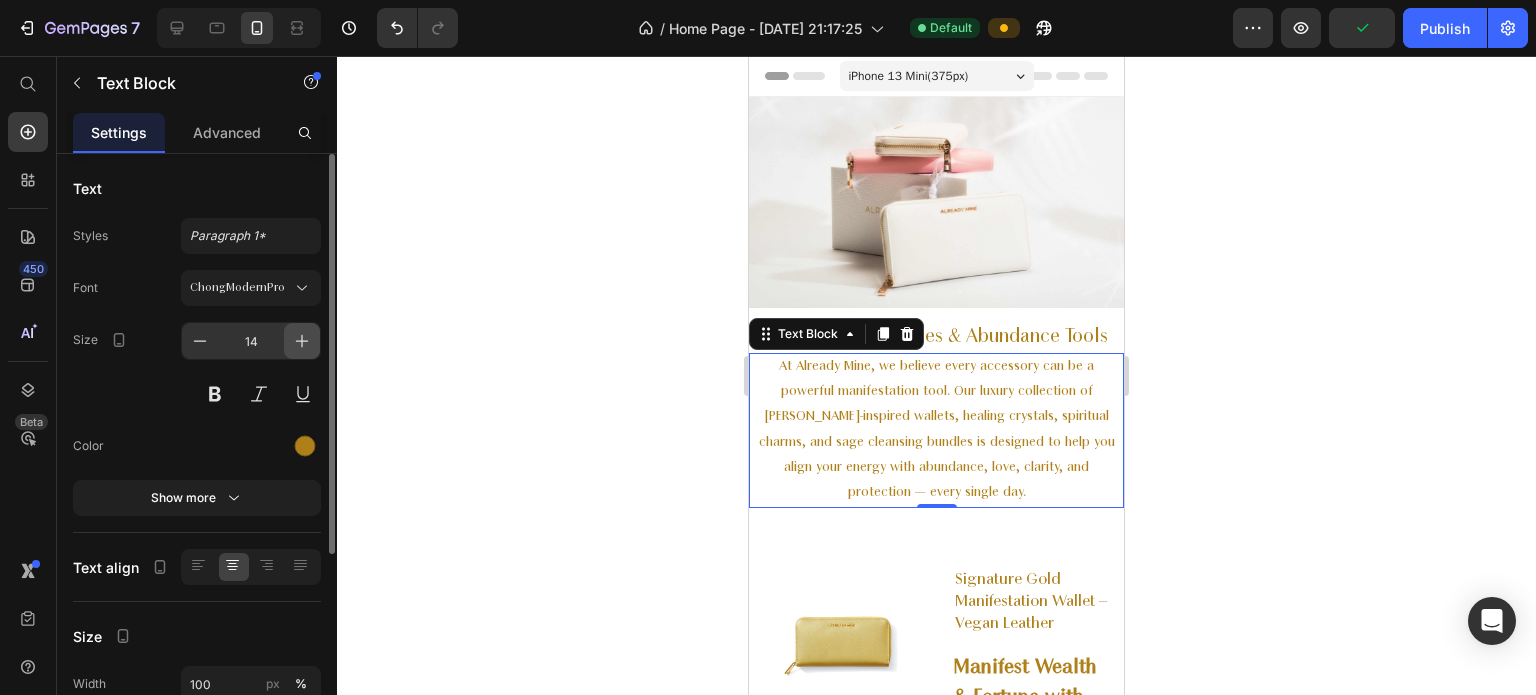 click 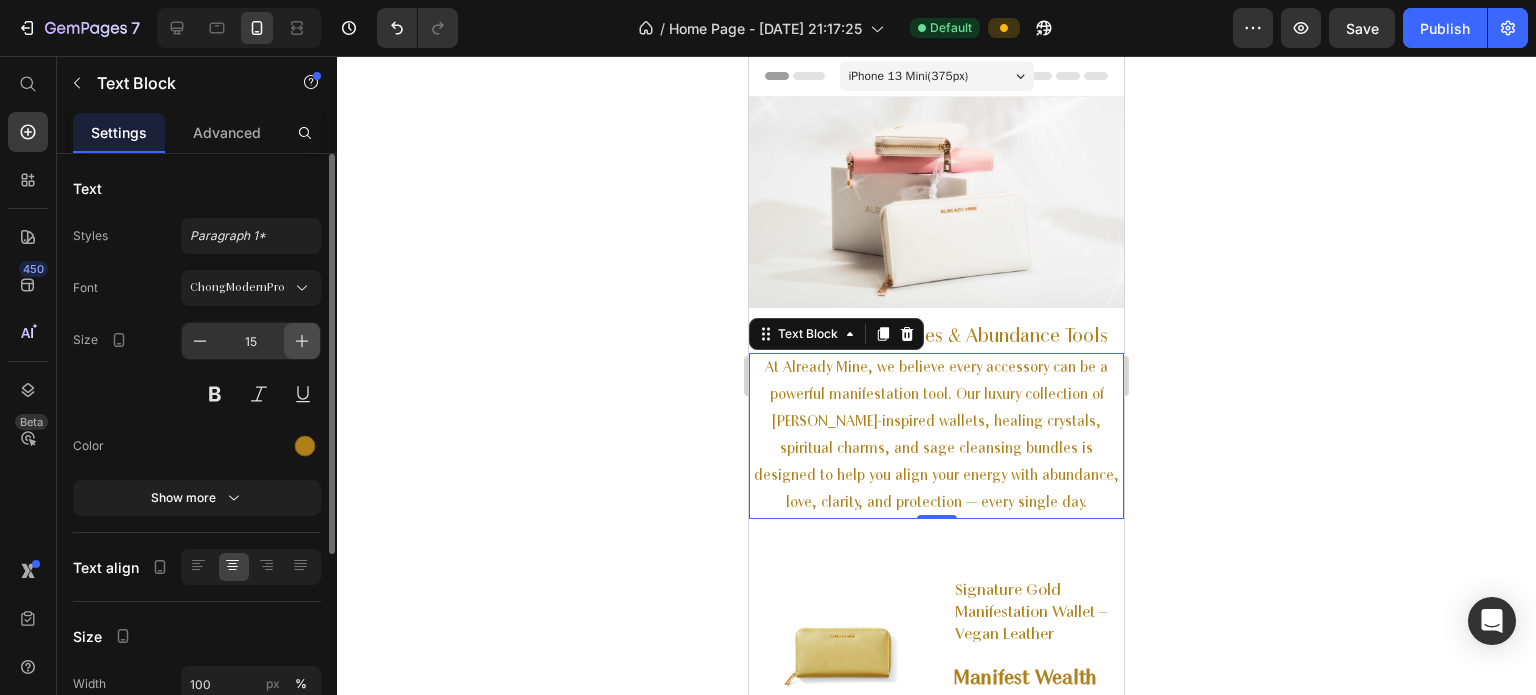 click 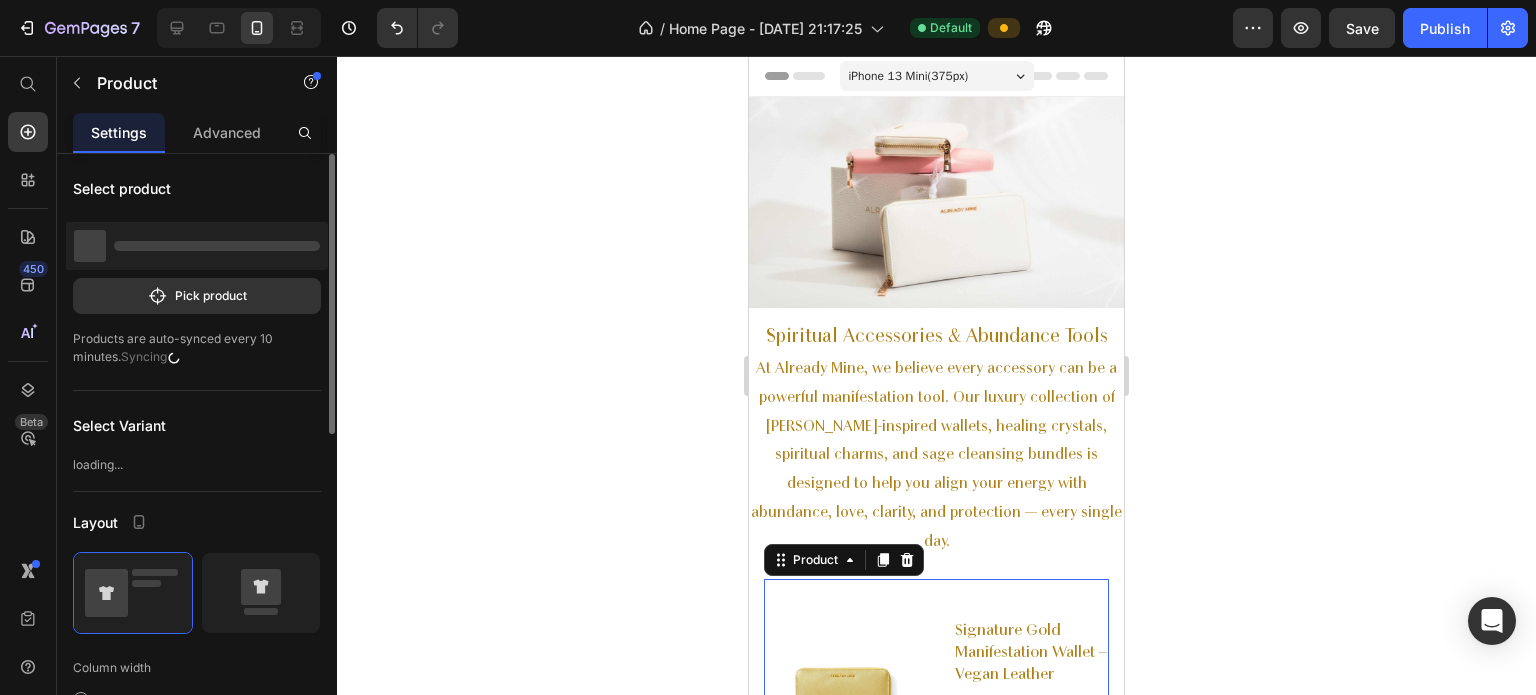 click on "Product Images & Gallery Row Signature Gold Manifestation Wallet – Vegan Leather (P) Title Manifest Wealth & Fortune with the Signature Gold Manifestation Wallet
Inspired by Feng Shui wealth symbols, this luxurious Signature Gold Wallet aligns your energy with financial success and abundance. Crafted from premium vegan leather, it’s more than an accessory — it’s your daily money magnet.
Key Features:
Gold Symbolism: Enhances prosperity & attracts wealth.
Vegan Leather: Luxurious, sustainable, durable.
Green Aventurine Heart : Draws success & unexpected fortune.
Affirmation Card : Boosts your positive money mindset daily.
Gift-Ready: Elegant packaging for manifestors & luxury lovers.
Unlock your abundance. Elevate your mindset. Prosper with purpose. View more (P) Description EXPLORE (P) Cart Button Row Product   0" at bounding box center [936, 787] 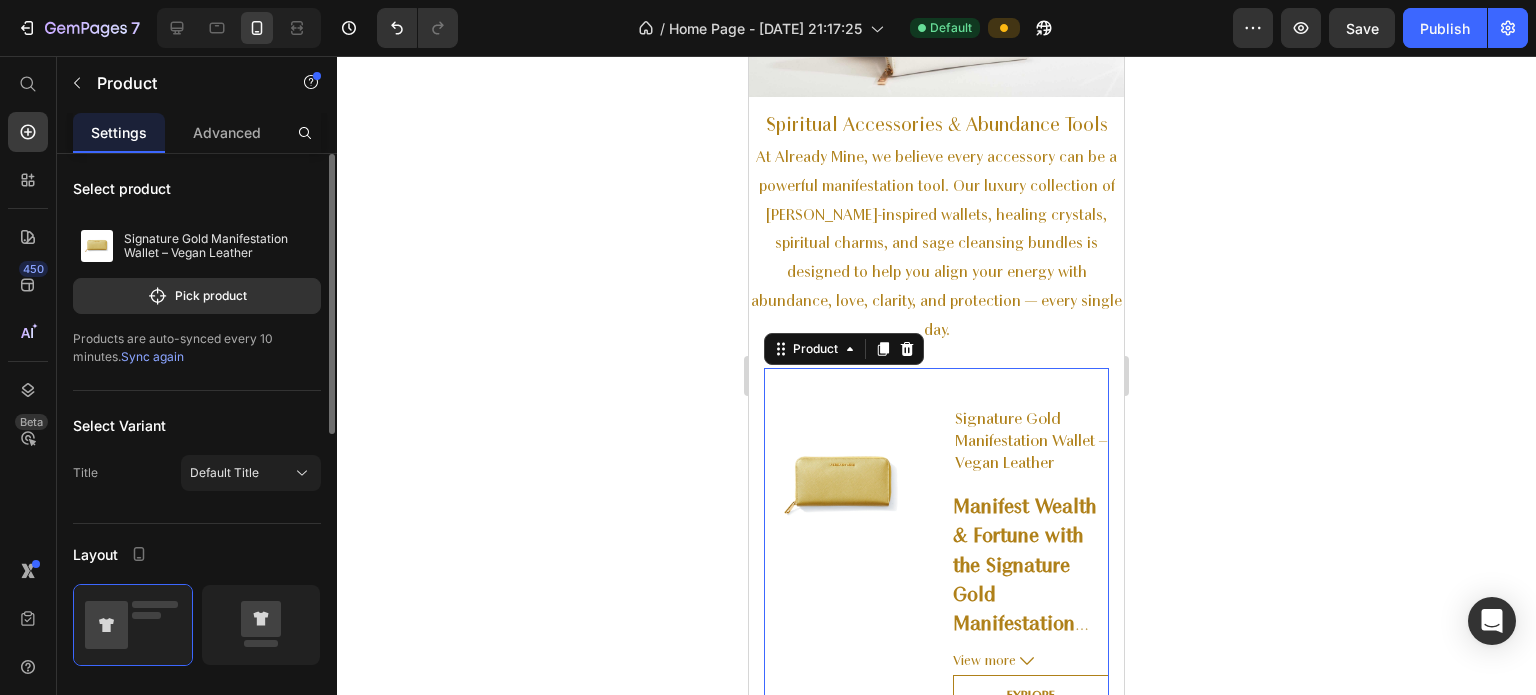 scroll, scrollTop: 212, scrollLeft: 0, axis: vertical 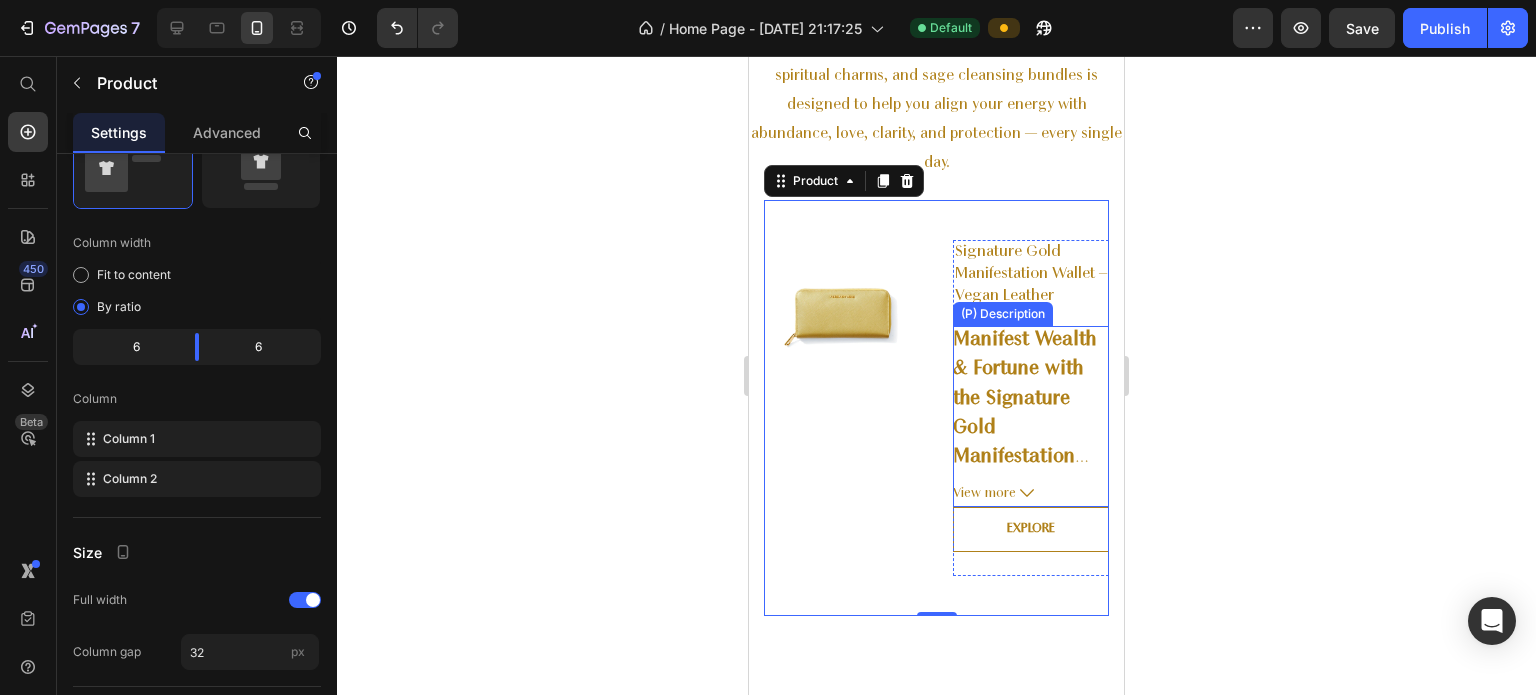 click on "Manifest Wealth & Fortune with the Signature Gold Manifestation Wallet" at bounding box center [1024, 414] 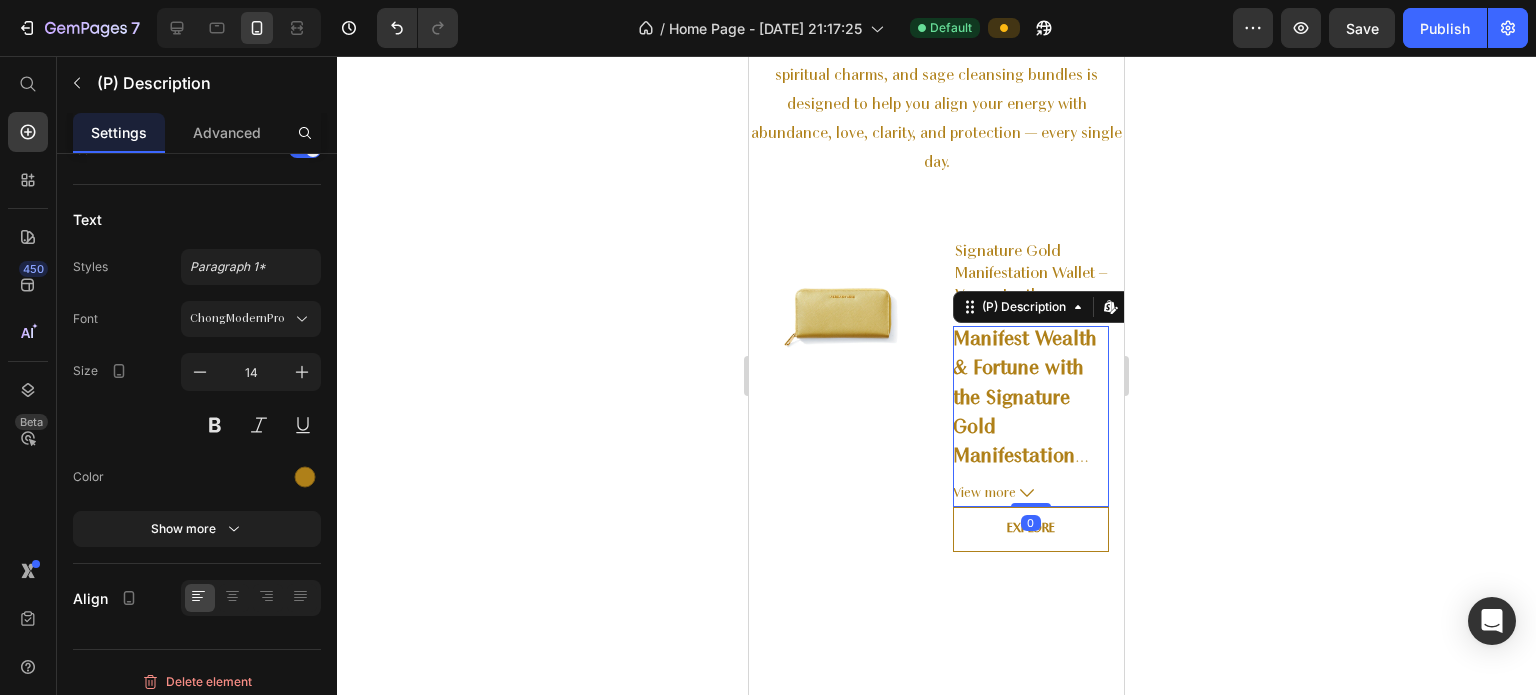 scroll, scrollTop: 0, scrollLeft: 0, axis: both 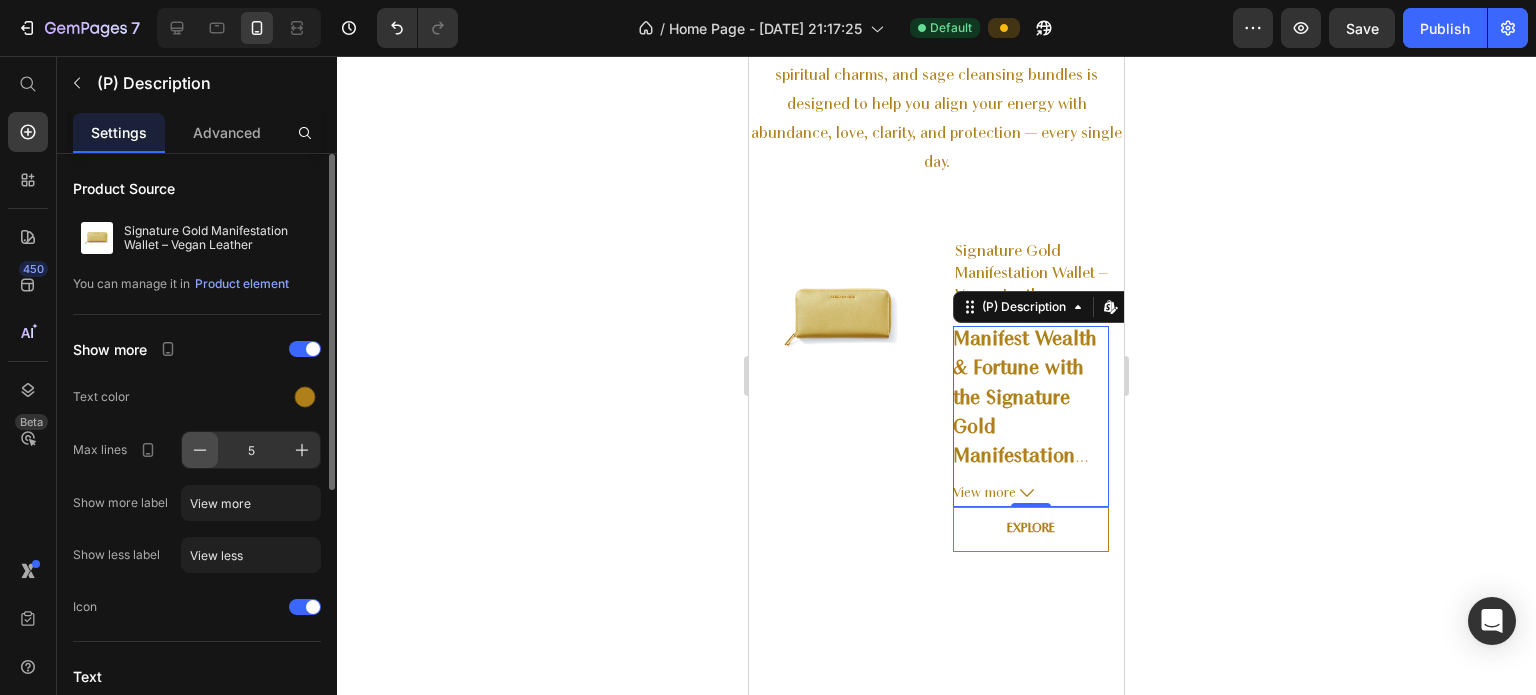 click 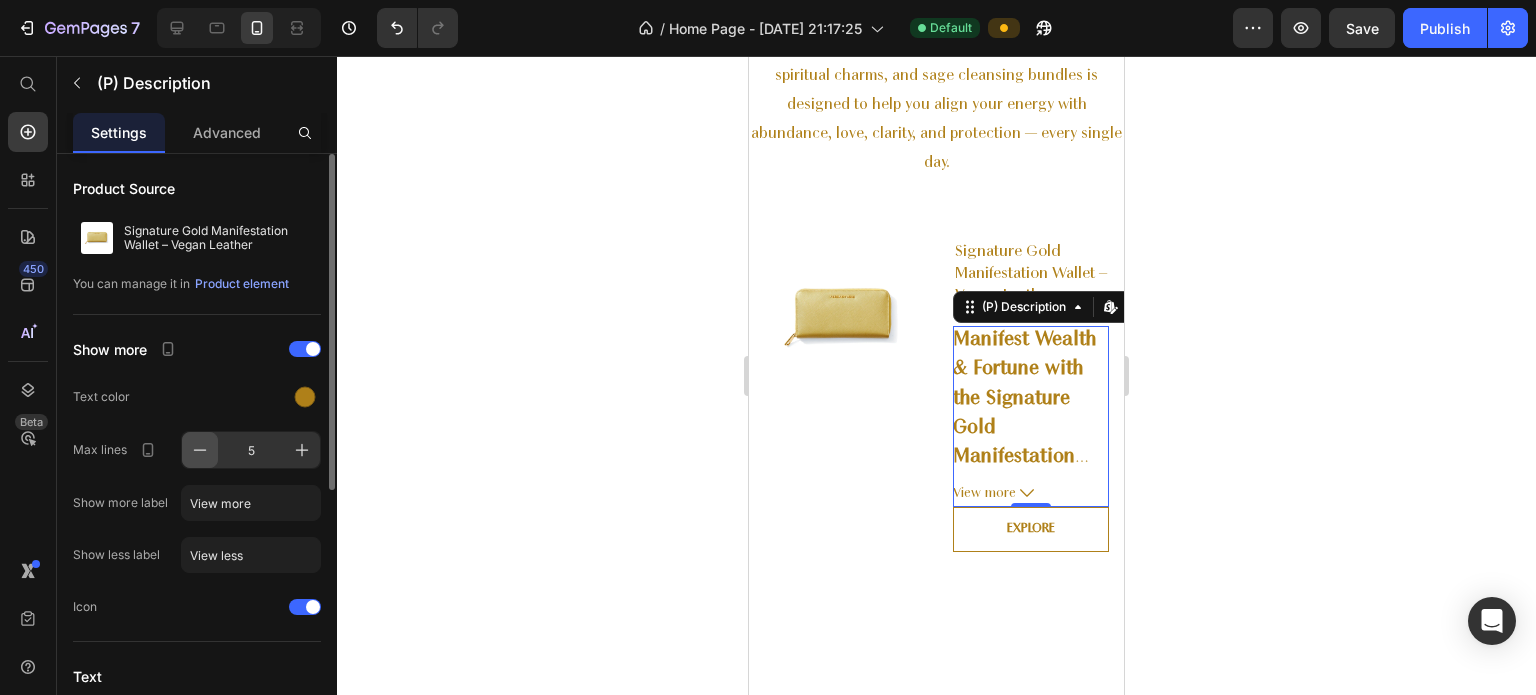 type on "4" 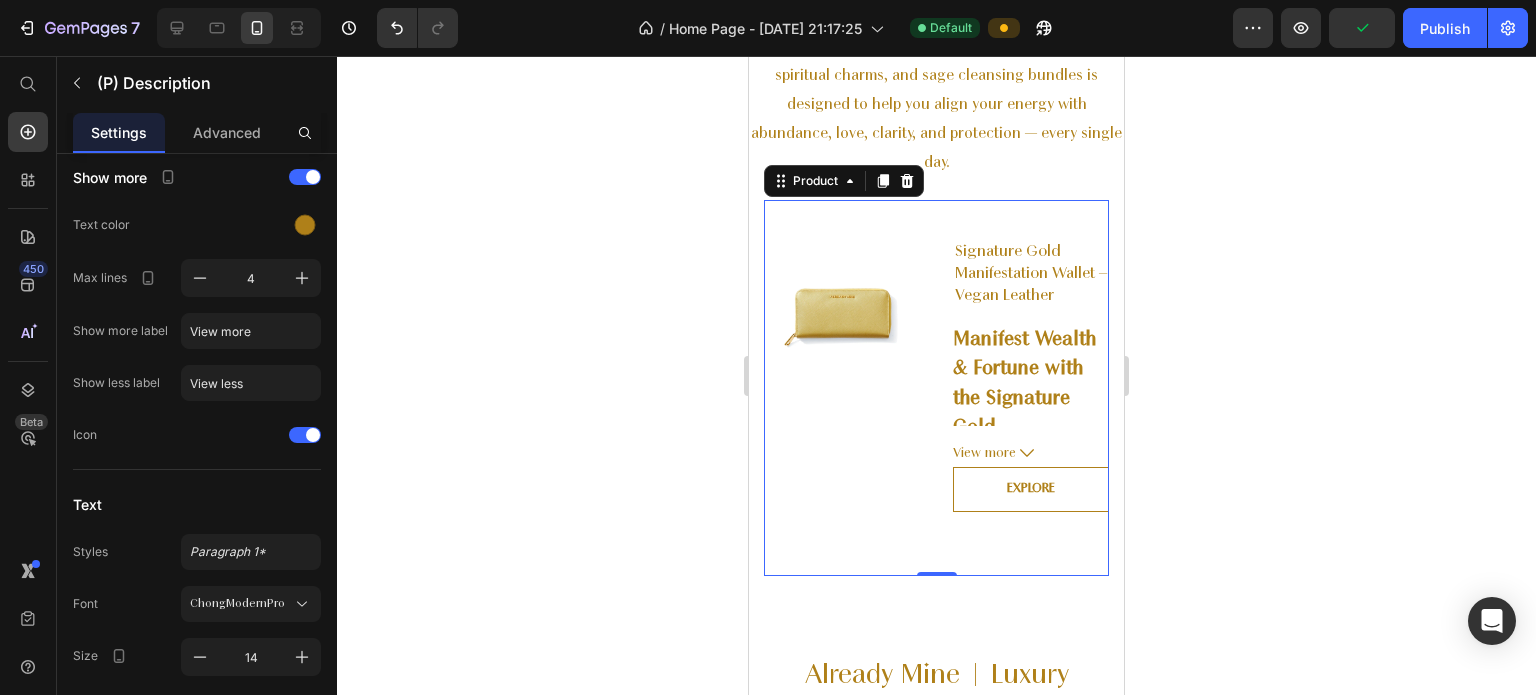 scroll, scrollTop: 0, scrollLeft: 0, axis: both 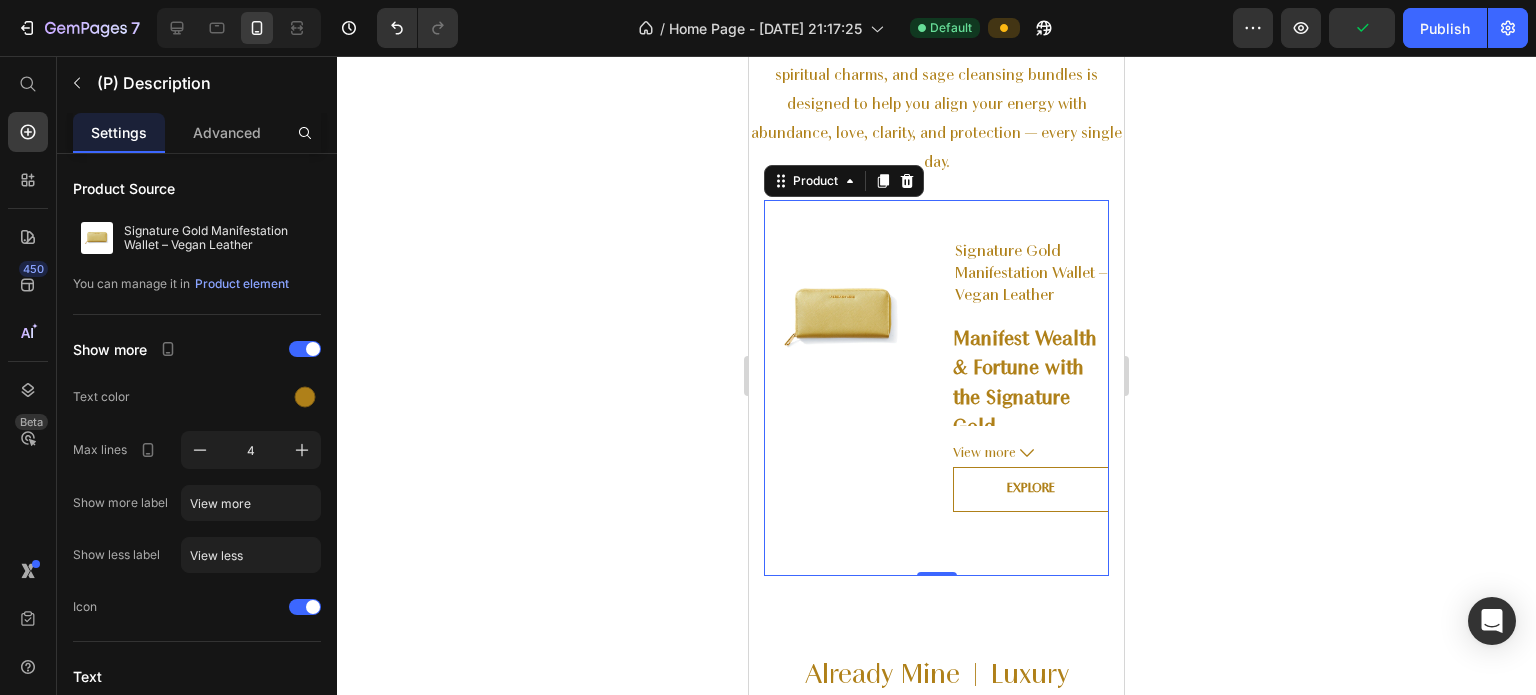 click on "Product Images & Gallery Row Signature Gold Manifestation Wallet – Vegan Leather (P) Title Manifest Wealth & Fortune with the Signature Gold Manifestation Wallet
Inspired by Feng Shui wealth symbols, this luxurious Signature Gold Wallet aligns your energy with financial success and abundance. Crafted from premium vegan leather, it’s more than an accessory — it’s your daily money magnet.
Key Features:
Gold Symbolism: Enhances prosperity & attracts wealth.
Vegan Leather: Luxurious, sustainable, durable.
Green Aventurine Heart : Draws success & unexpected fortune.
Affirmation Card : Boosts your positive money mindset daily.
Gift-Ready: Elegant packaging for manifestors & luxury lovers.
Unlock your abundance. Elevate your mindset. Prosper with purpose. View more (P) Description EXPLORE (P) Cart Button Row Product   0" at bounding box center [936, 388] 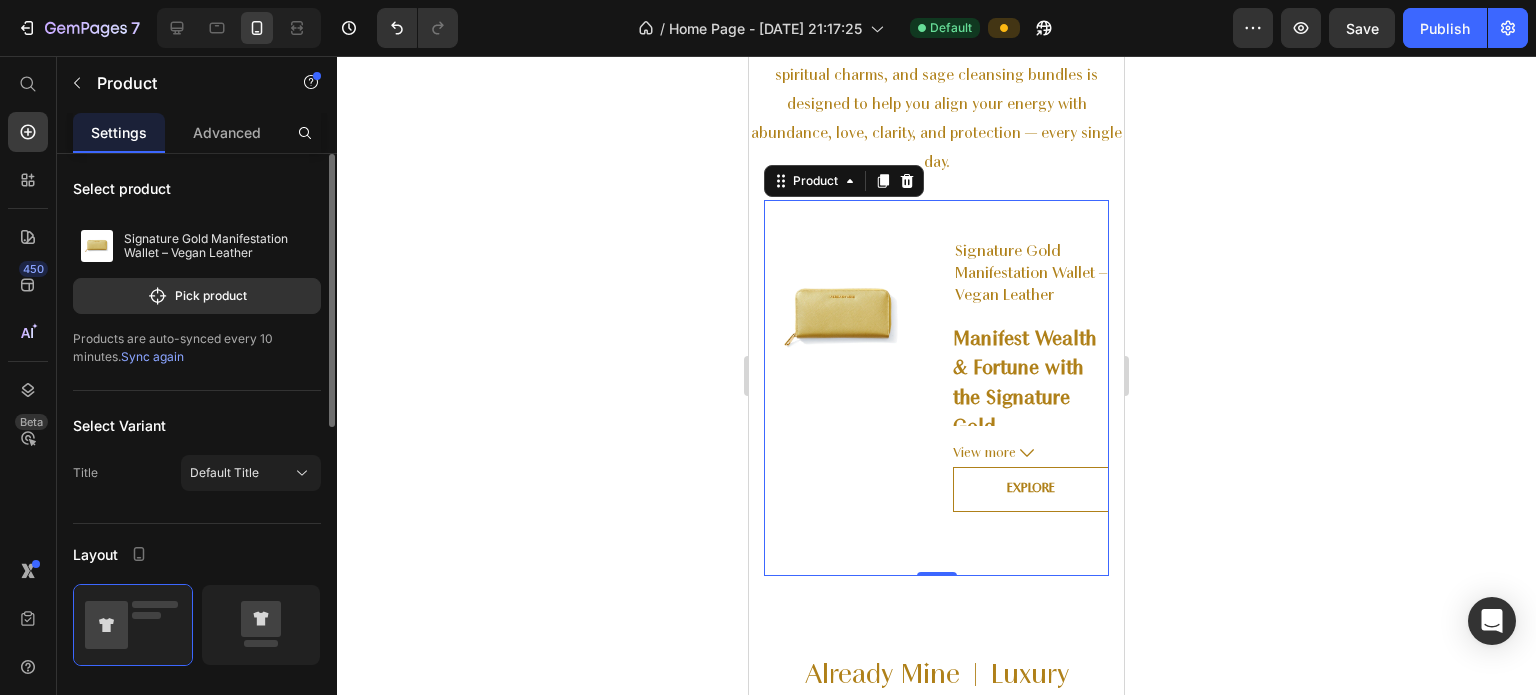 drag, startPoint x: 231, startPoint y: 123, endPoint x: 227, endPoint y: 166, distance: 43.185646 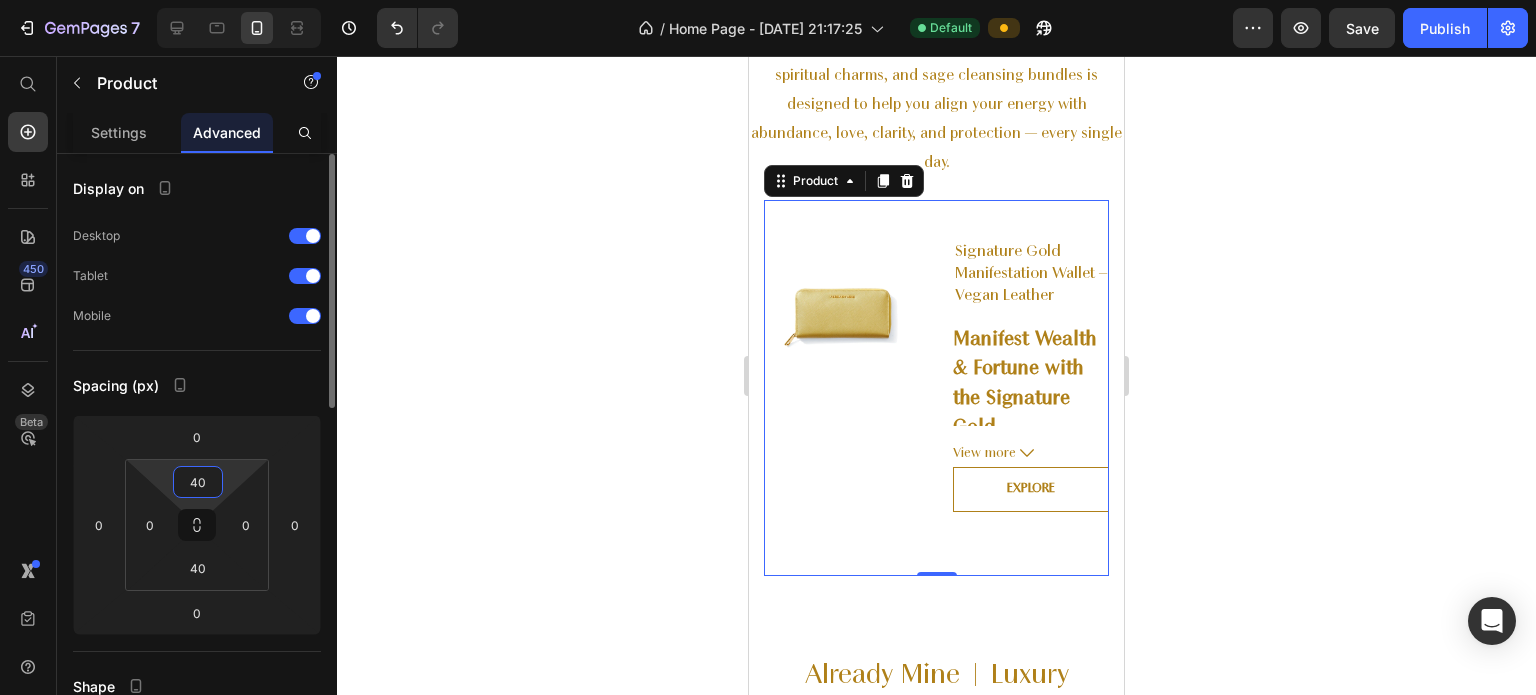 click on "40" at bounding box center [198, 482] 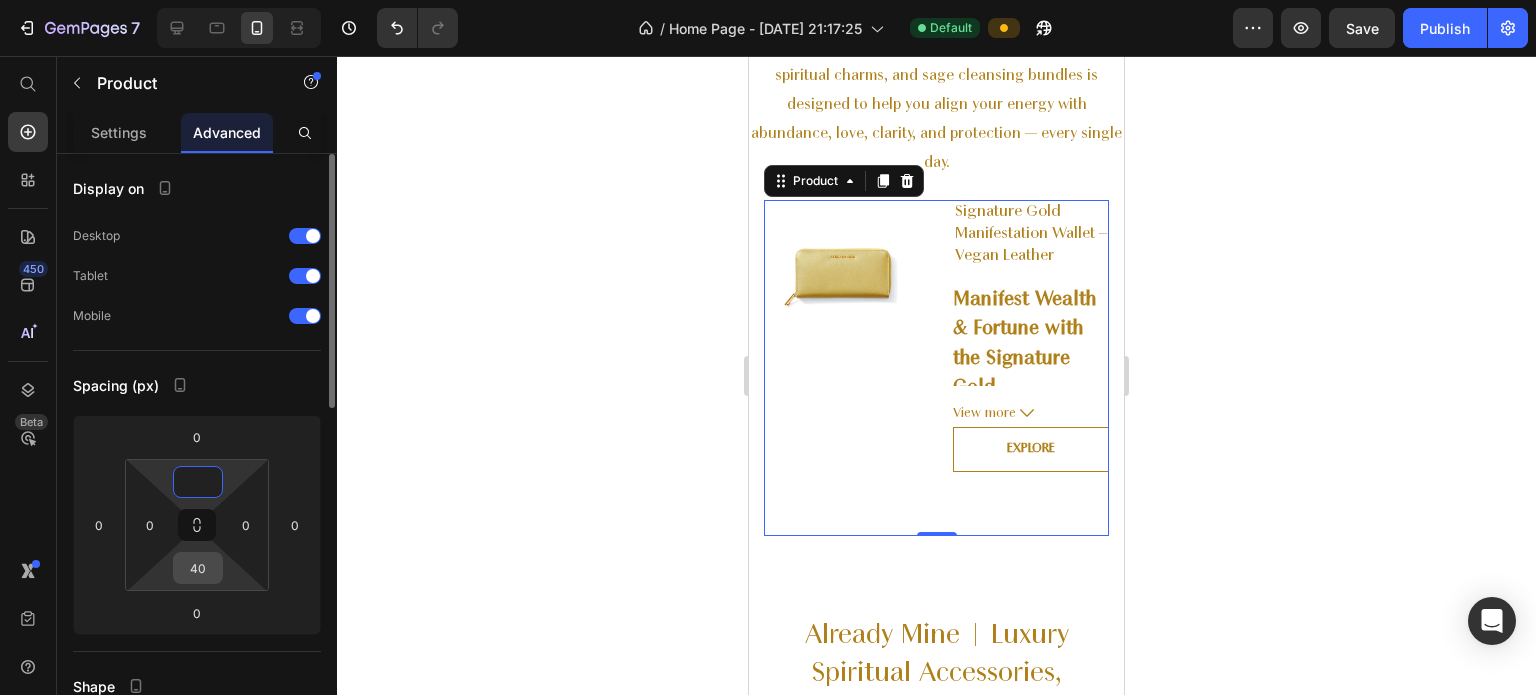 type on "0" 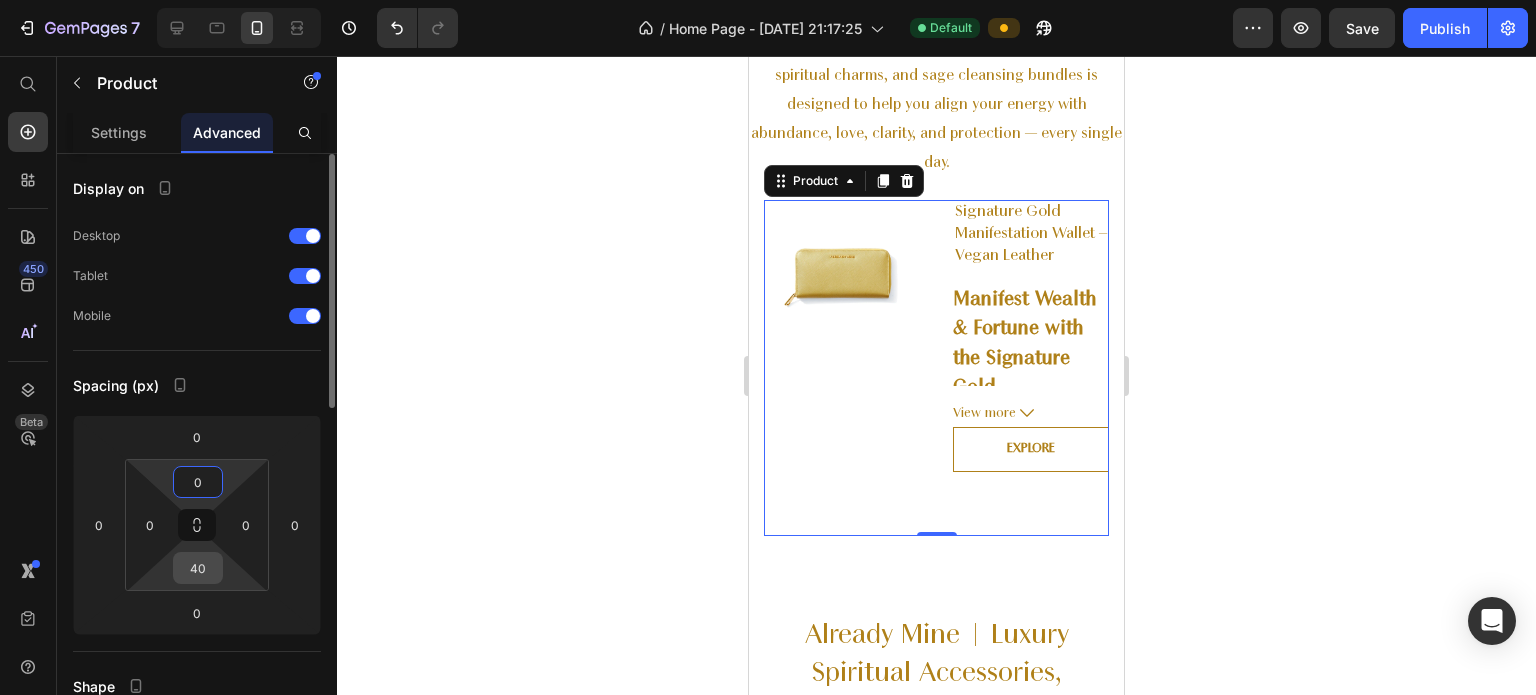click on "40" at bounding box center [198, 568] 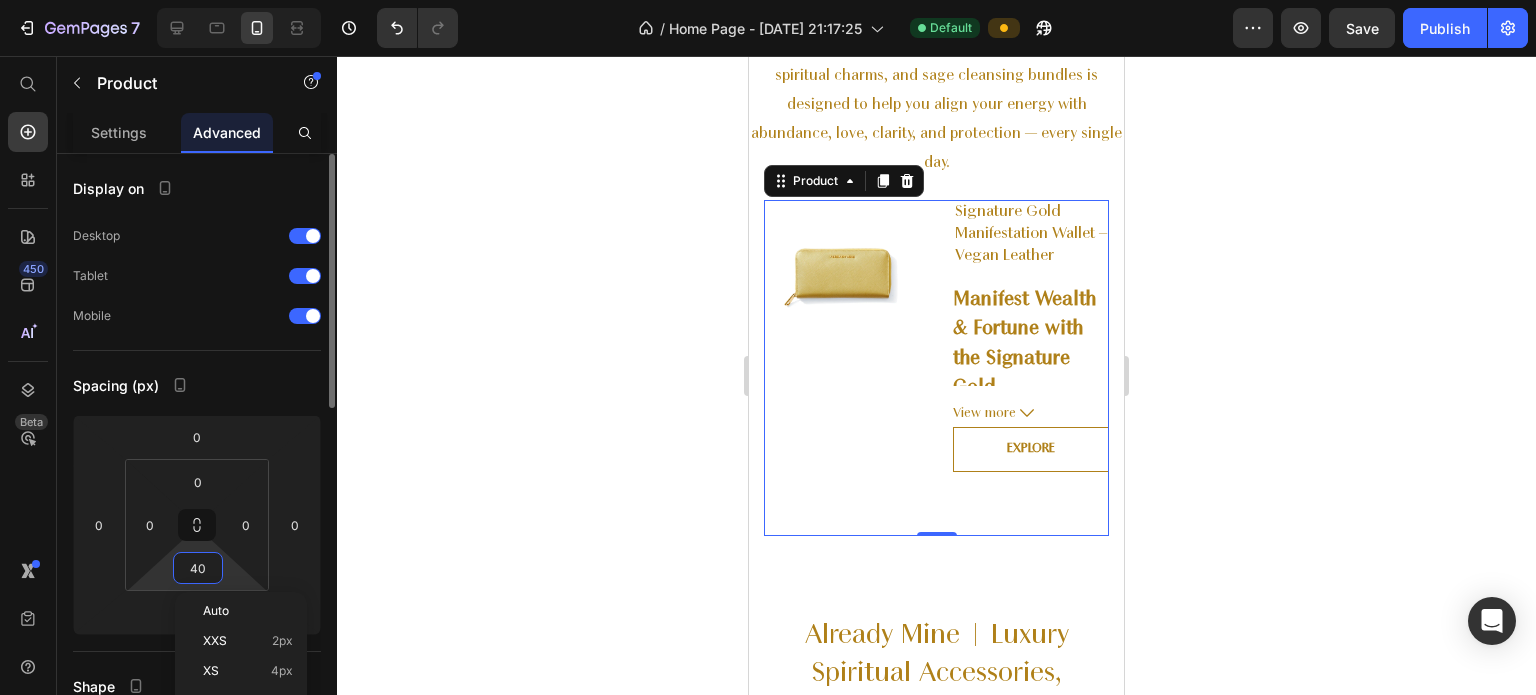 type 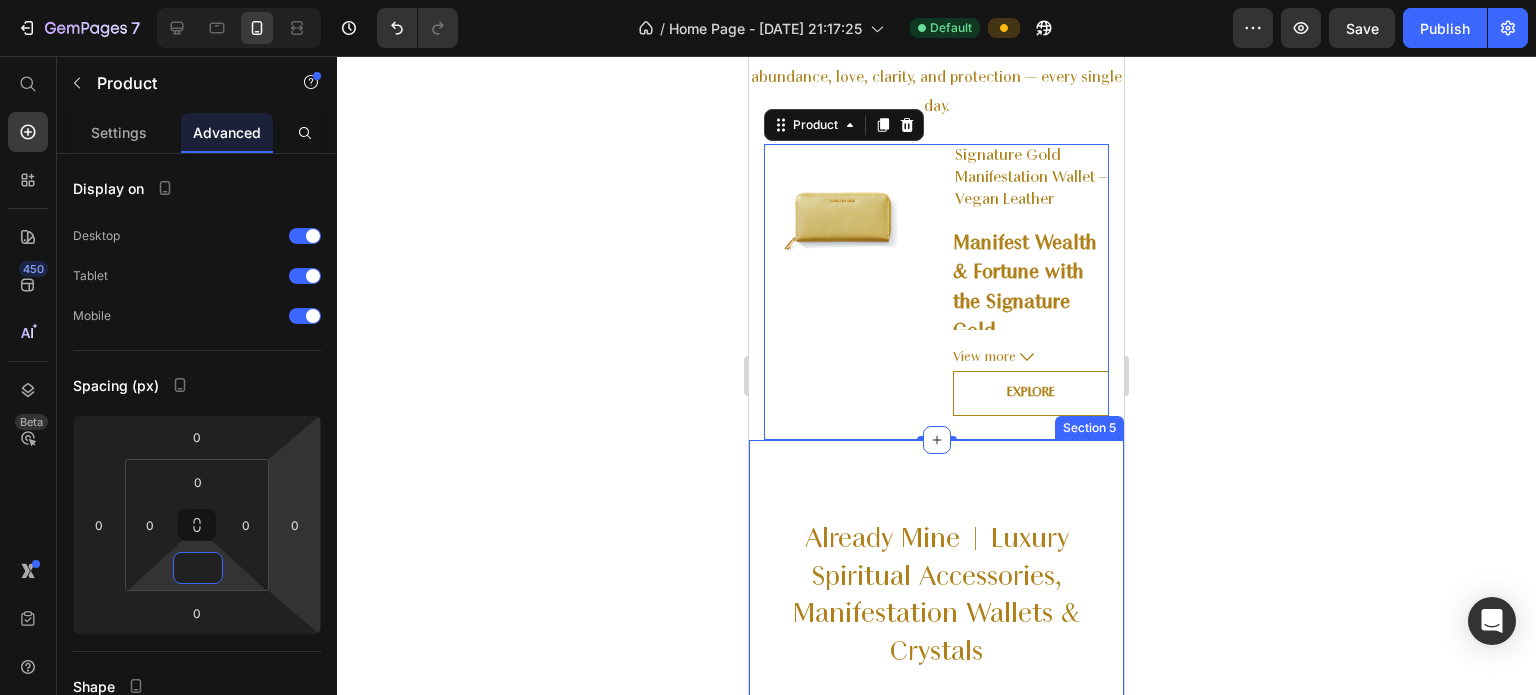 scroll, scrollTop: 436, scrollLeft: 0, axis: vertical 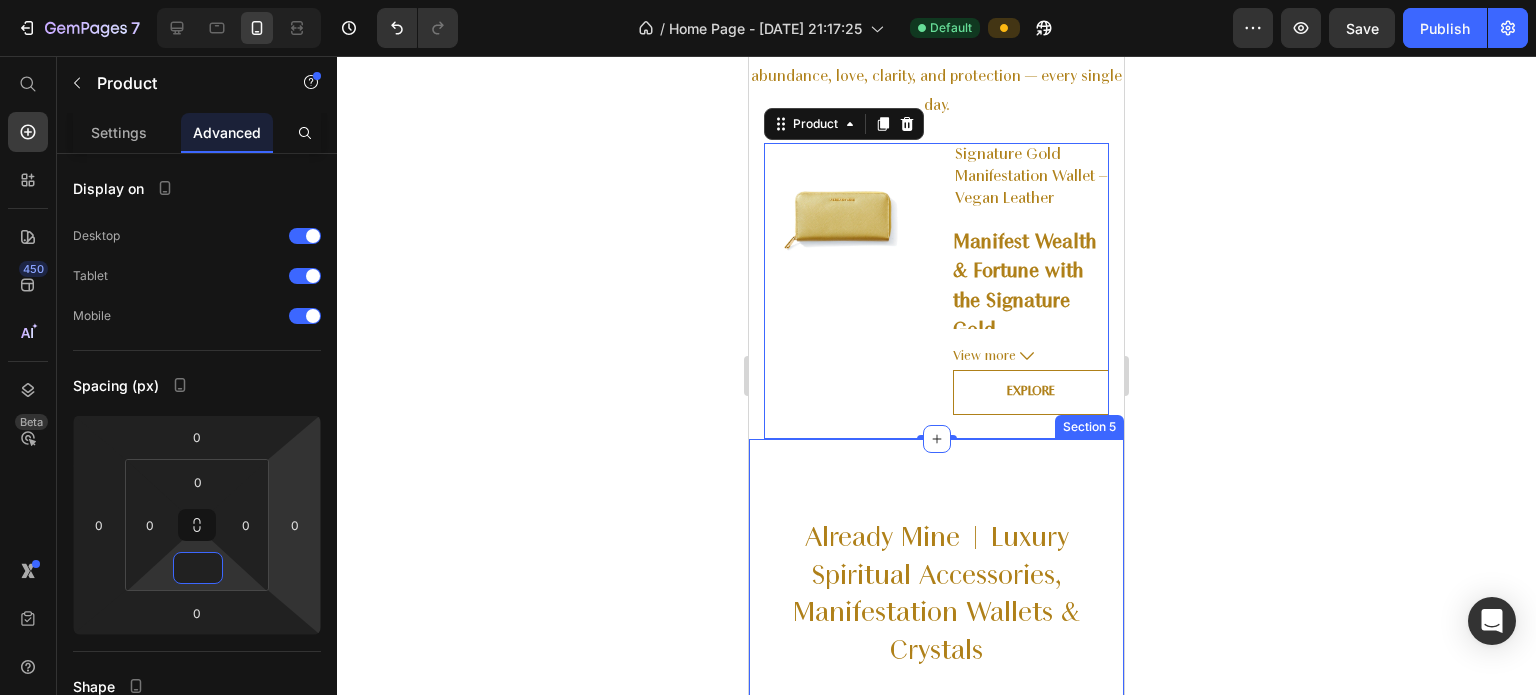 click on "Already Mine | Luxury Spiritual Accessories, Manifestation Wallets & Crystals  Heading Shop spiritual accessories, Feng Shui manifestation wallets & healing crystals at Already Mine. Manifest abundance, love & protection daily with luxury ritual tools. Text Block Manifestation Wallets Heading Crafted from premium vegan leather in powerful Feng Shui colors to attract your desired energy. Text block (P) Images & Gallery $0.00 (P) Price $120.00 (P) Price Row BUY NOW! (P) Cart Button Product Crystal Handbag Charms Heading Personalize your everyday style with healing stones like Green Aventurine, Rose Quartz, and Tiger’s Eye. Text block (P) Images & Gallery $0.00 (P) Price $38.00 (P) Price Row BEST PRICE. BUY NOW! (P) Cart Button Product Healing Crystals & Ritual Tools Heading Elevate your space and mindset with intentional crystals, sage bundles, and daily affirmation cards. Text block (P) Images & Gallery $0.00 (P) Price $30.00 (P) Price Row BUY NOW! (P) Cart Button Product Row Section 5" at bounding box center (936, 1584) 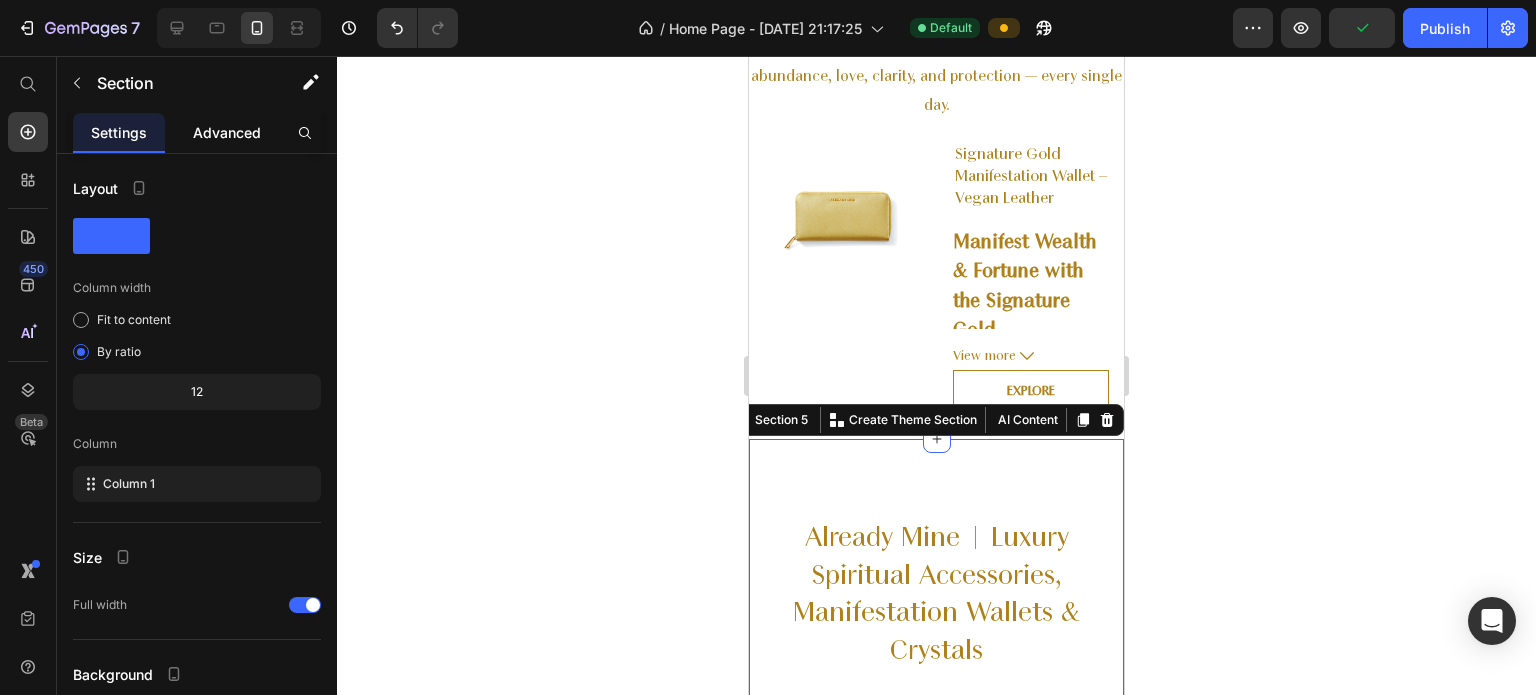 click on "Advanced" at bounding box center (227, 132) 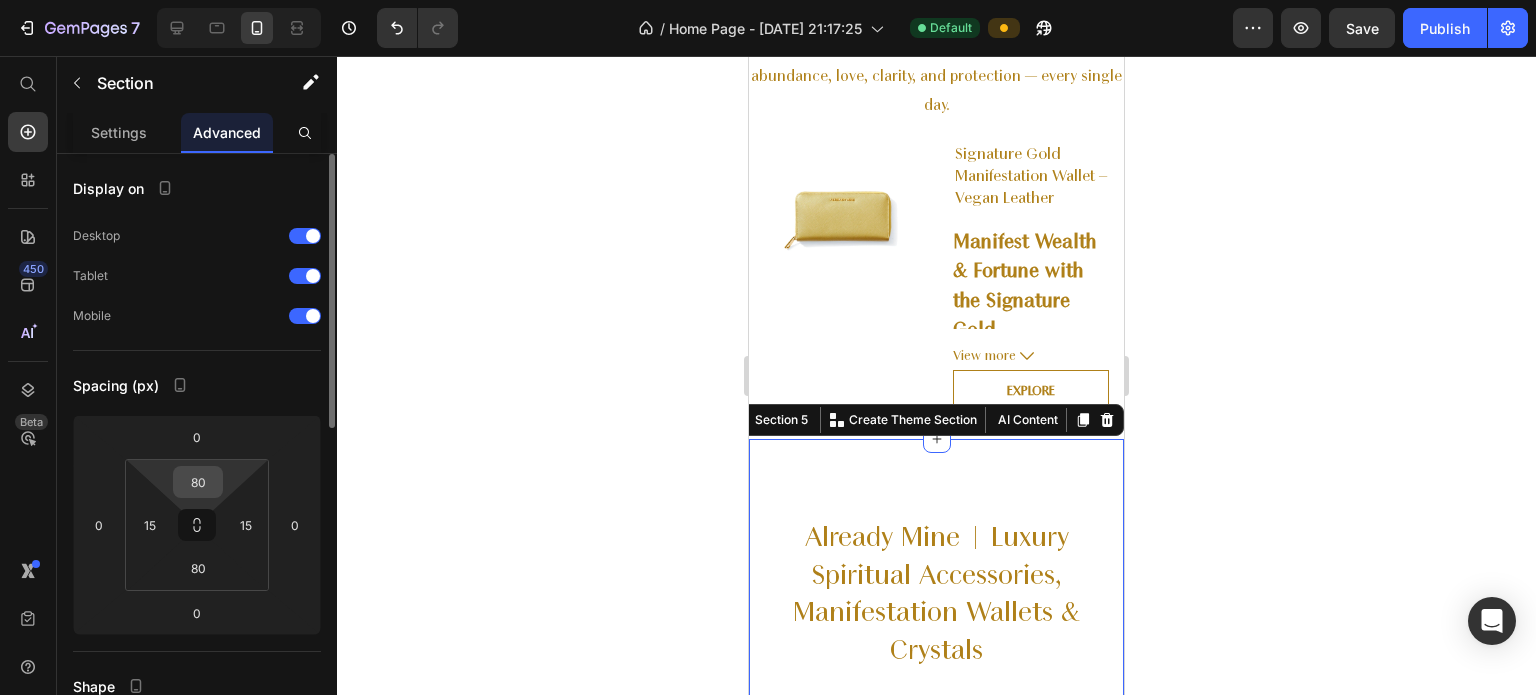 click on "80" at bounding box center (198, 482) 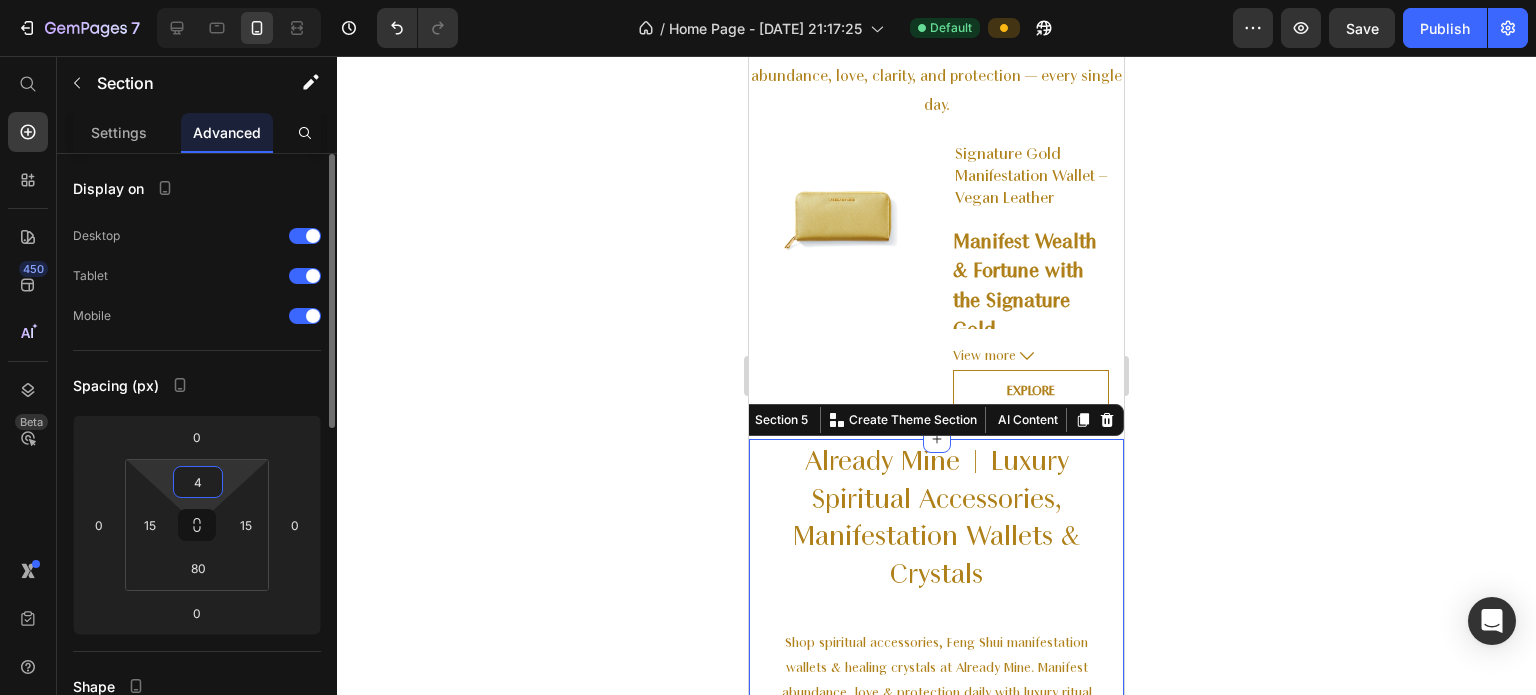 type on "40" 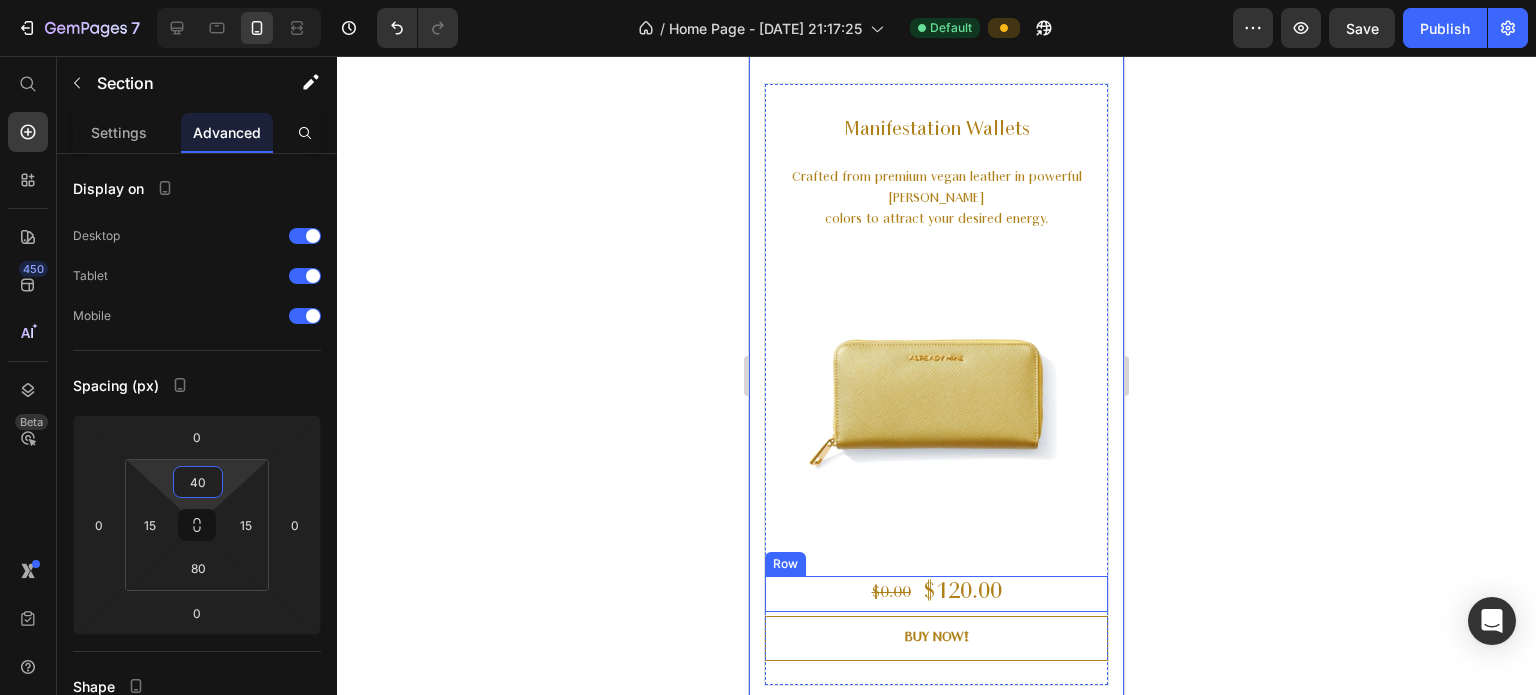 scroll, scrollTop: 1103, scrollLeft: 0, axis: vertical 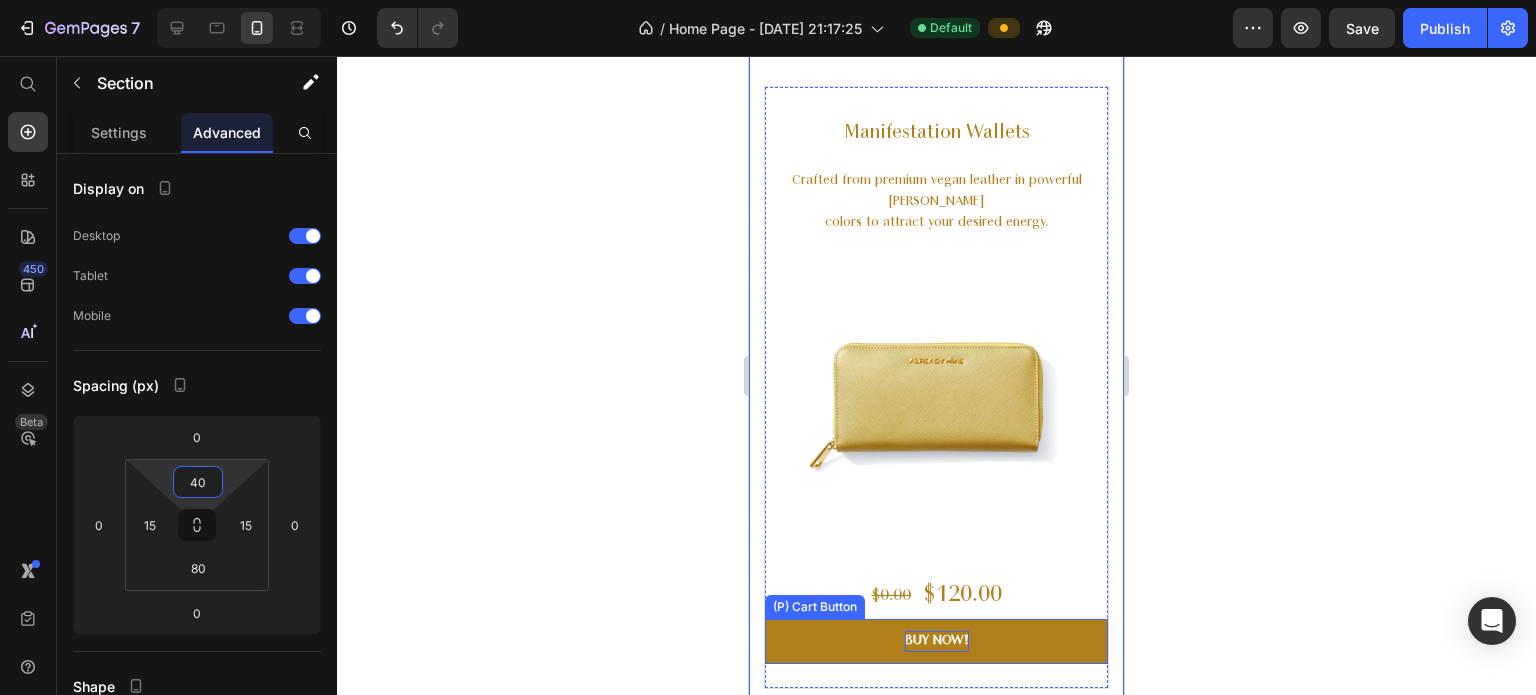 click on "BUY NOW!" at bounding box center (937, 641) 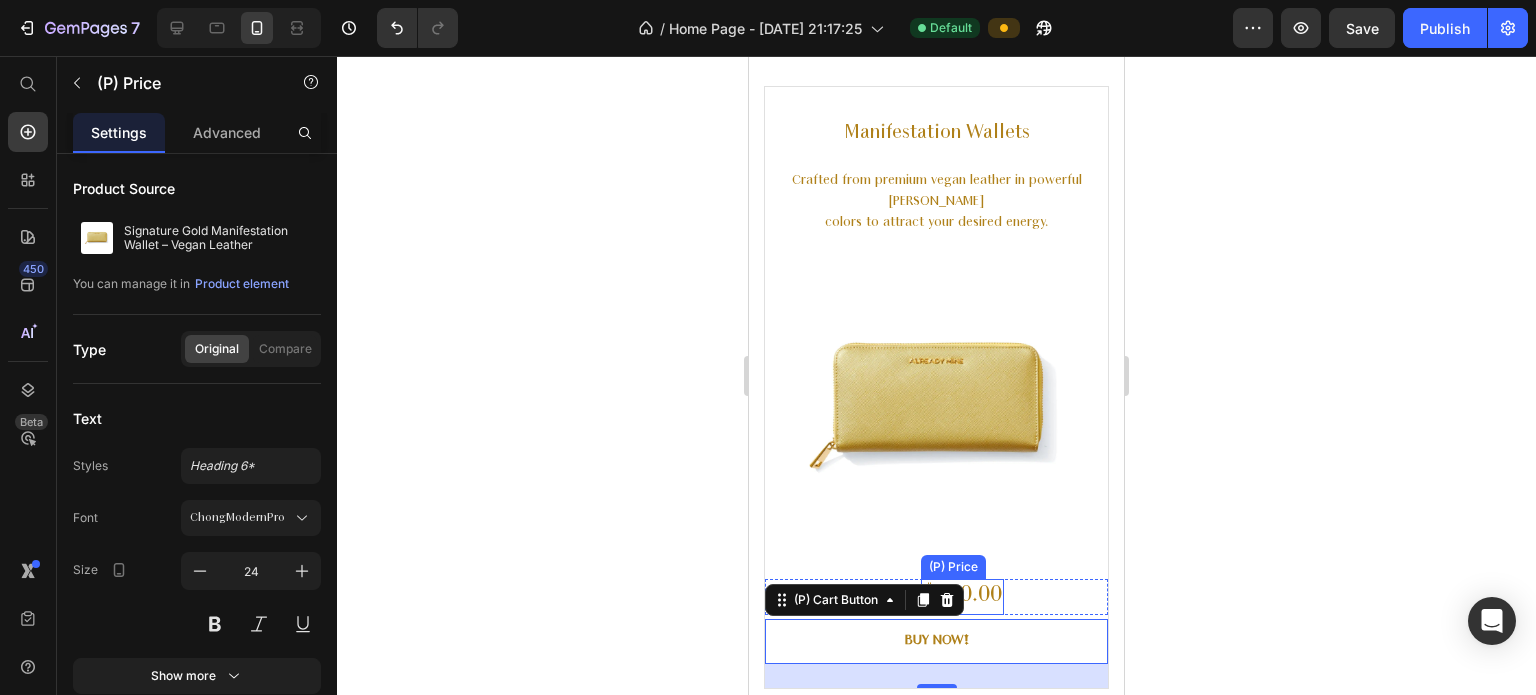 click on "$120.00" at bounding box center [962, 596] 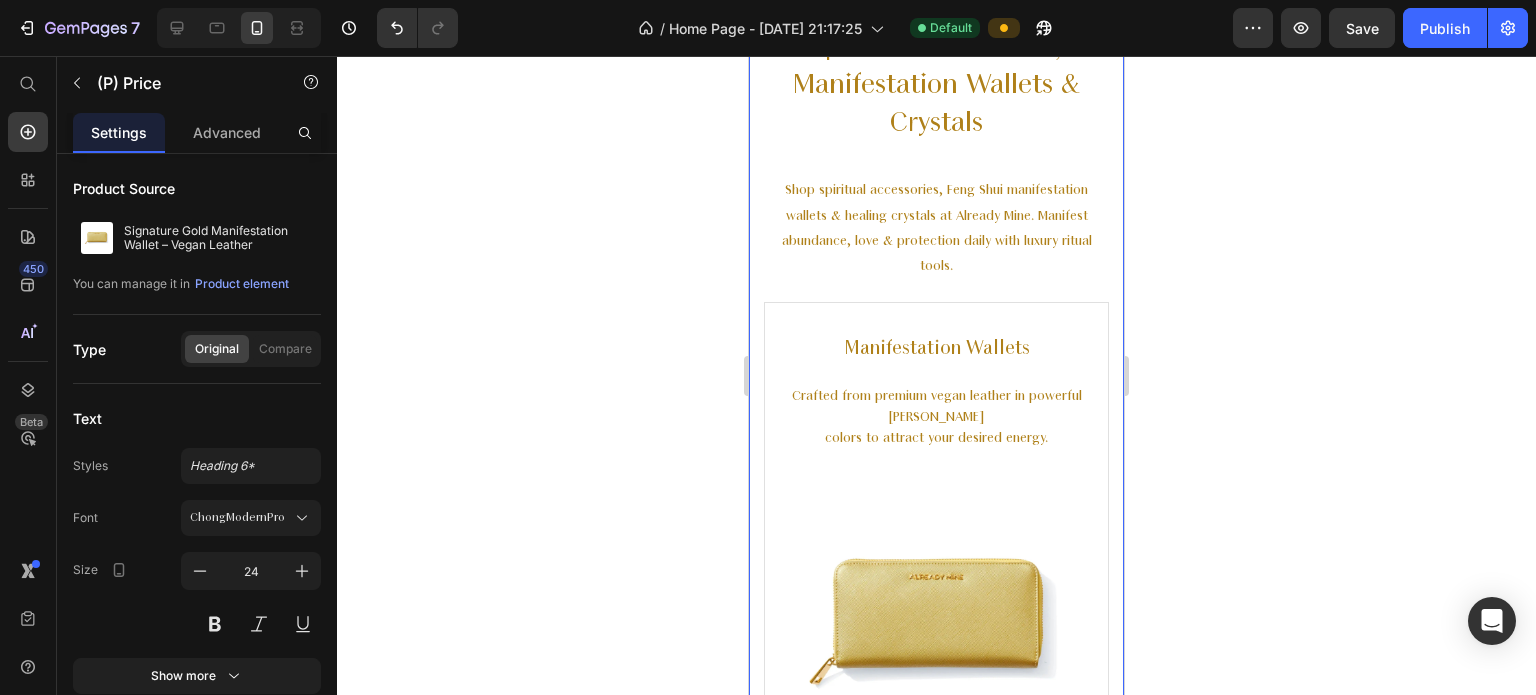 scroll, scrollTop: 911, scrollLeft: 0, axis: vertical 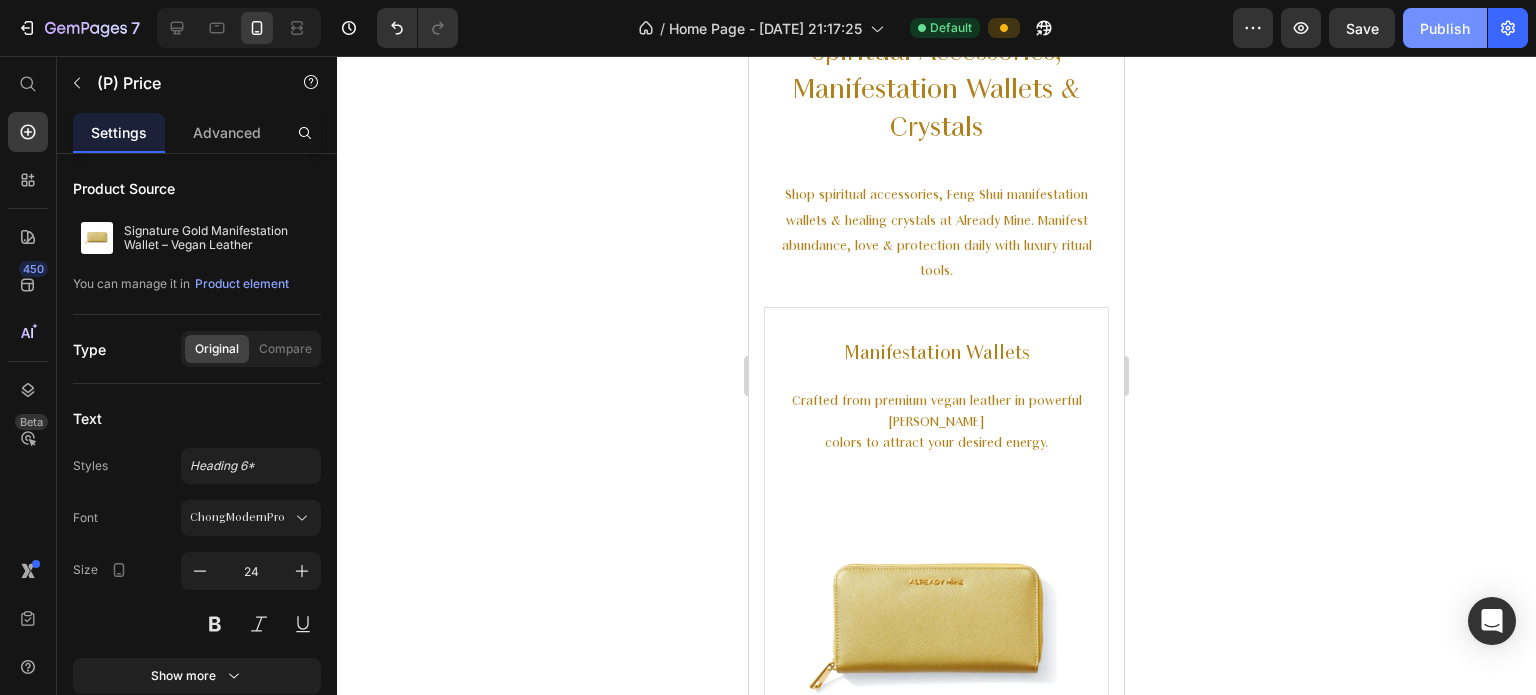 click on "Publish" at bounding box center (1445, 28) 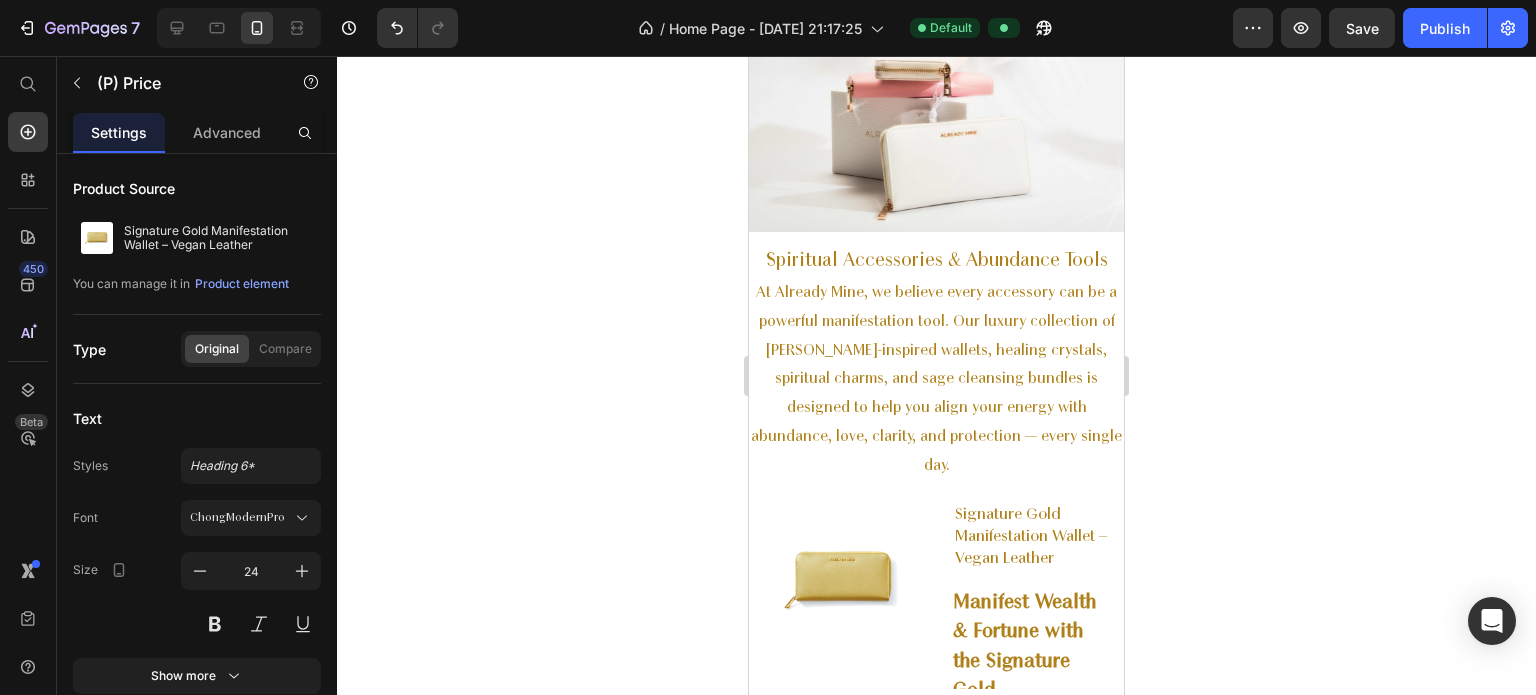 scroll, scrollTop: 76, scrollLeft: 0, axis: vertical 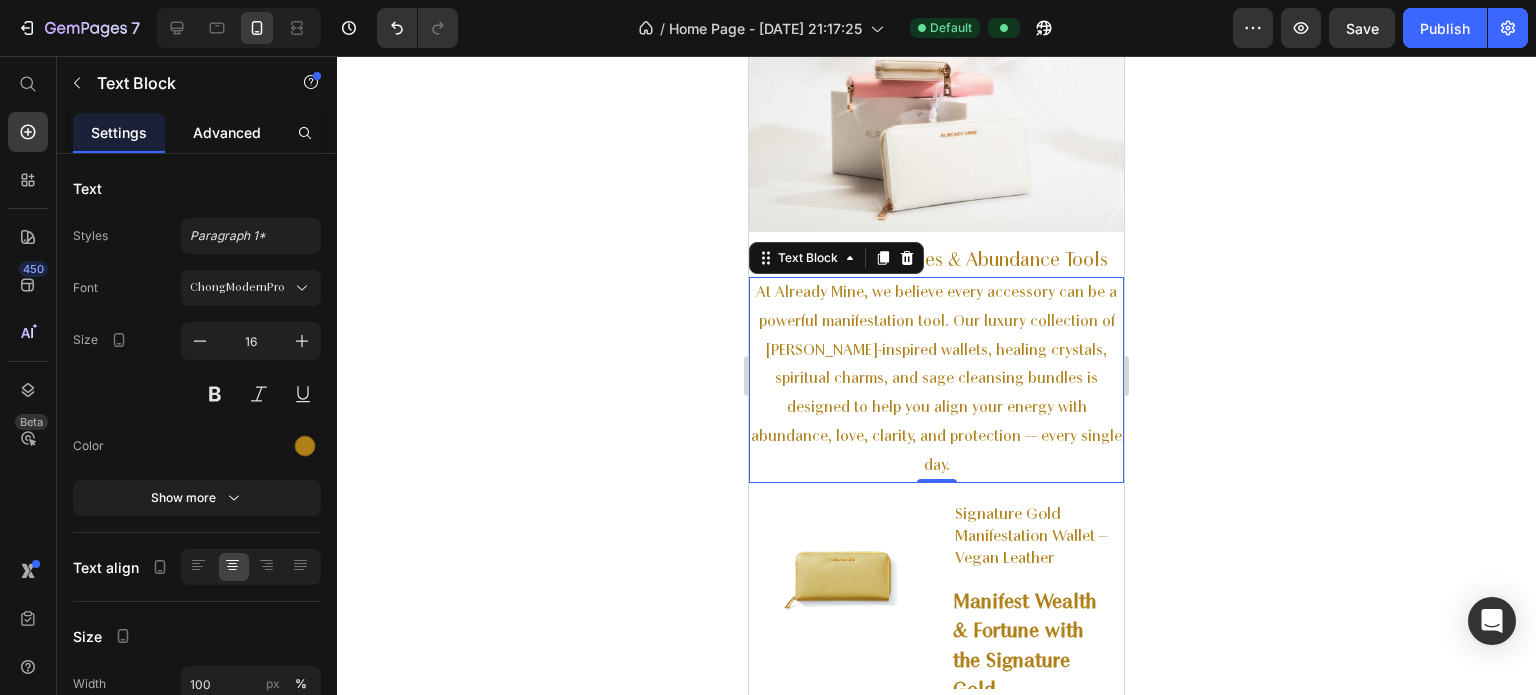 click on "Advanced" at bounding box center [227, 132] 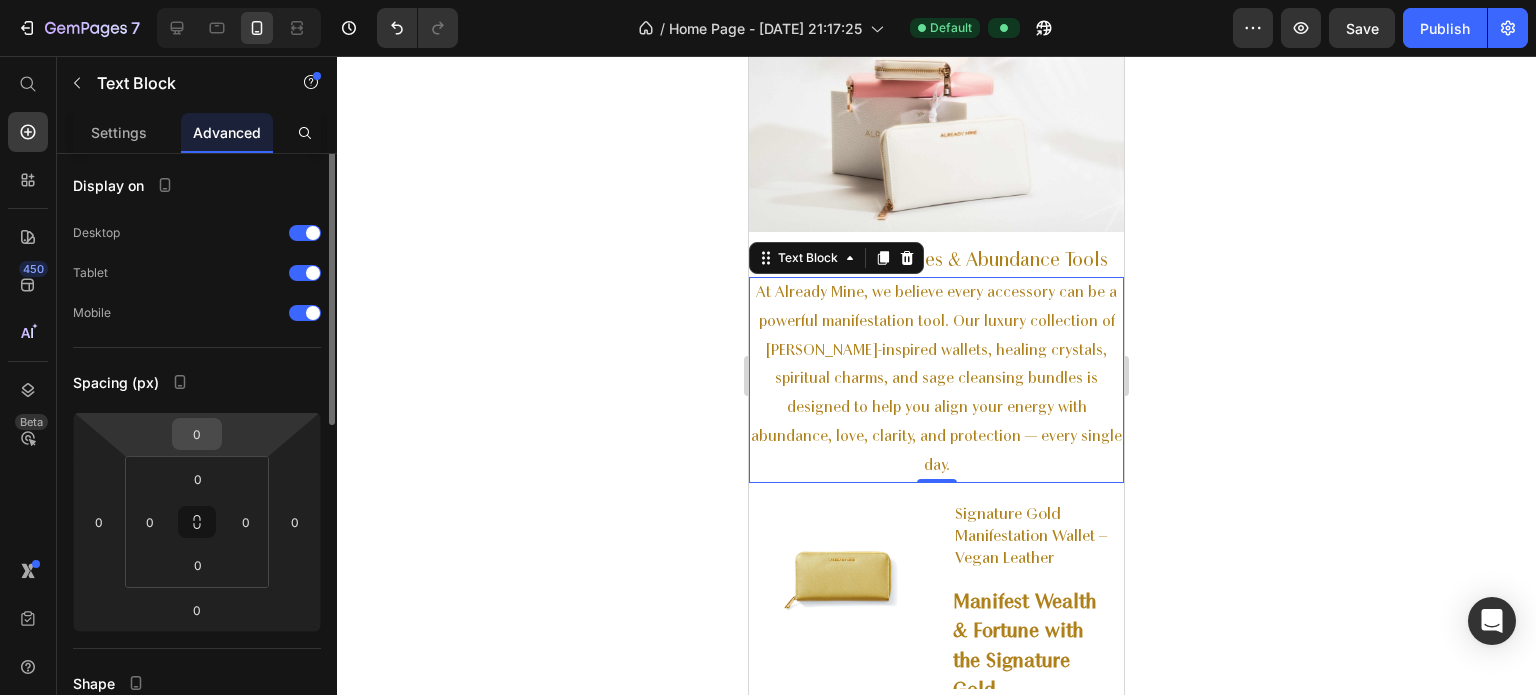 scroll, scrollTop: 0, scrollLeft: 0, axis: both 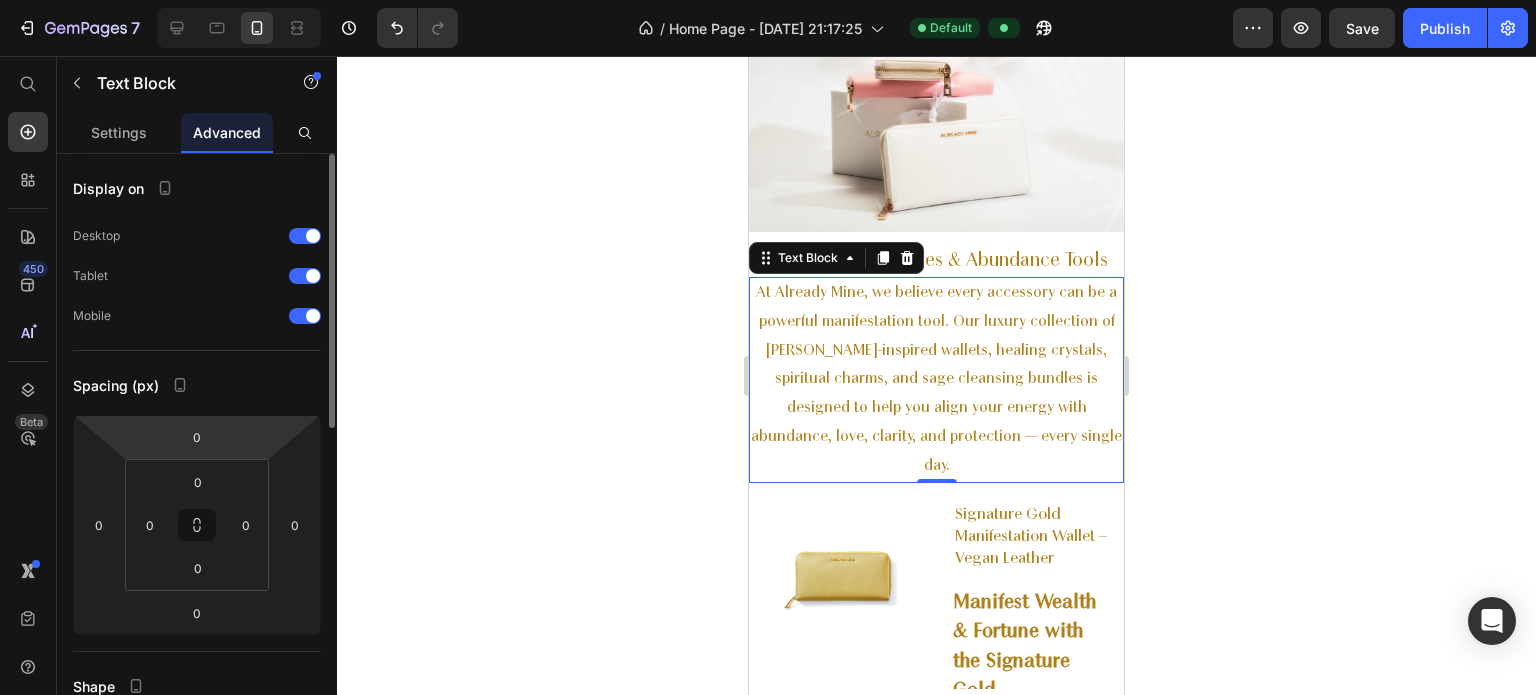 click on "Display on Desktop Tablet Mobile Spacing (px) [PHONE_NUMBER] Shape Border Corner Shadow Position Opacity 100 % Animation Upgrade to Build plan  to unlock Animation & other premium features. Interaction Upgrade to Optimize plan  to unlock Interaction & other premium features. CSS class  Delete element" at bounding box center (197, 806) 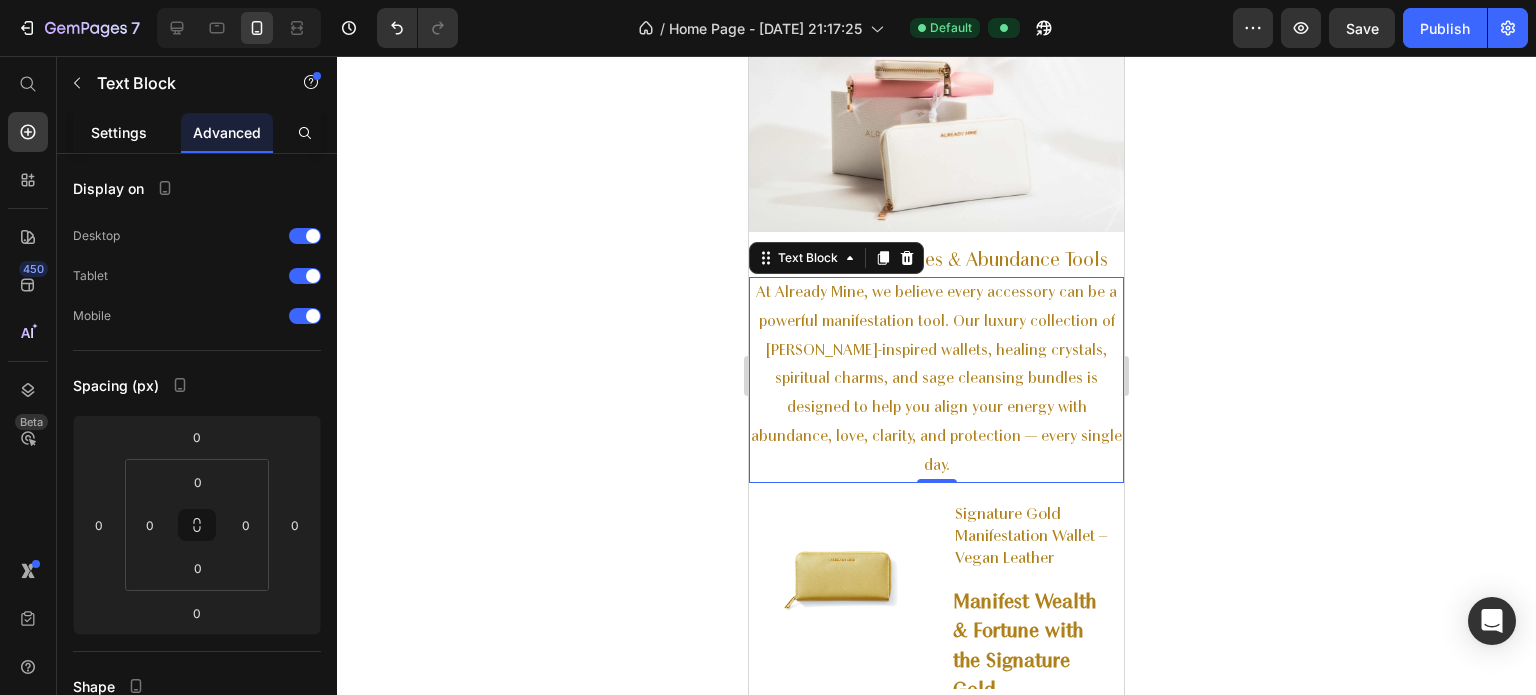 click on "Settings" at bounding box center (119, 132) 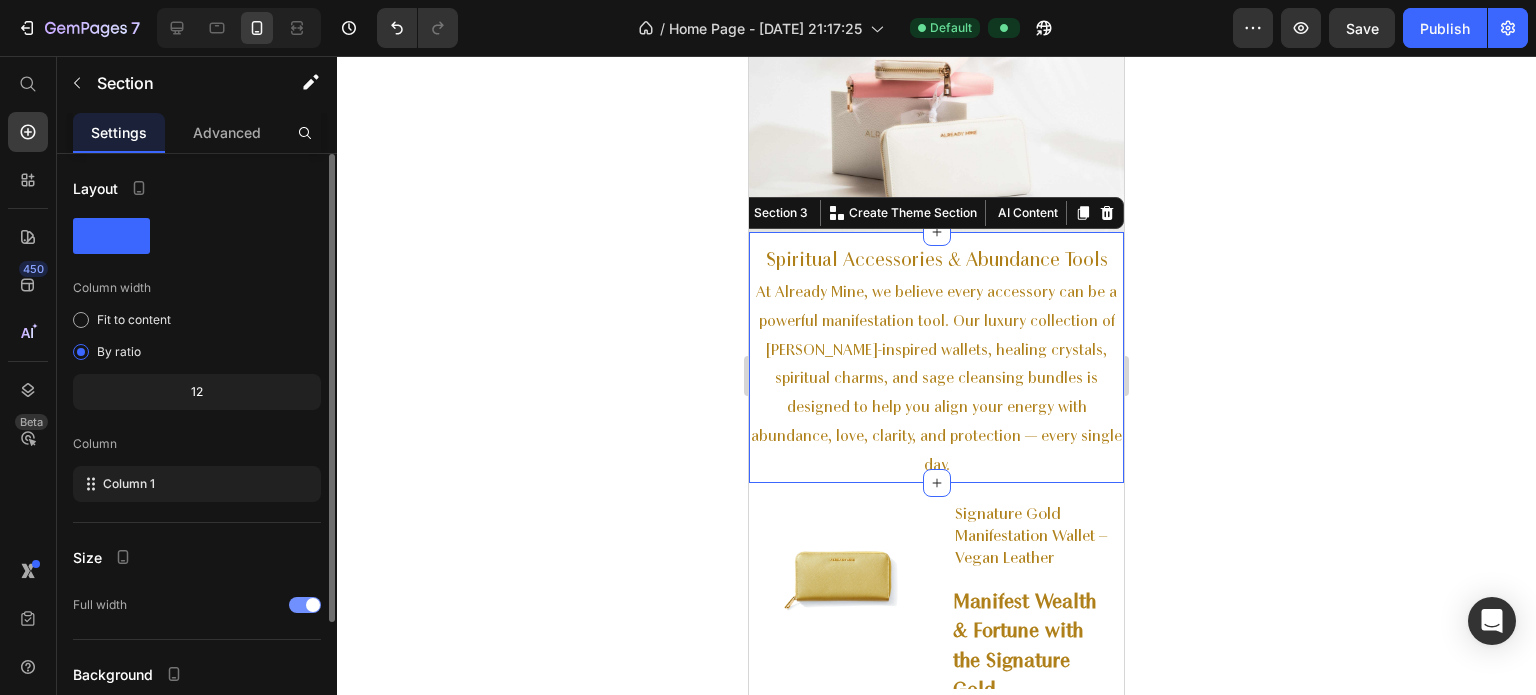 click at bounding box center [305, 605] 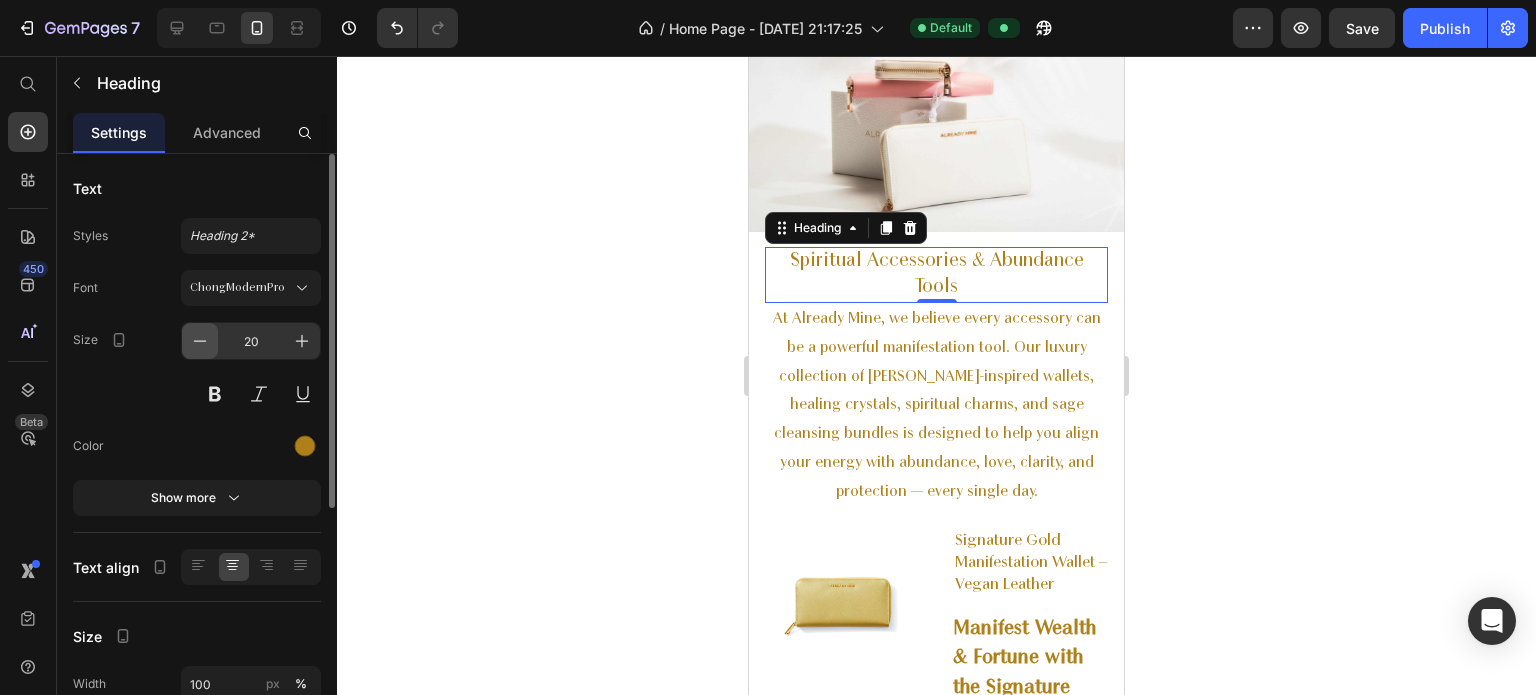 click at bounding box center (200, 341) 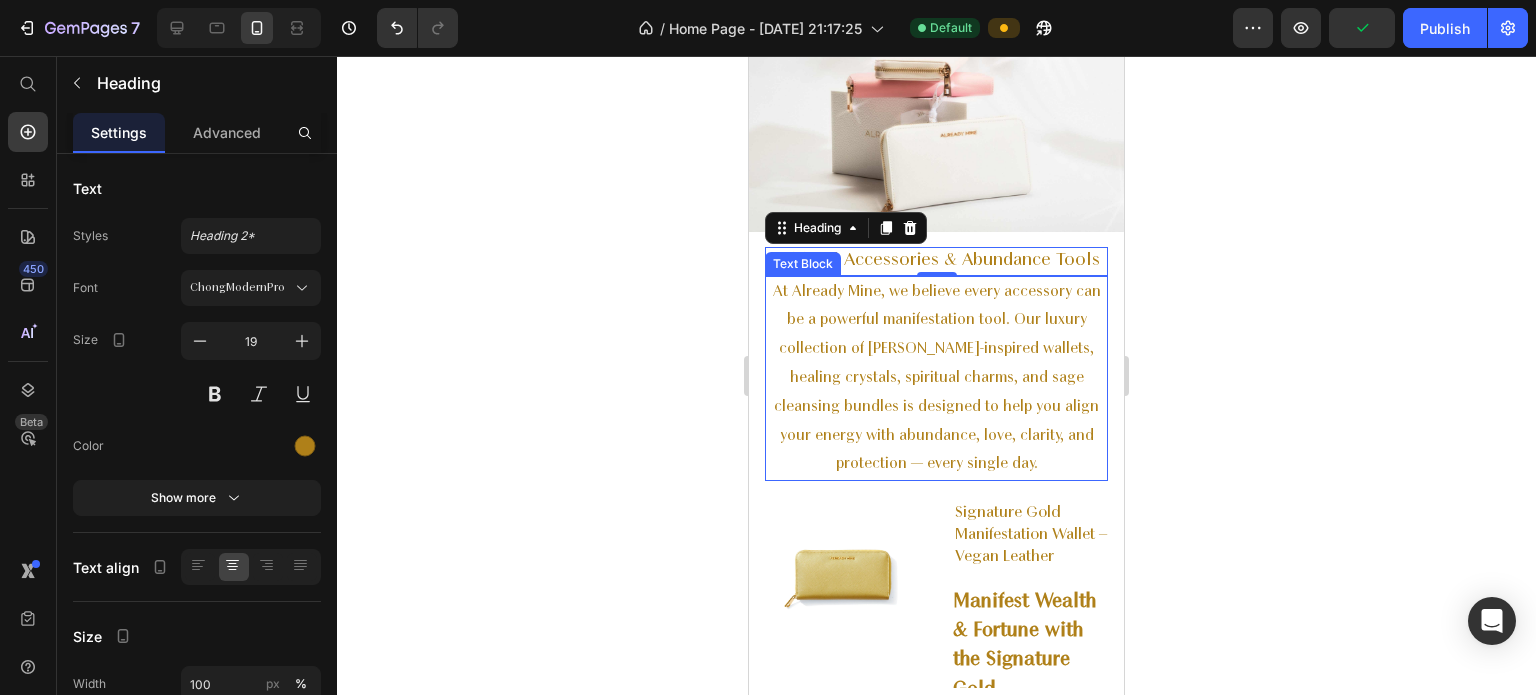 scroll, scrollTop: 0, scrollLeft: 0, axis: both 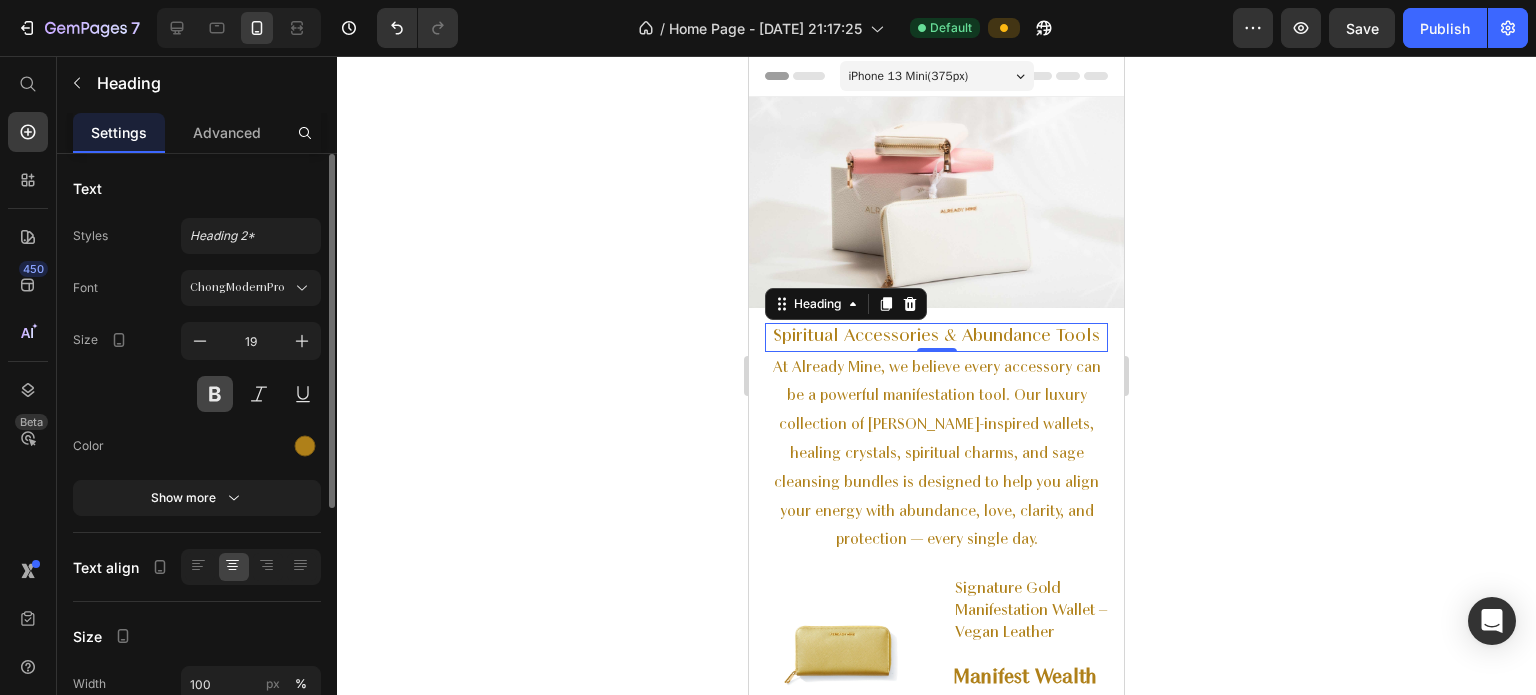click at bounding box center (215, 394) 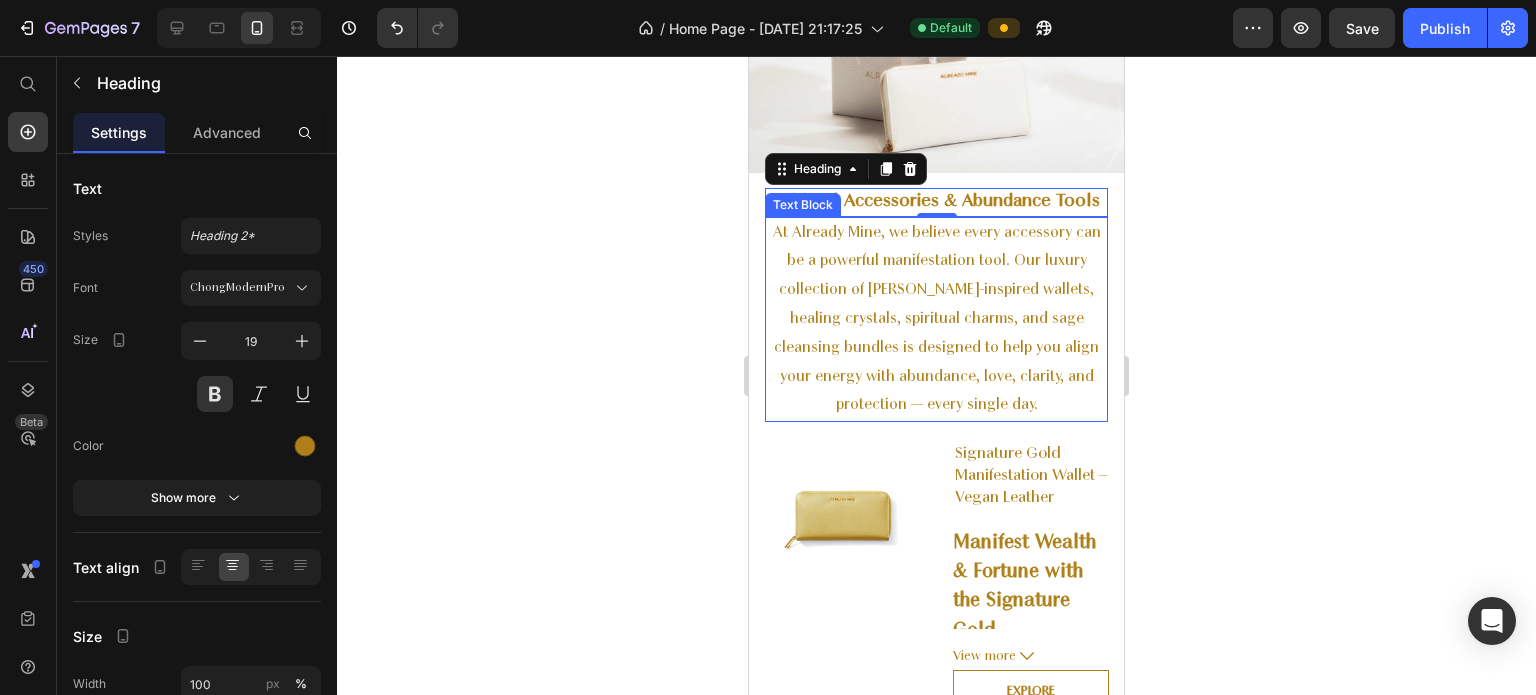 scroll, scrollTop: 134, scrollLeft: 0, axis: vertical 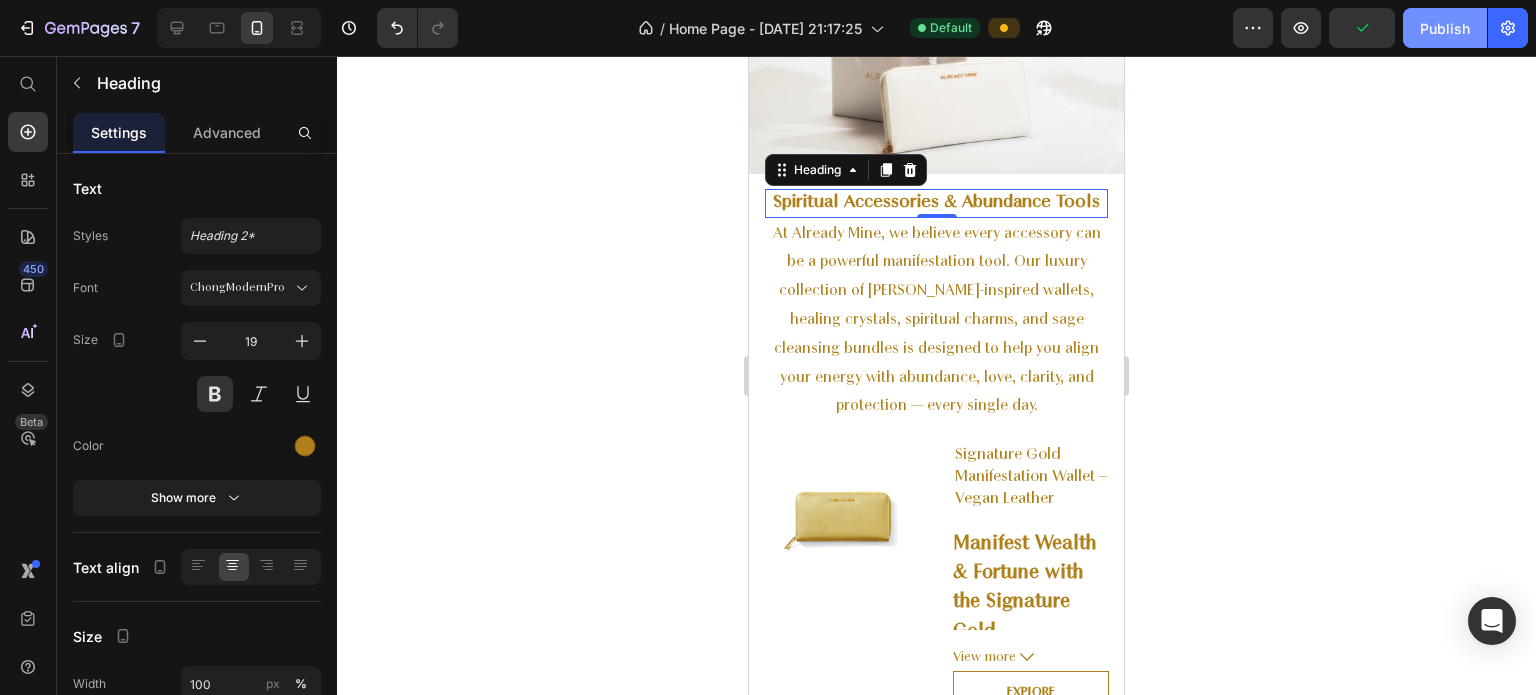 click on "Publish" at bounding box center [1445, 28] 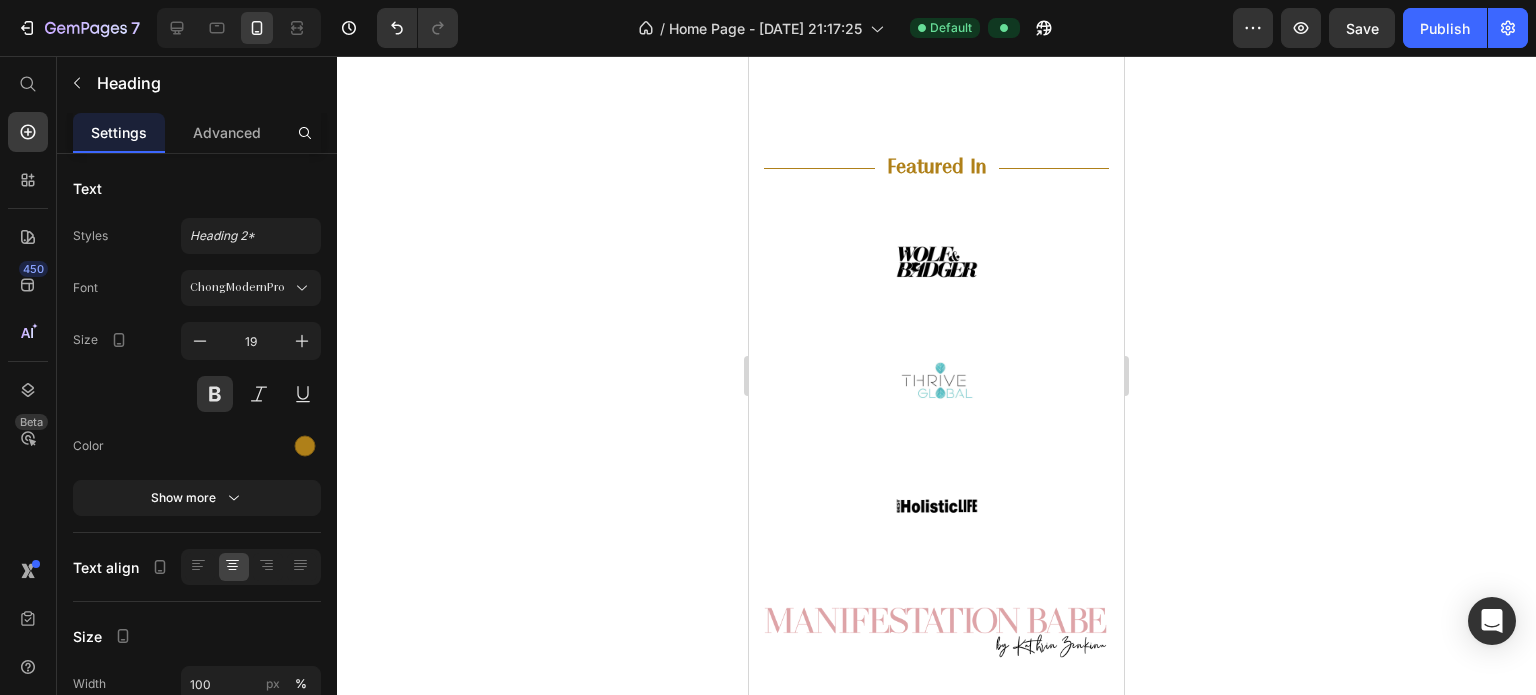 scroll, scrollTop: 9296, scrollLeft: 0, axis: vertical 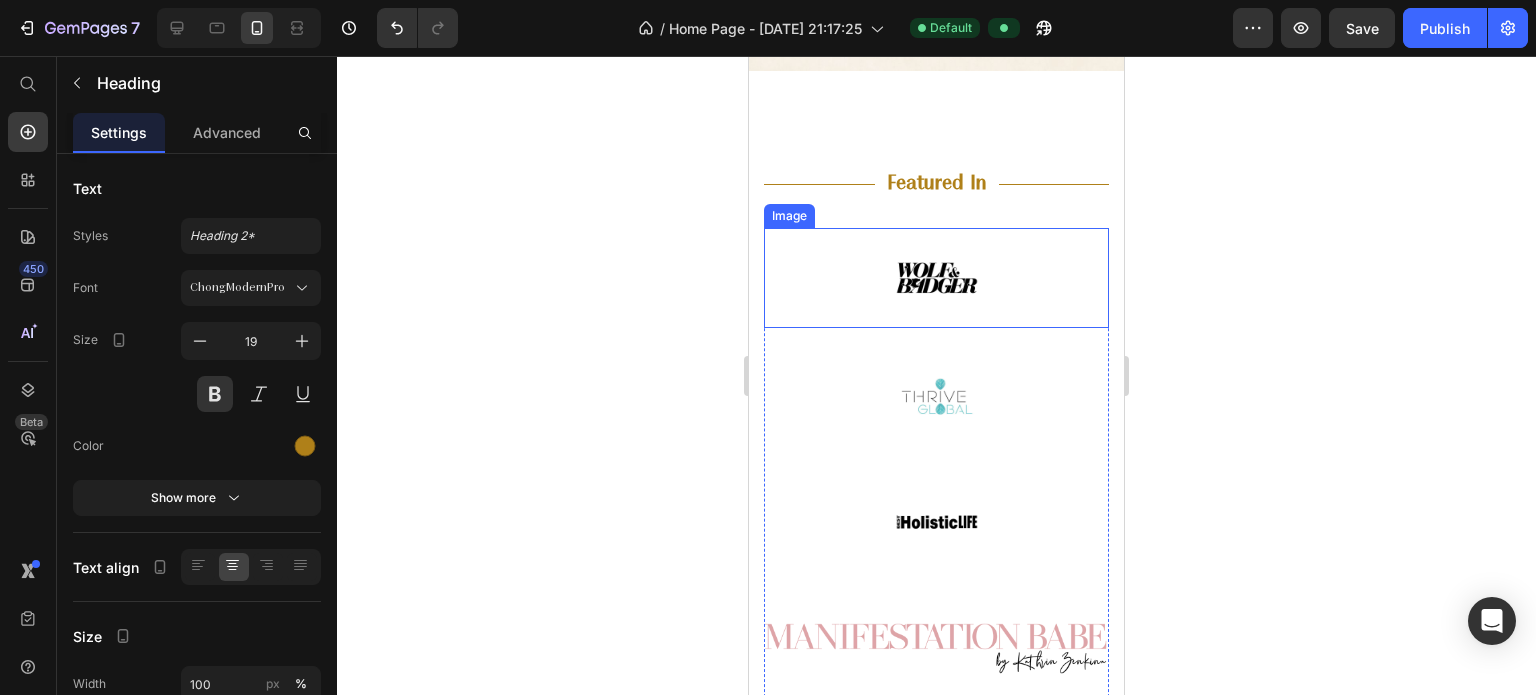 click at bounding box center (936, 278) 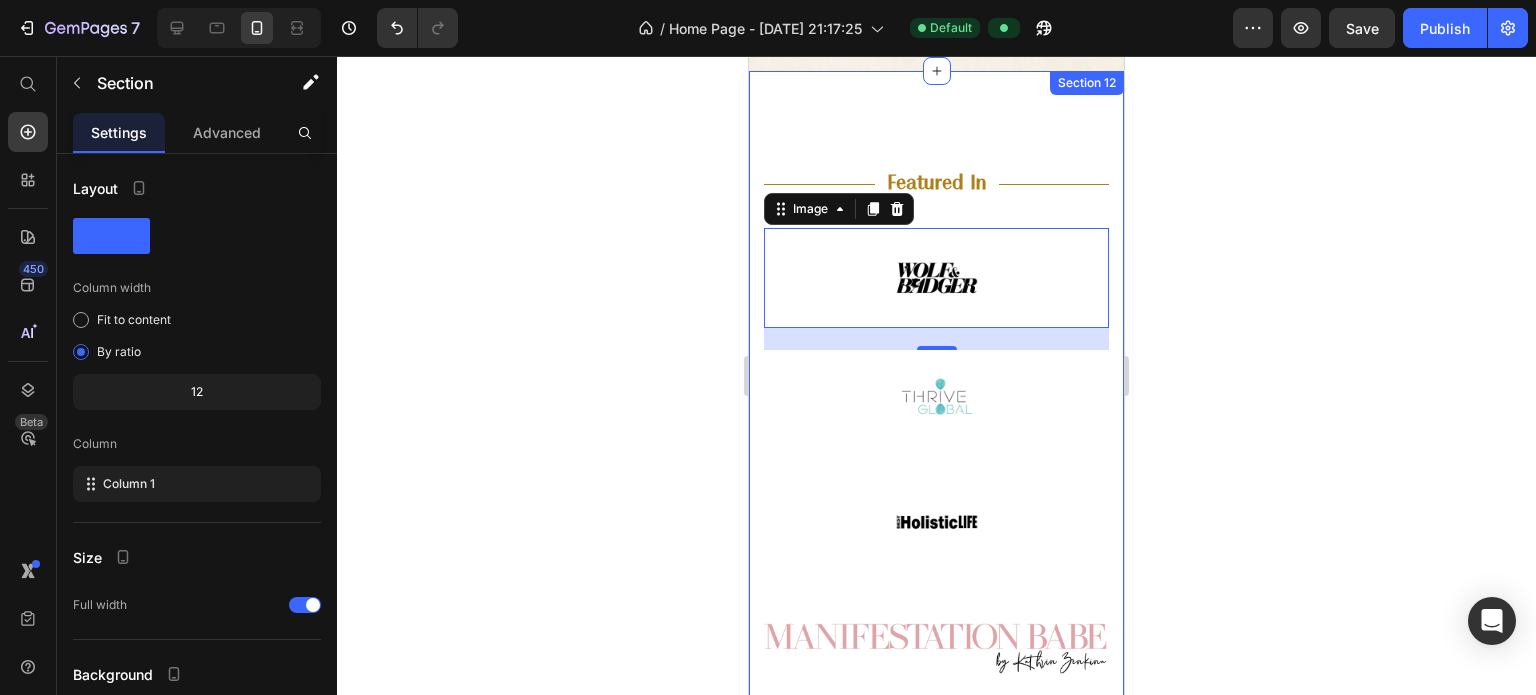 click on "Title Line Featured In Text Block                Title Line Row Row Image   22 Image Image Image Image Row Section 12" at bounding box center [936, 616] 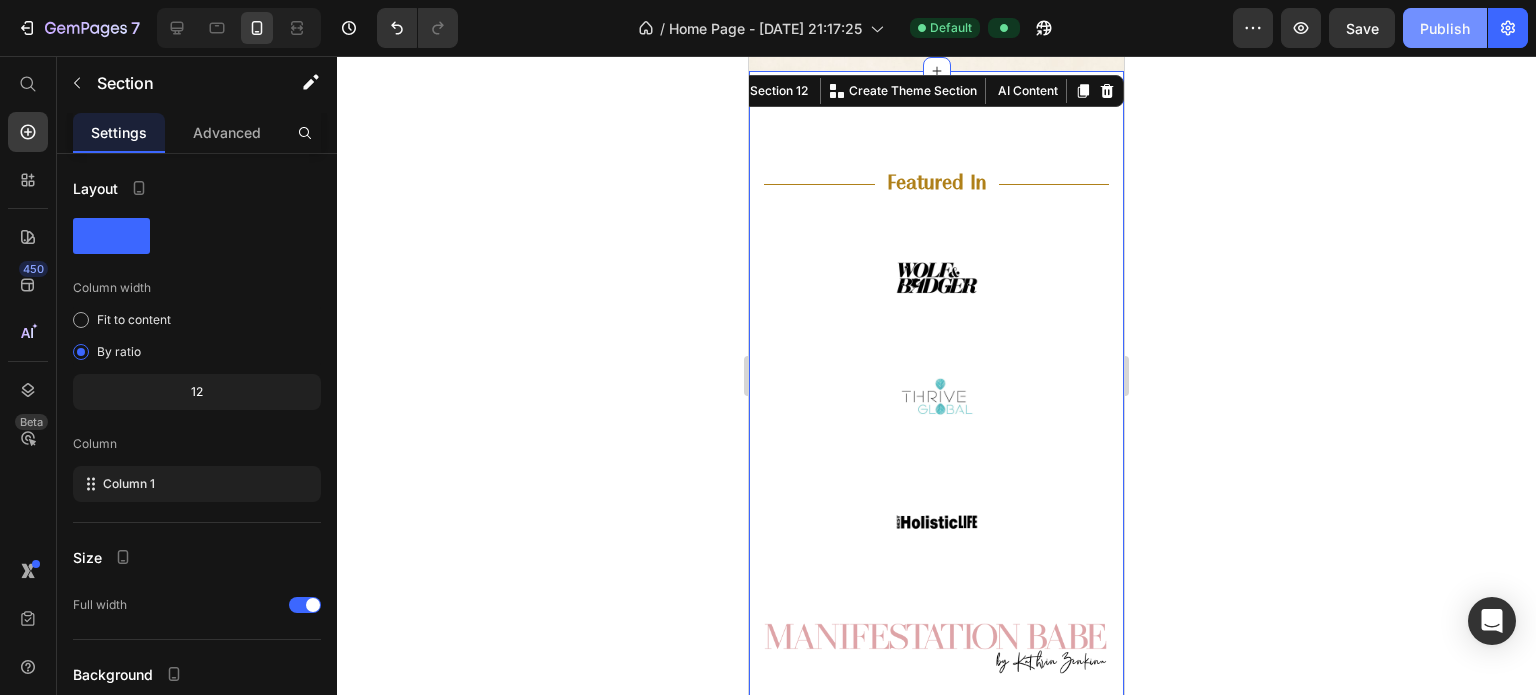 click on "Publish" at bounding box center (1445, 28) 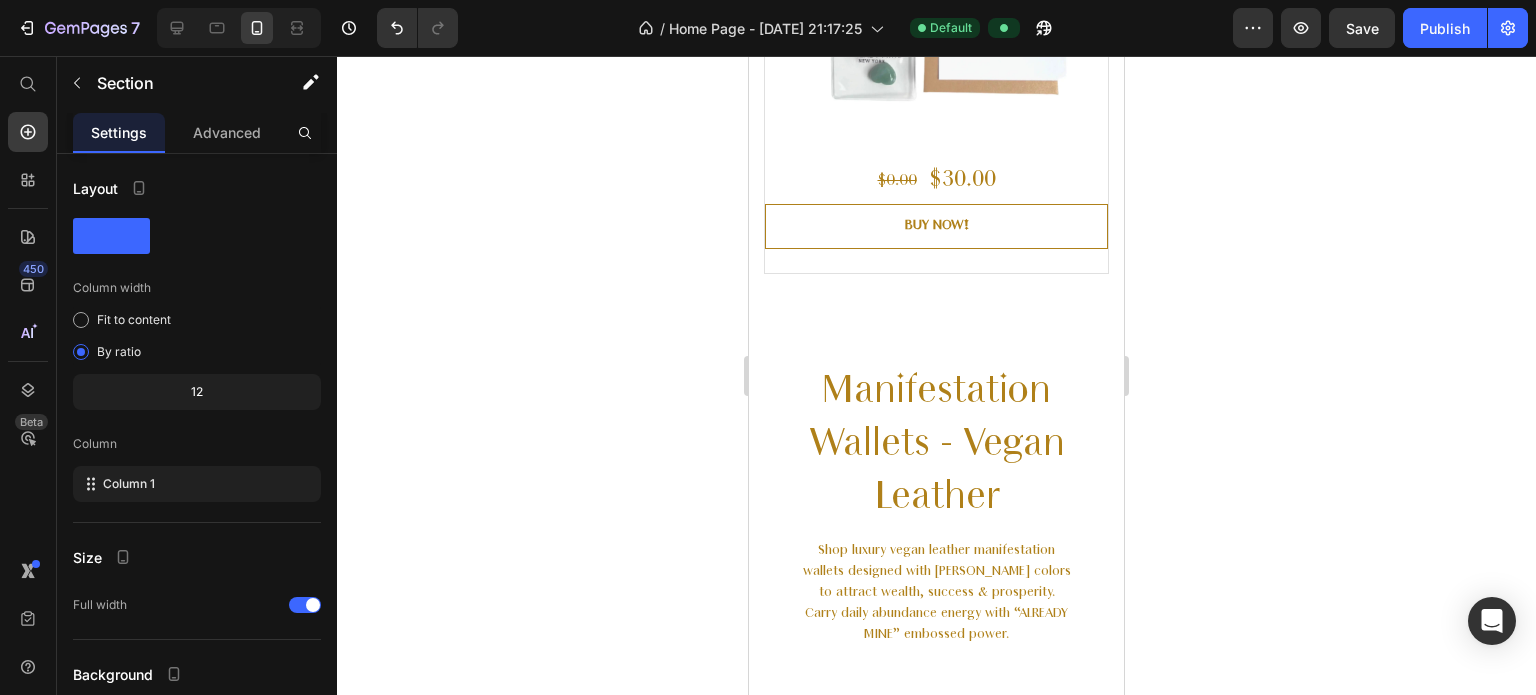 scroll, scrollTop: 2762, scrollLeft: 0, axis: vertical 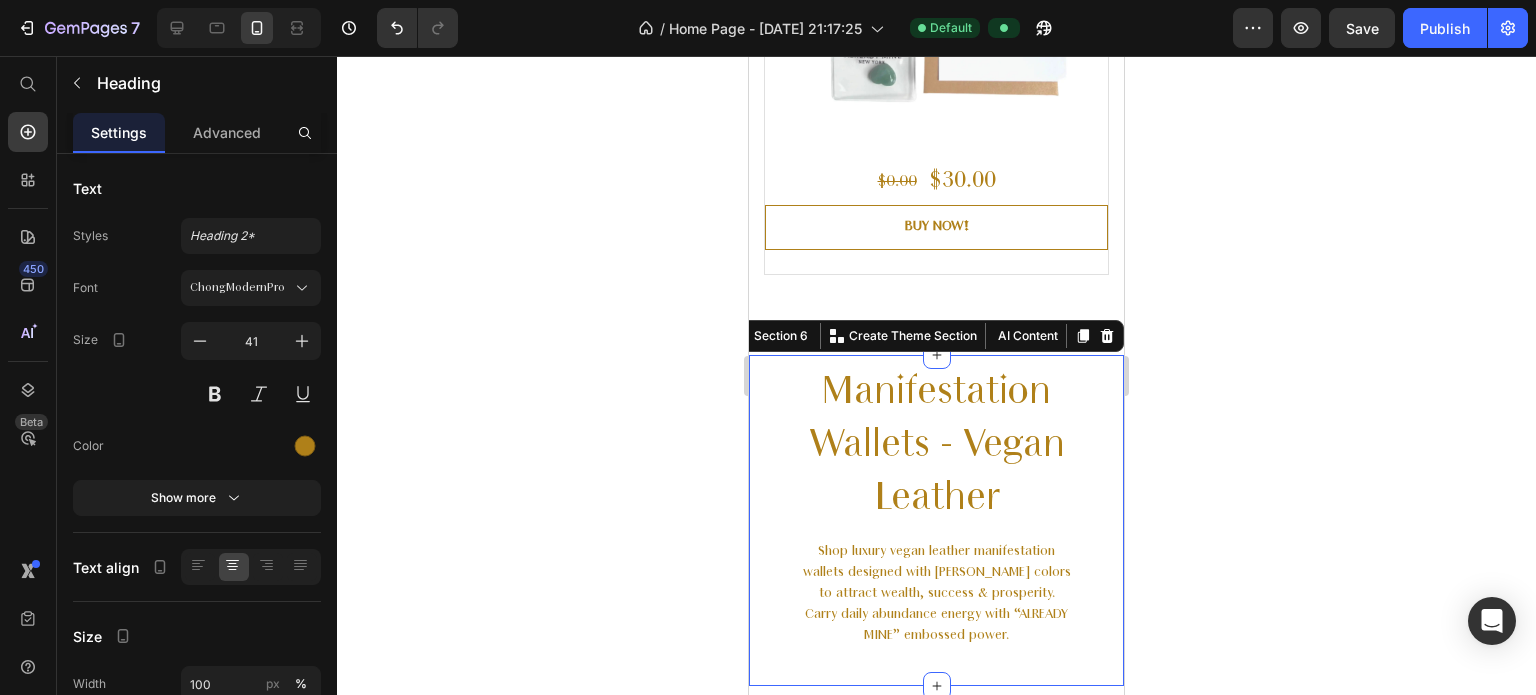 click on "Manifestation Wallets - Vegan Leather Heading Shop luxury vegan leather manifestation wallets designed with Feng Shui colors to attract wealth, success & prosperity. Carry daily abundance energy with “ALREADY MINE” embossed power. Text block Section 6   You can create reusable sections Create Theme Section AI Content Write with GemAI What would you like to describe here? Tone and Voice Persuasive Product Signature Earth Brown Manifestation Wallet – Stability & Grounded Wealth Show more Generate" at bounding box center (936, 521) 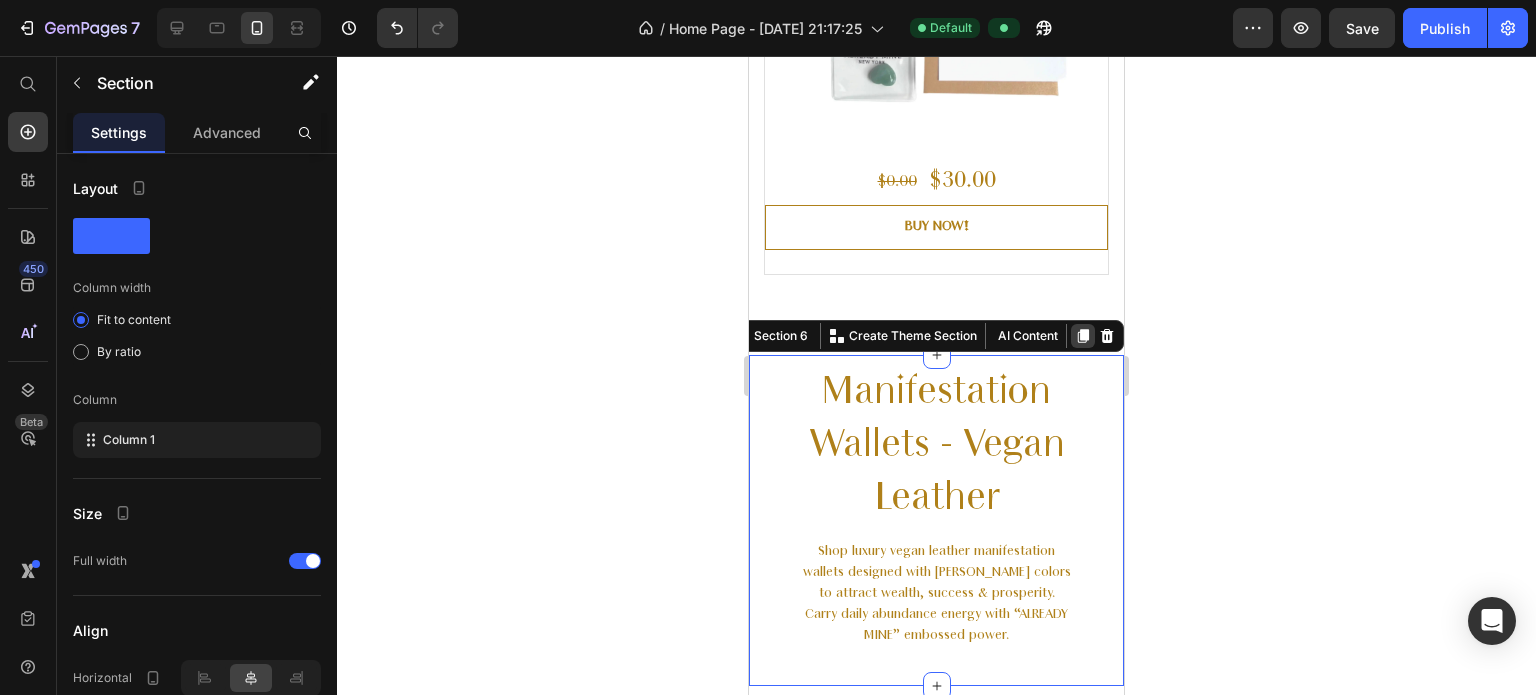 click 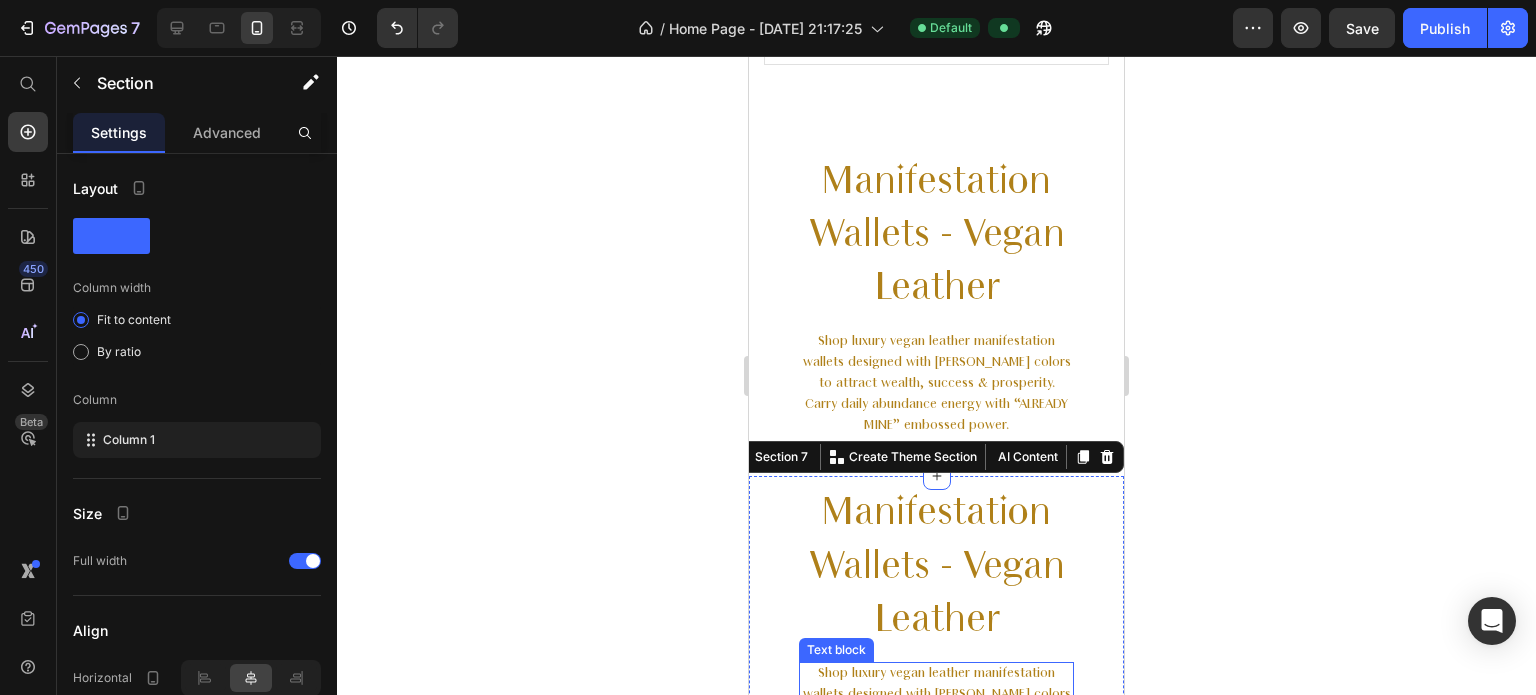 scroll, scrollTop: 2962, scrollLeft: 0, axis: vertical 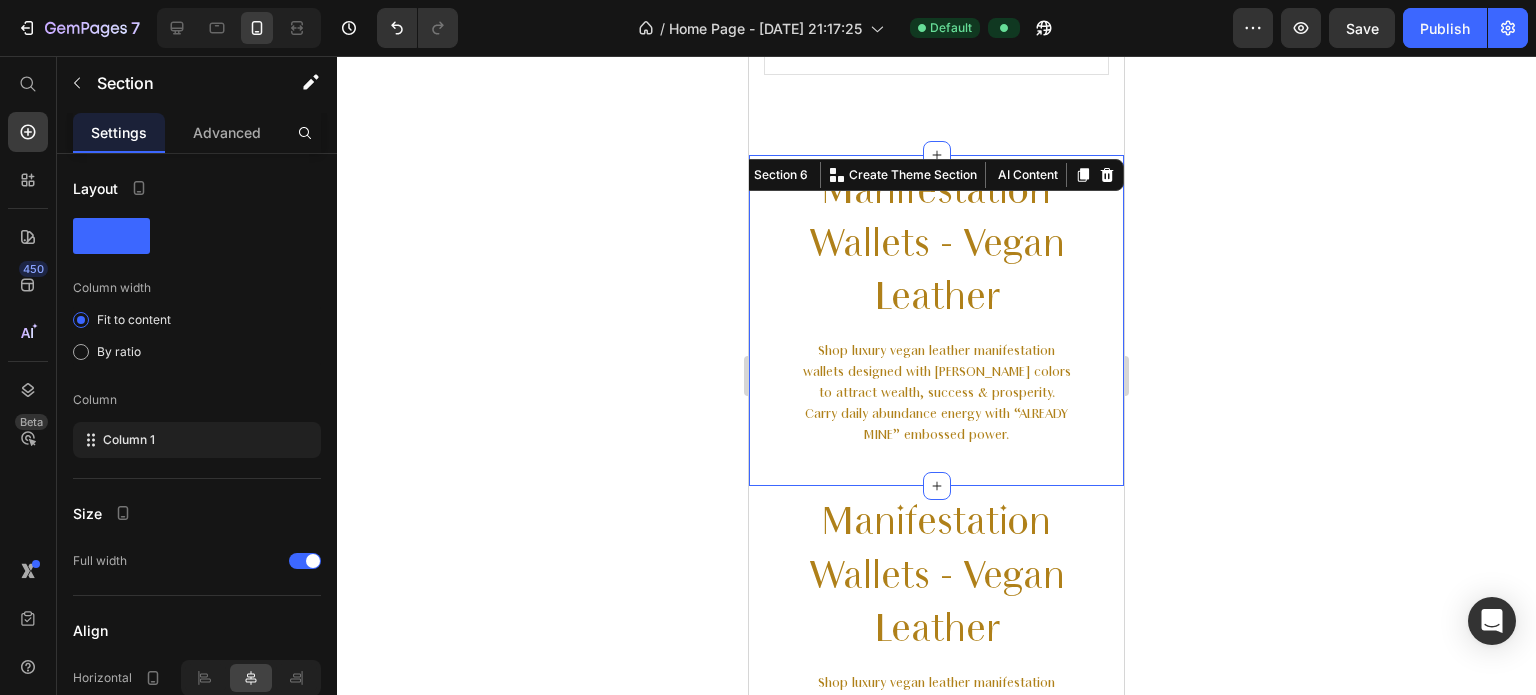 click on "Manifestation Wallets - Vegan Leather Heading Shop luxury vegan leather manifestation wallets designed with Feng Shui colors to attract wealth, success & prosperity. Carry daily abundance energy with “ALREADY MINE” embossed power. Text block Section 6   You can create reusable sections Create Theme Section AI Content Write with GemAI What would you like to describe here? Tone and Voice Persuasive Product Show more Generate" at bounding box center (936, 321) 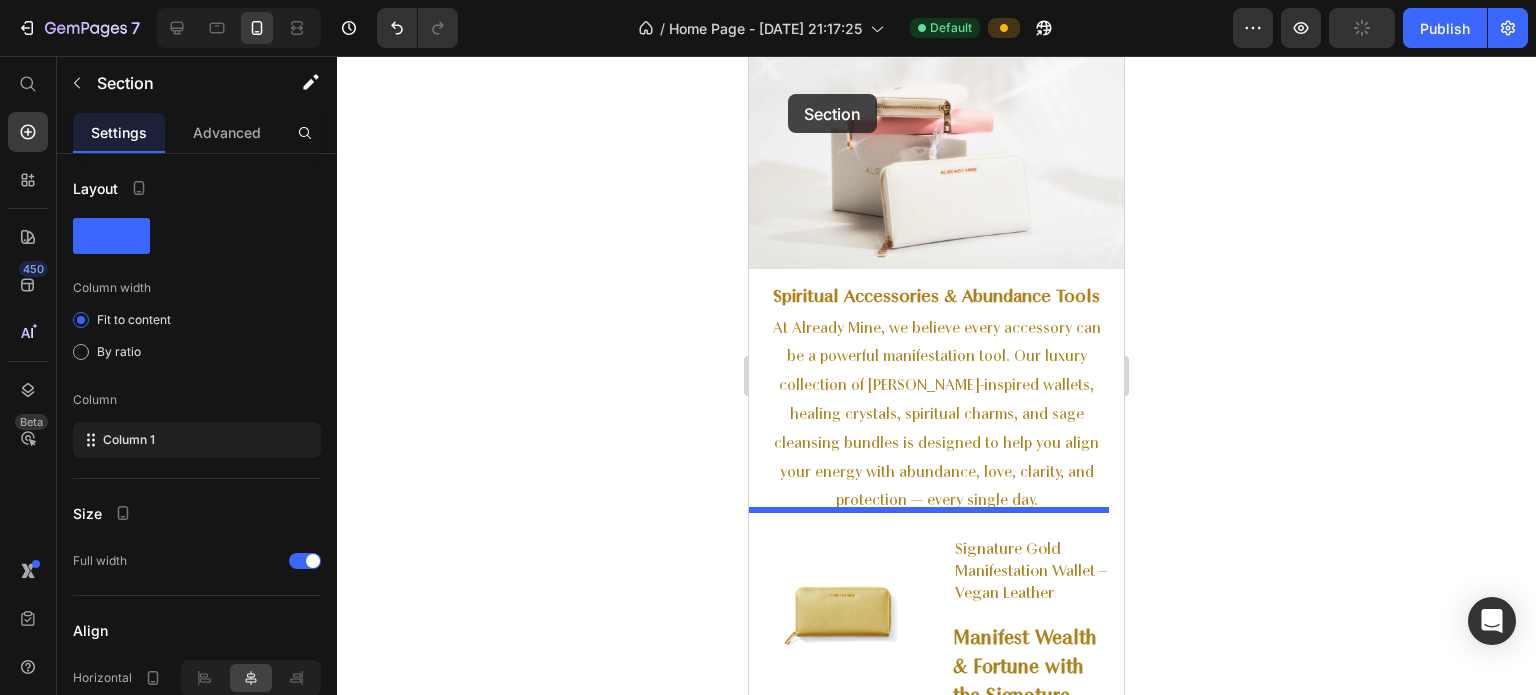 scroll, scrollTop: 0, scrollLeft: 0, axis: both 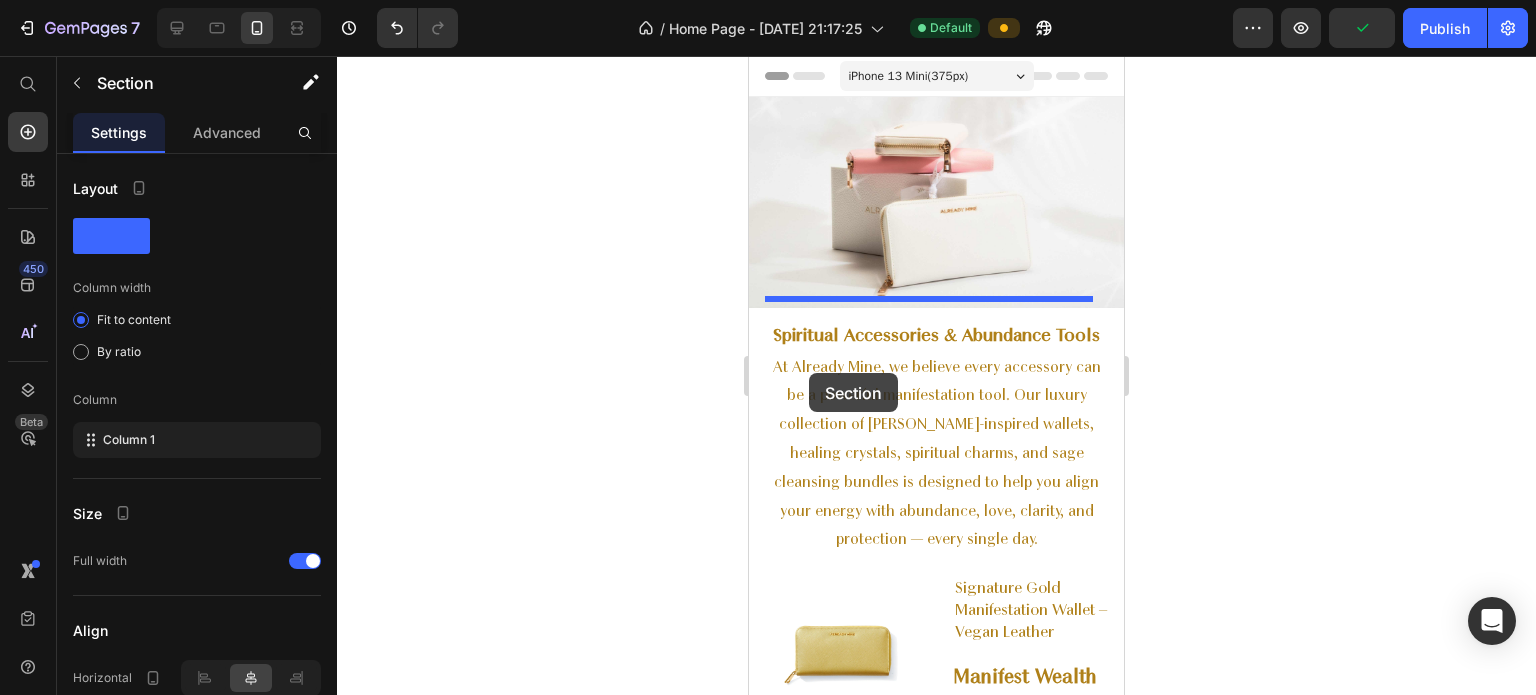 drag, startPoint x: 760, startPoint y: 213, endPoint x: 809, endPoint y: 372, distance: 166.37909 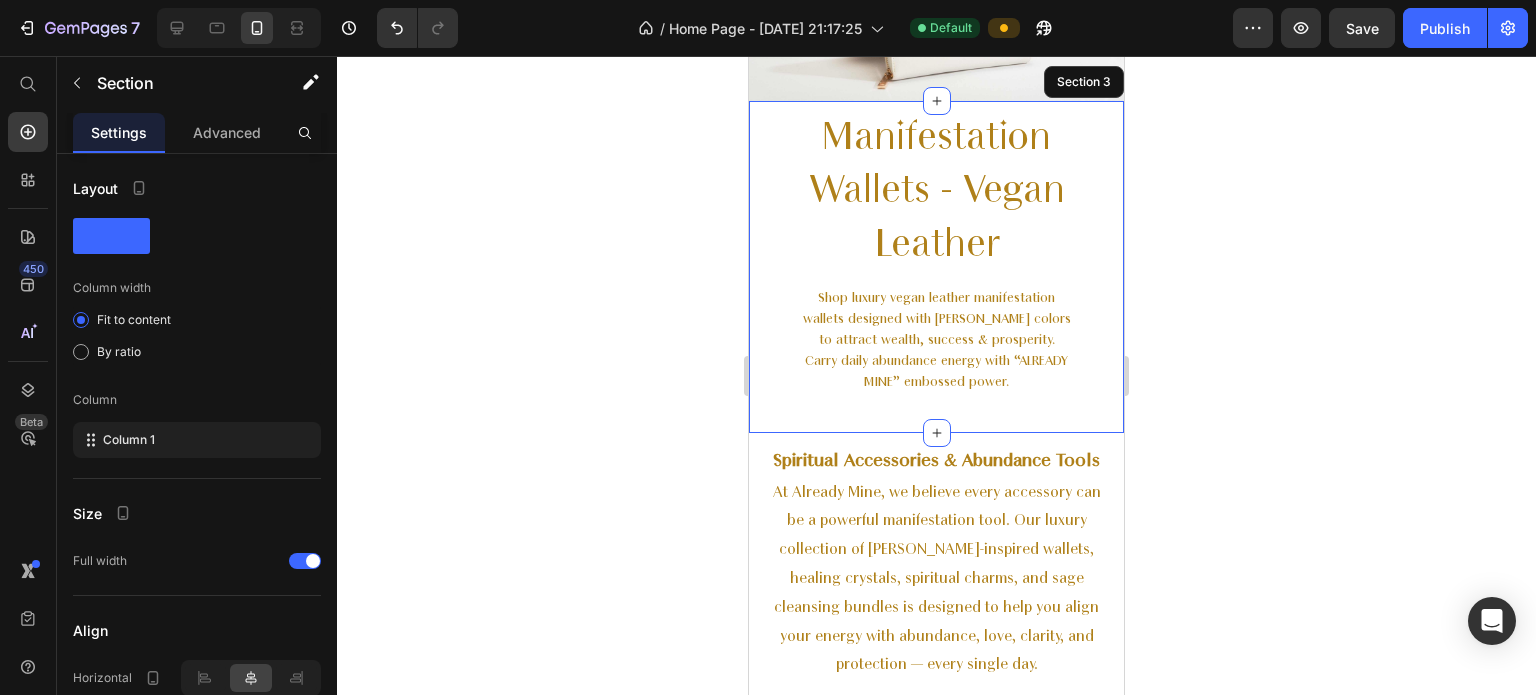 scroll, scrollTop: 250, scrollLeft: 0, axis: vertical 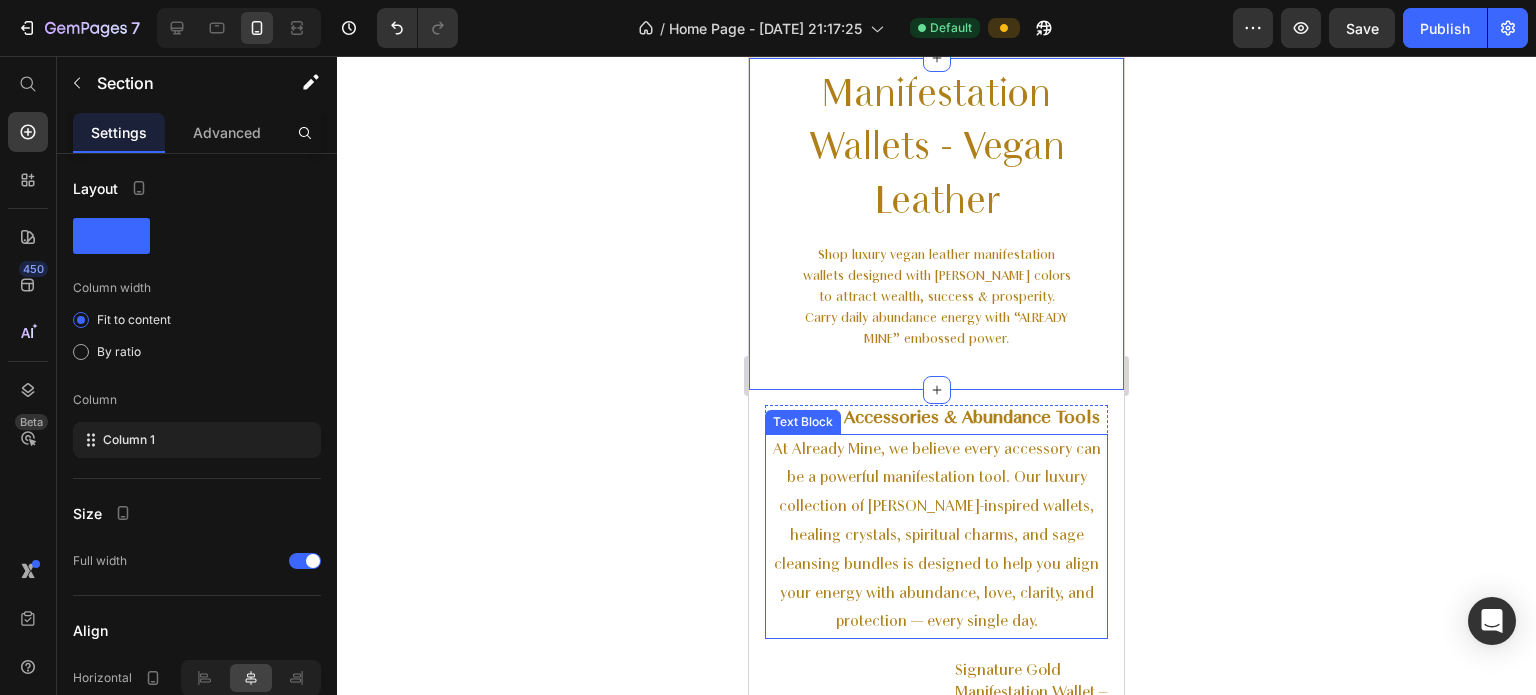 click on "At Already Mine, we believe every accessory can be a powerful manifestation tool. Our luxury collection of [PERSON_NAME]-inspired wallets, healing crystals, spiritual charms, and sage cleansing bundles is designed to help you align your energy with abundance, love, clarity, and protection — every single day." at bounding box center (936, 537) 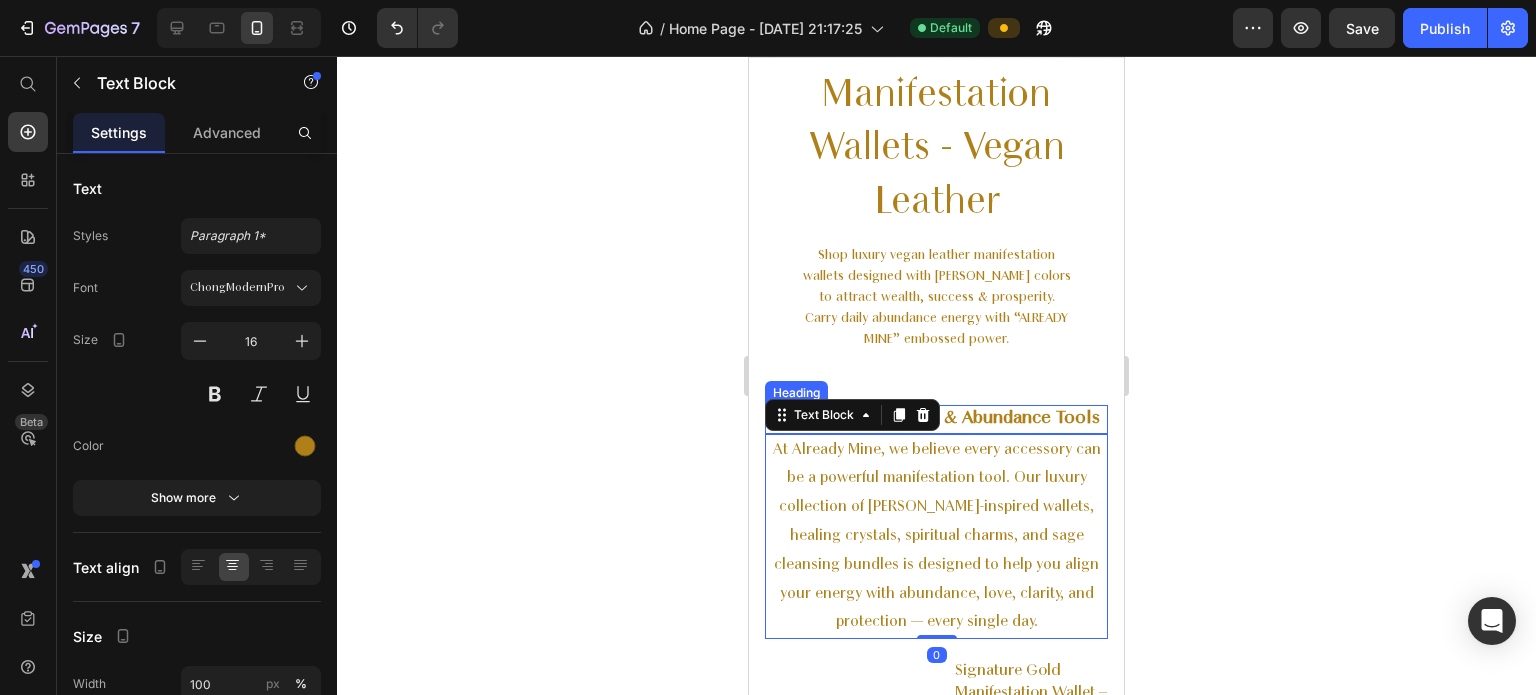 click on "Spiritual Accessories & Abundance Tools" at bounding box center [936, 419] 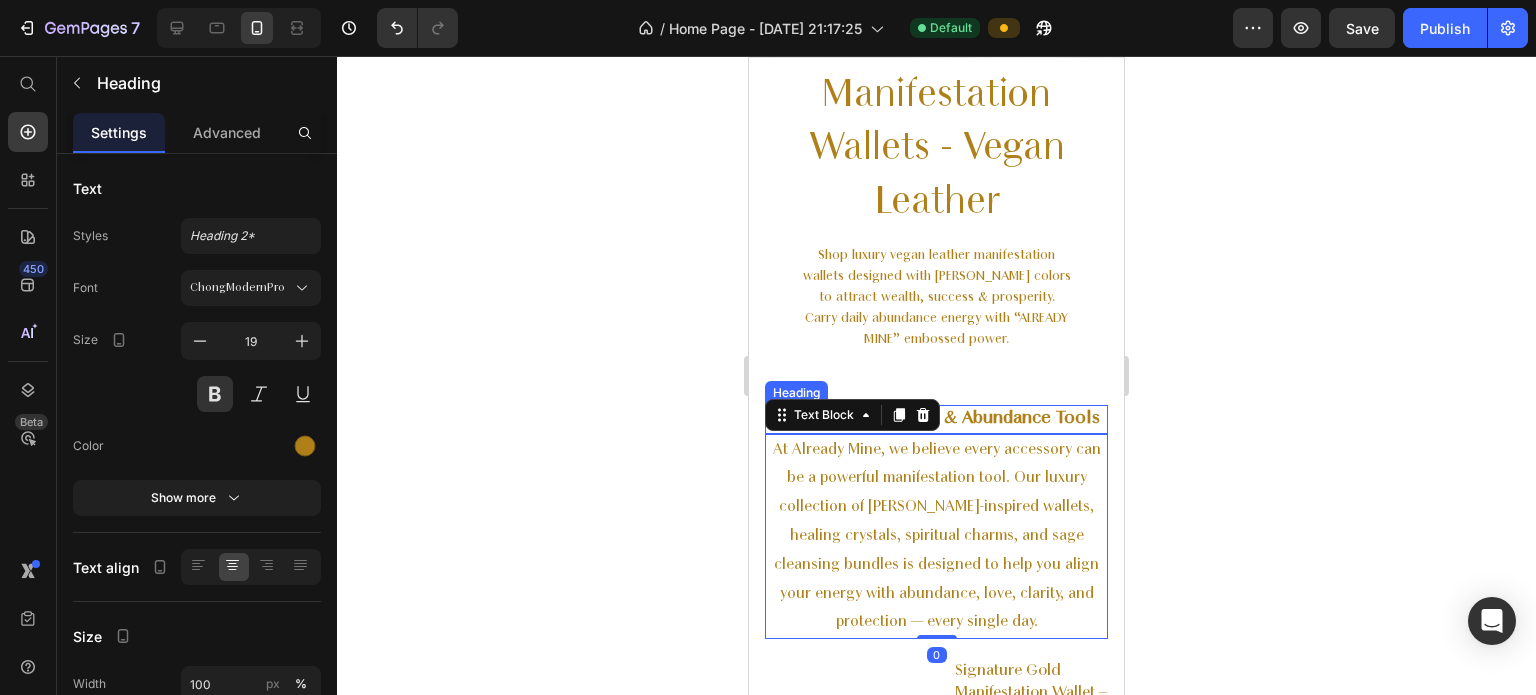 click on "Spiritual Accessories & Abundance Tools" at bounding box center (936, 419) 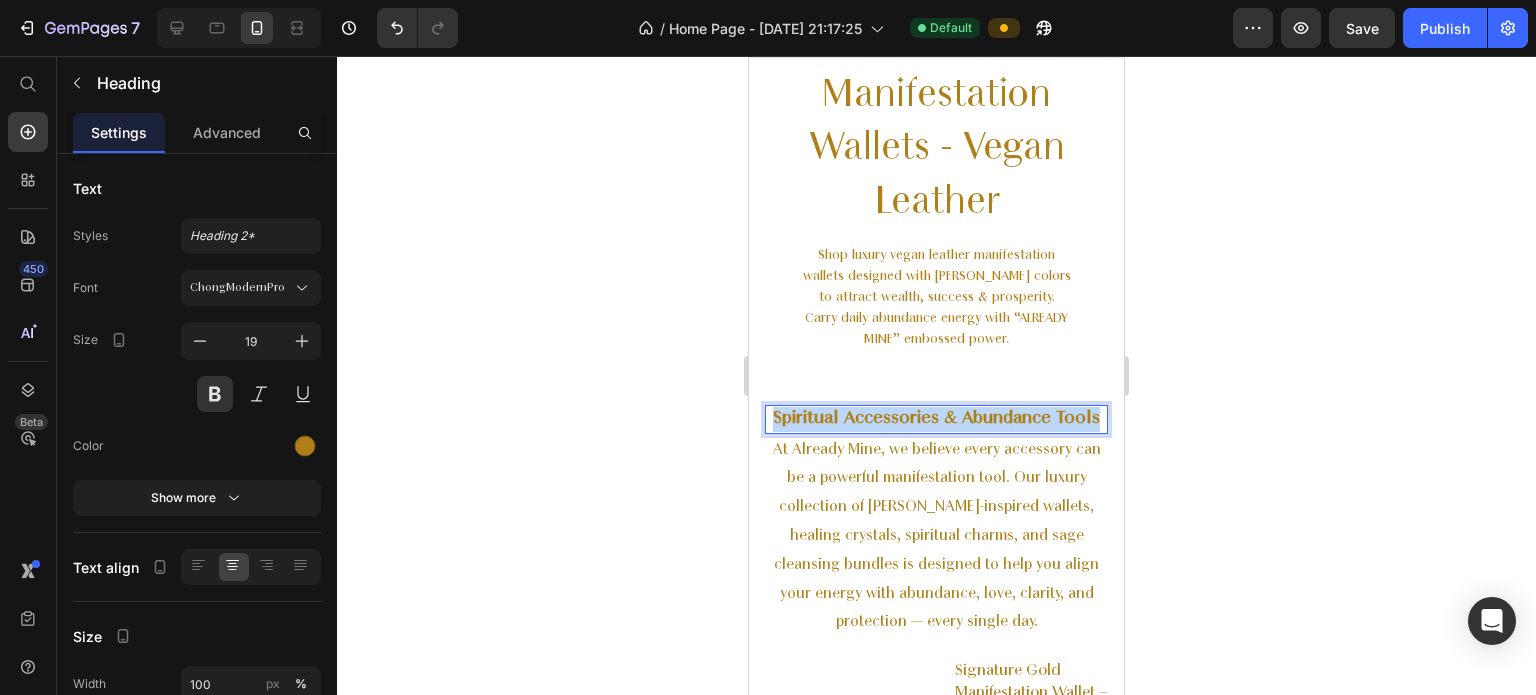 click on "Spiritual Accessories & Abundance Tools" at bounding box center [936, 419] 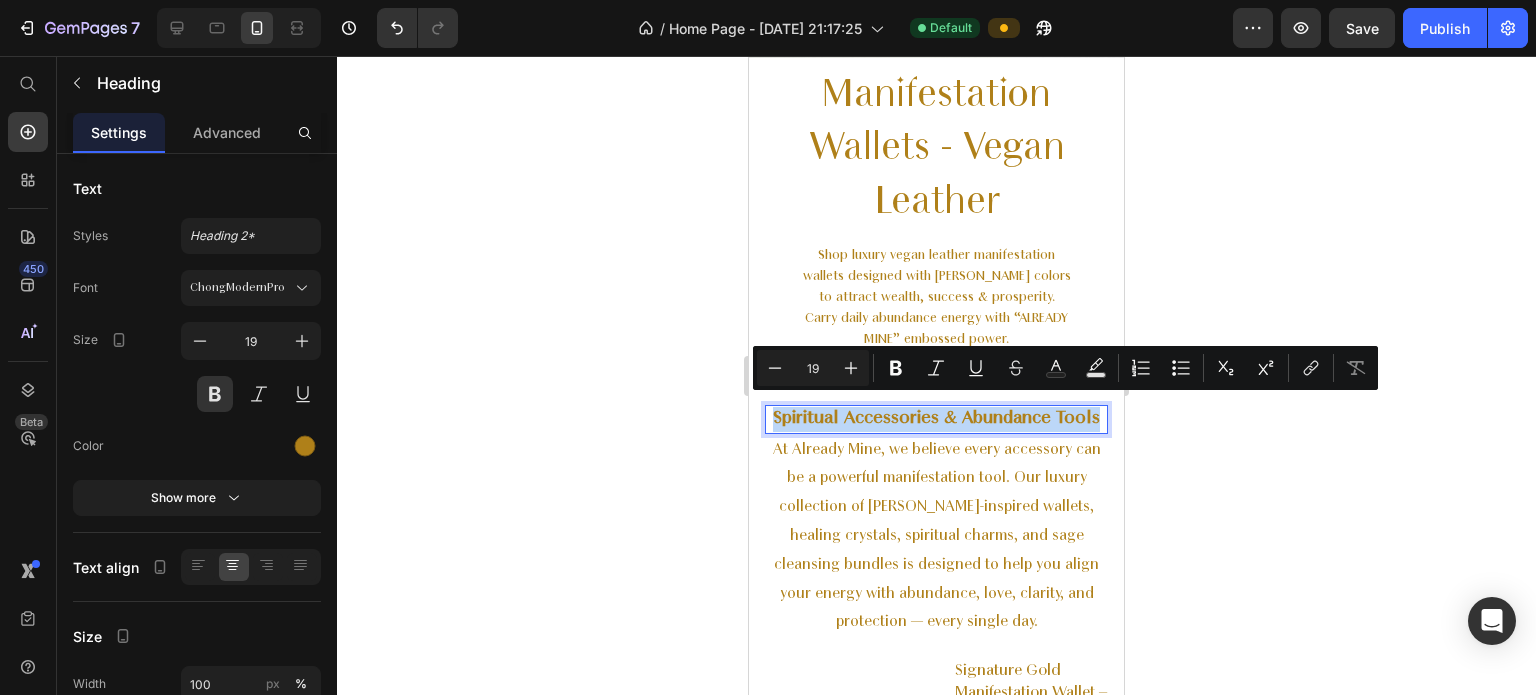 copy on "Spiritual Accessories & Abundance Tools" 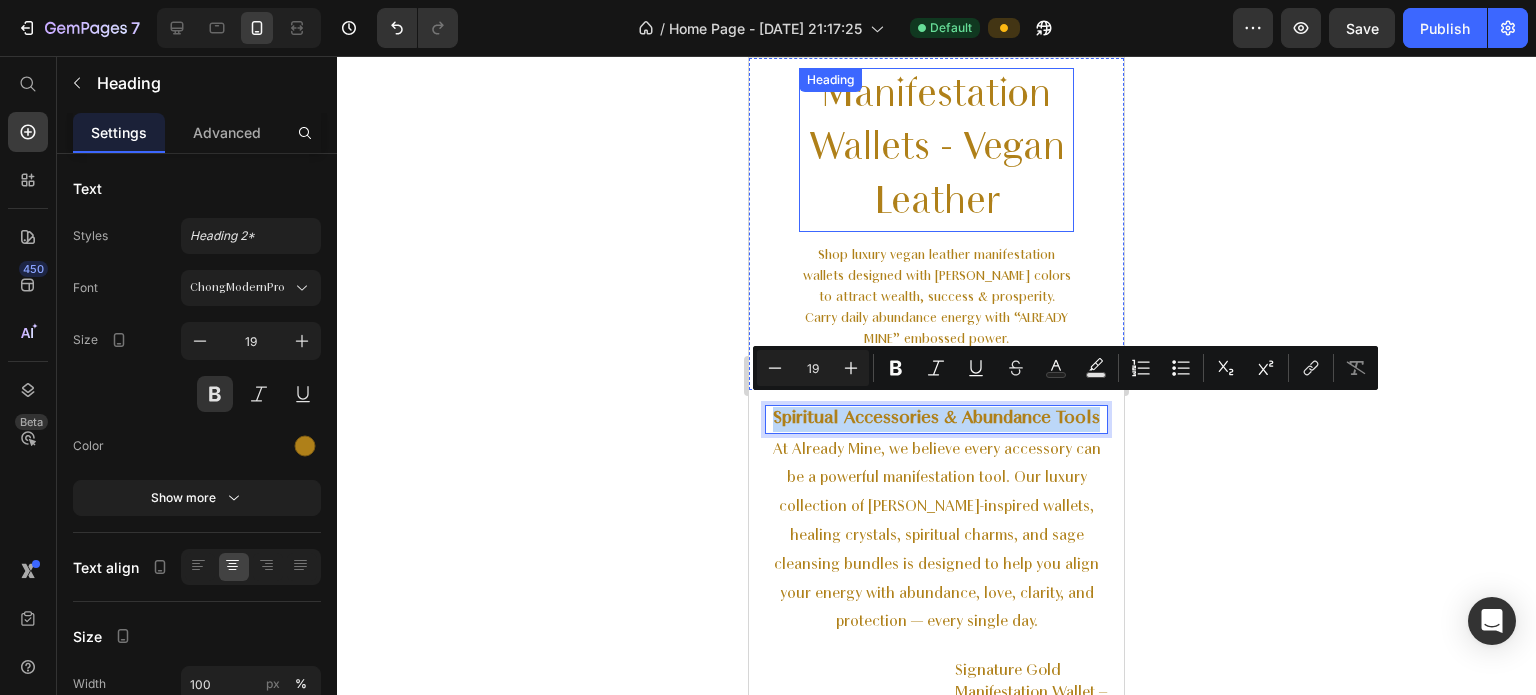 click on "Manifestation Wallets - Vegan Leather" at bounding box center [936, 150] 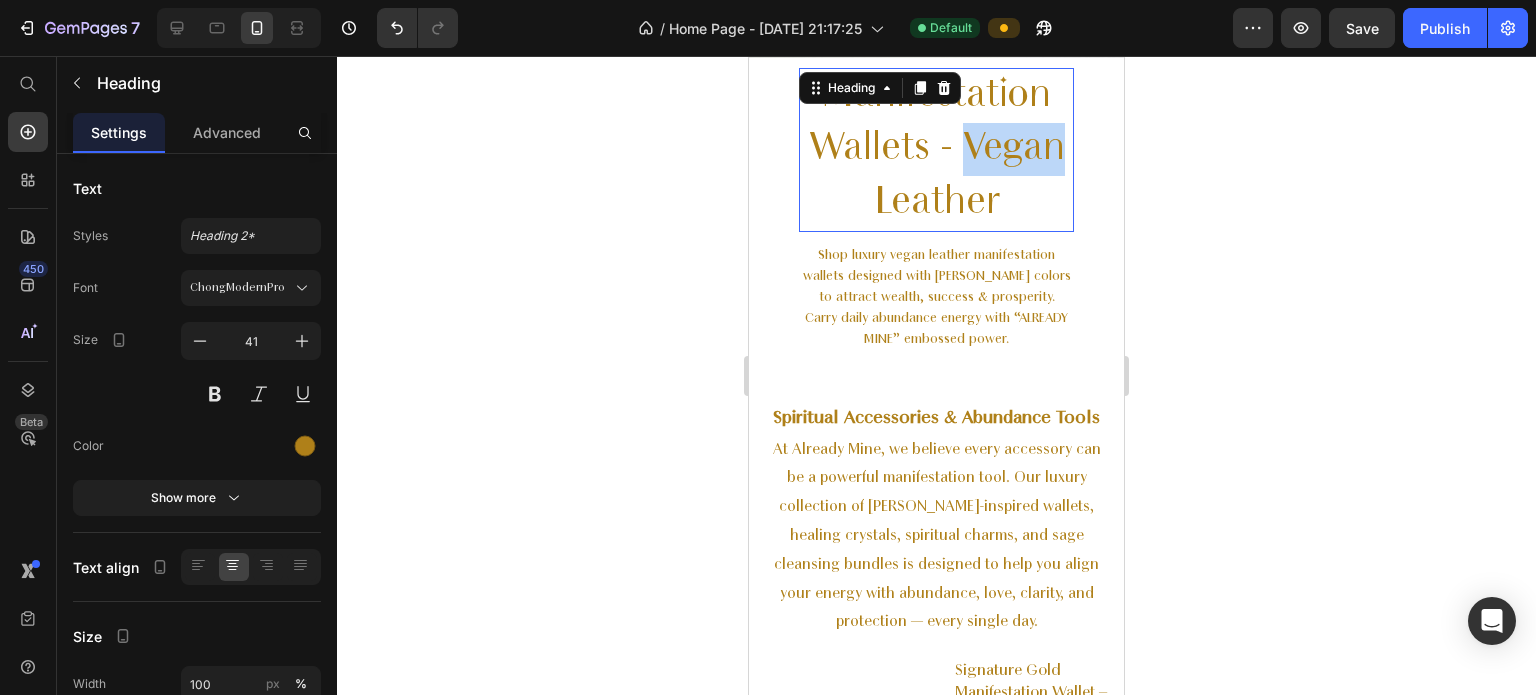 click on "Manifestation Wallets - Vegan Leather" at bounding box center [936, 150] 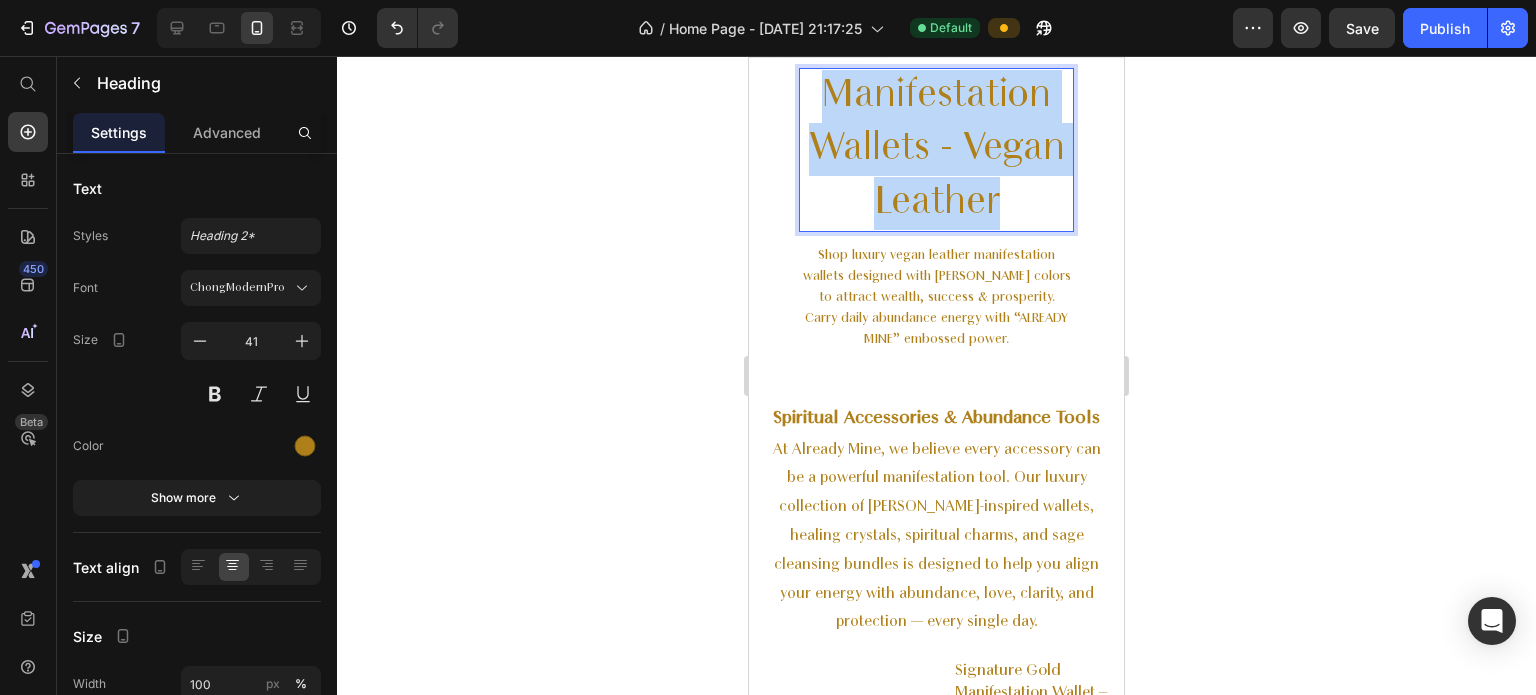 click on "Manifestation Wallets - Vegan Leather" at bounding box center (936, 150) 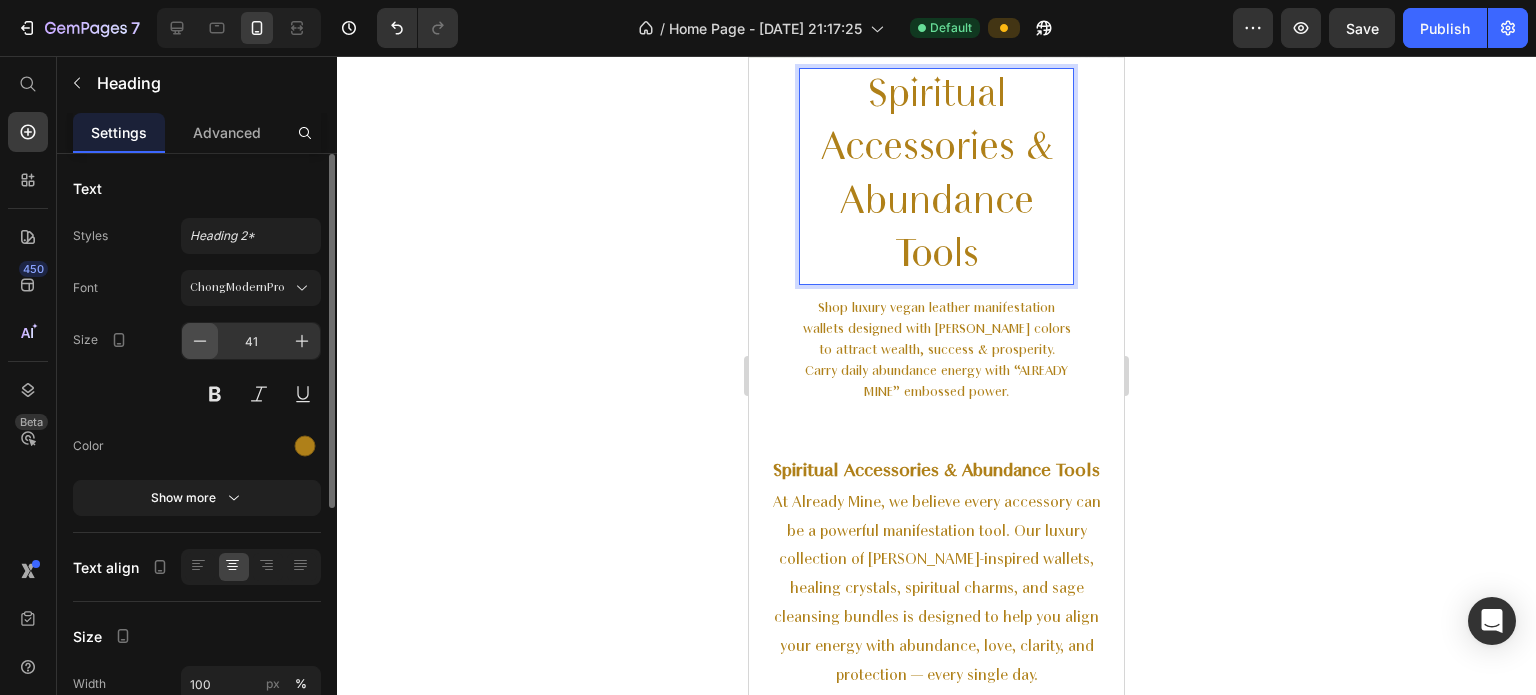 click 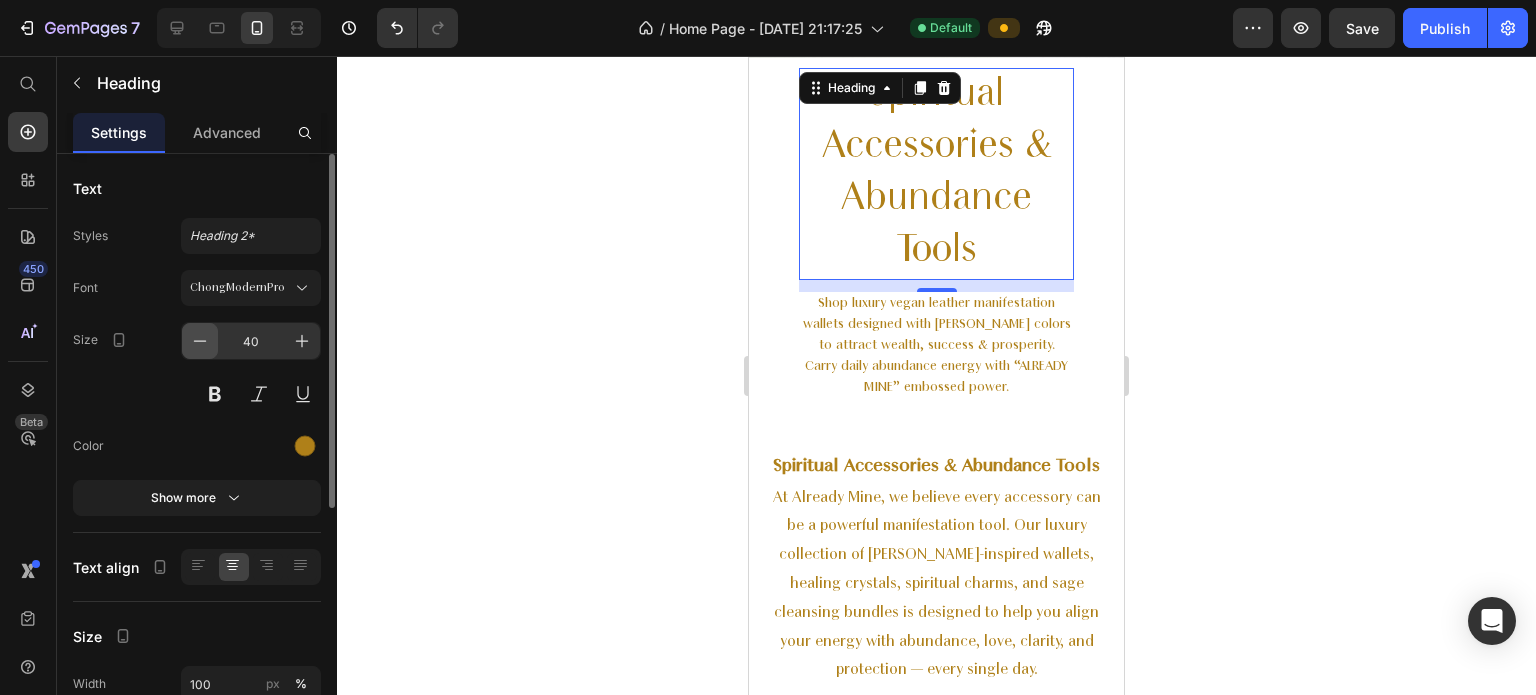 click 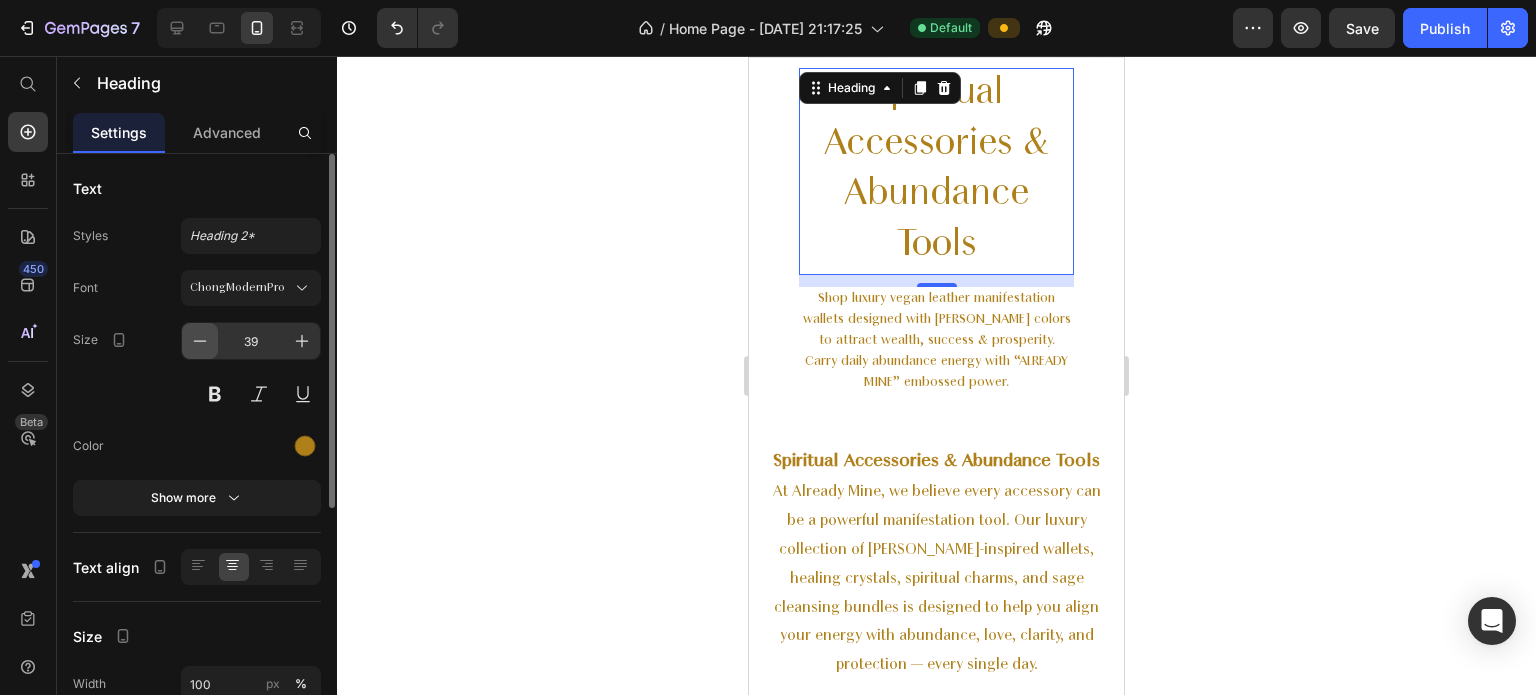 click 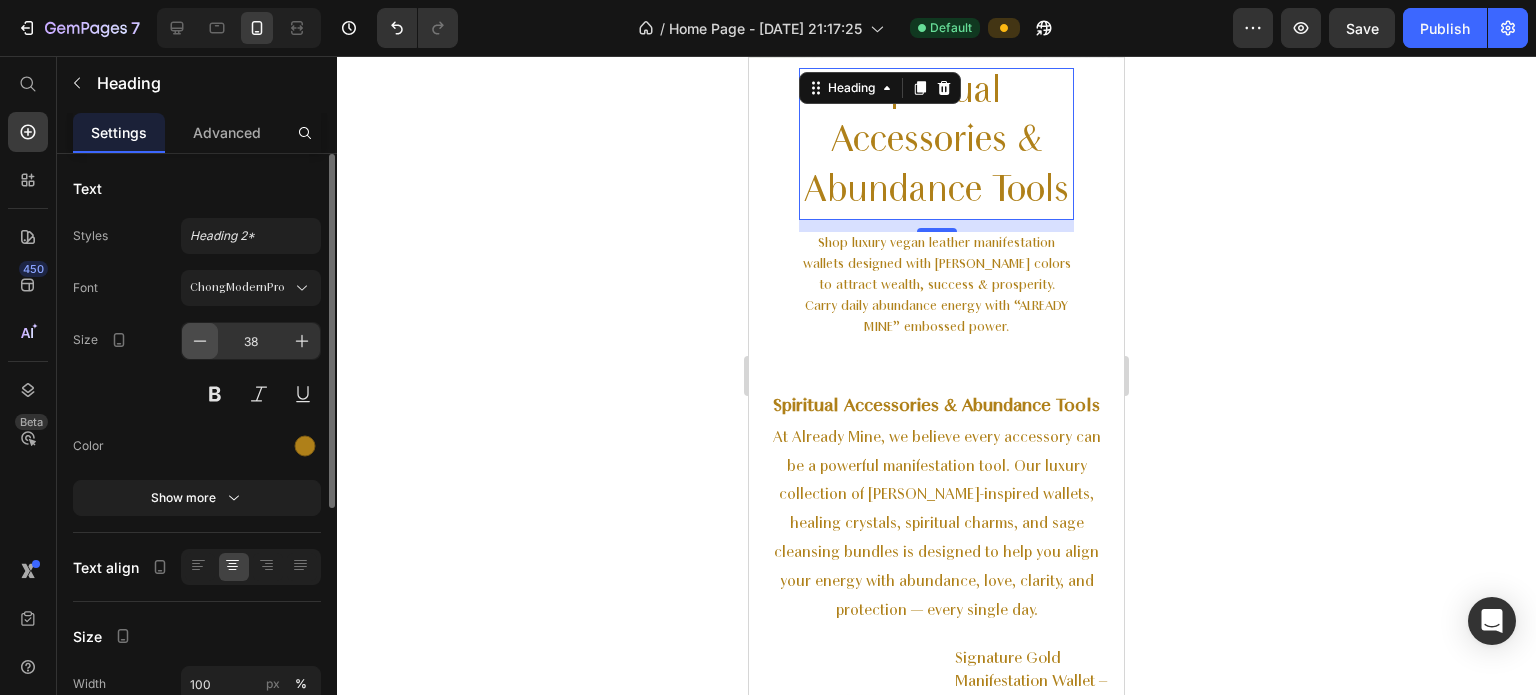 click 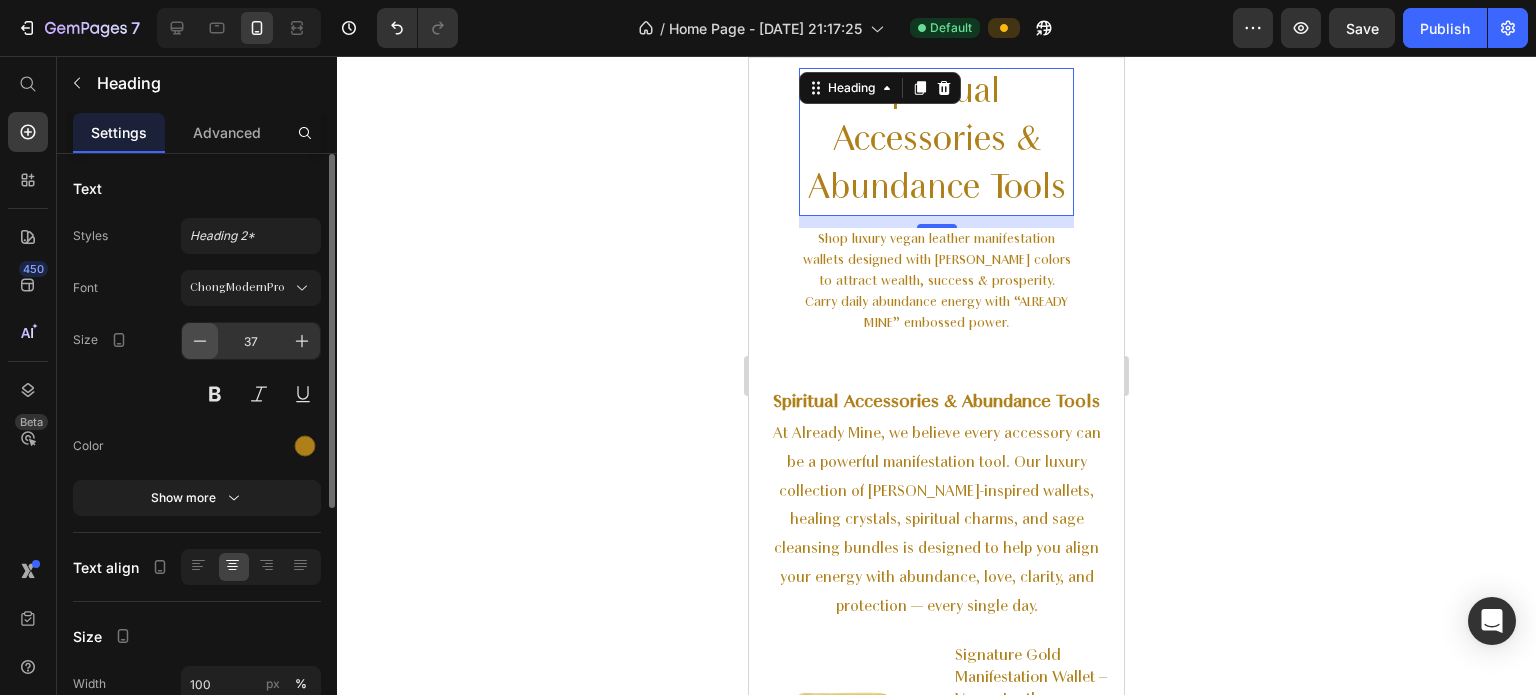click 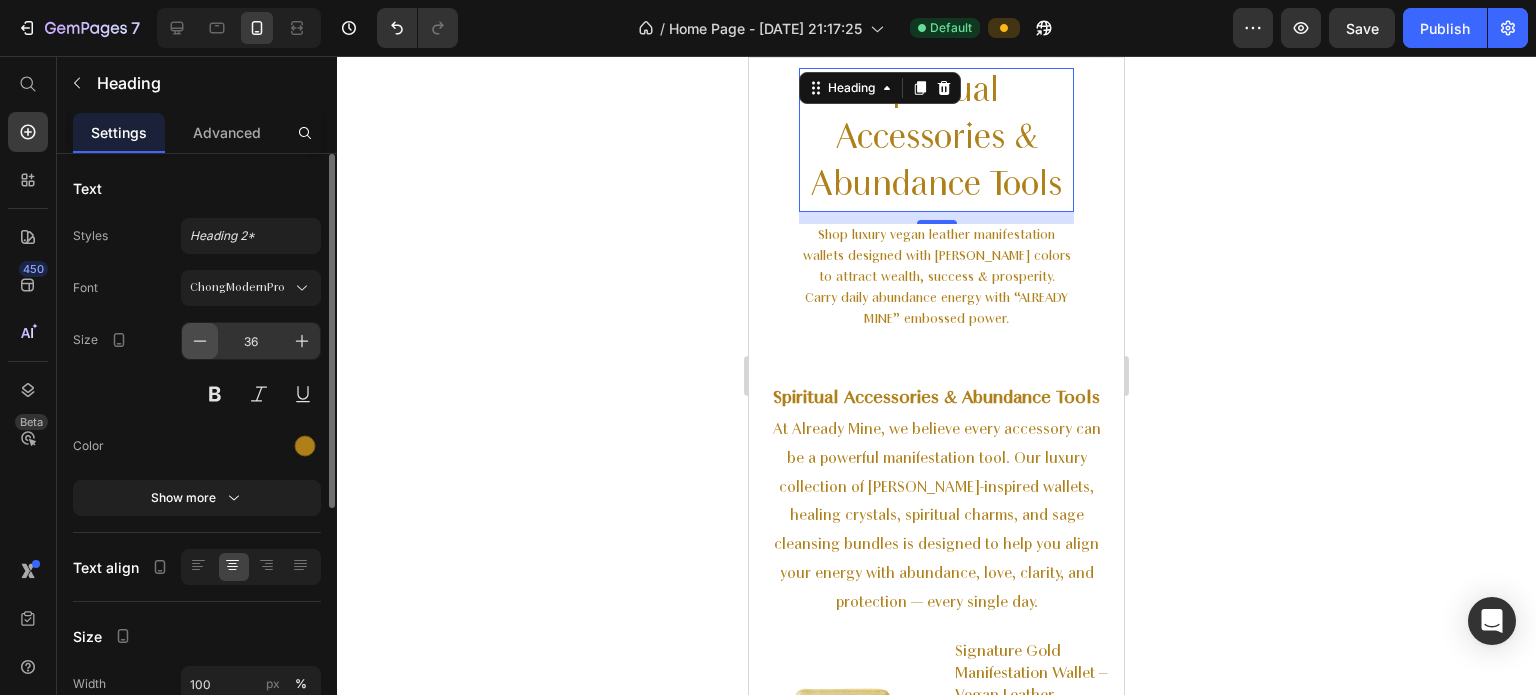 click 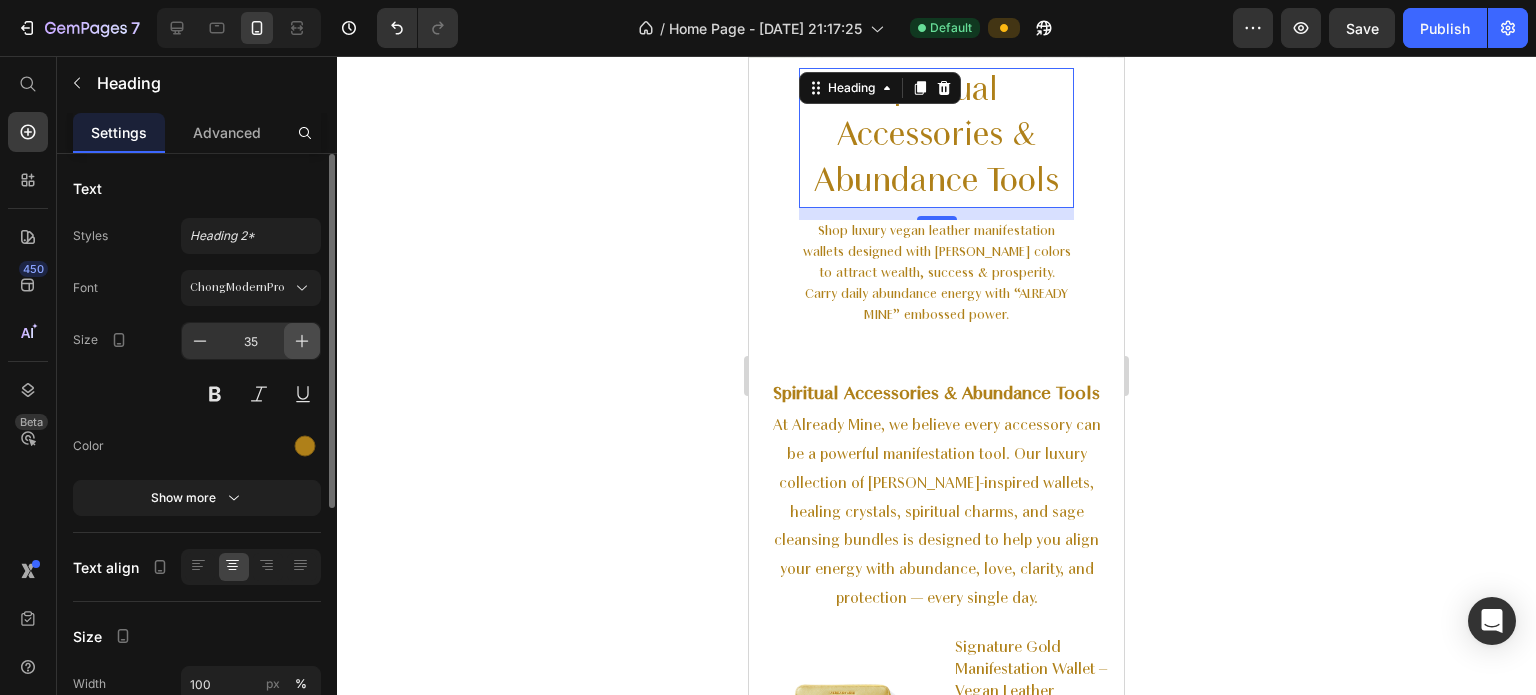 click 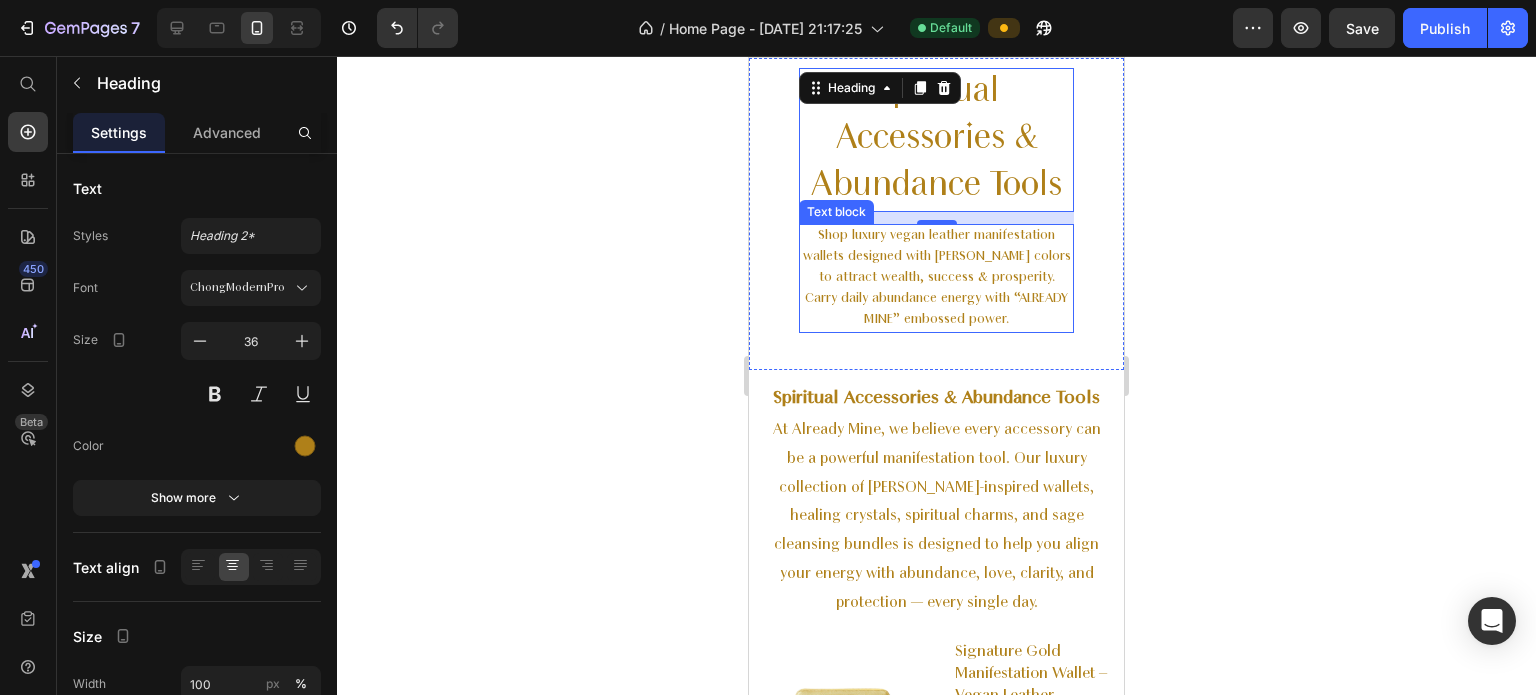 click on "Shop luxury vegan leather manifestation wallets designed with [PERSON_NAME] colors to attract wealth, success & prosperity. Carry daily abundance energy with “ALREADY MINE” embossed power." at bounding box center (936, 278) 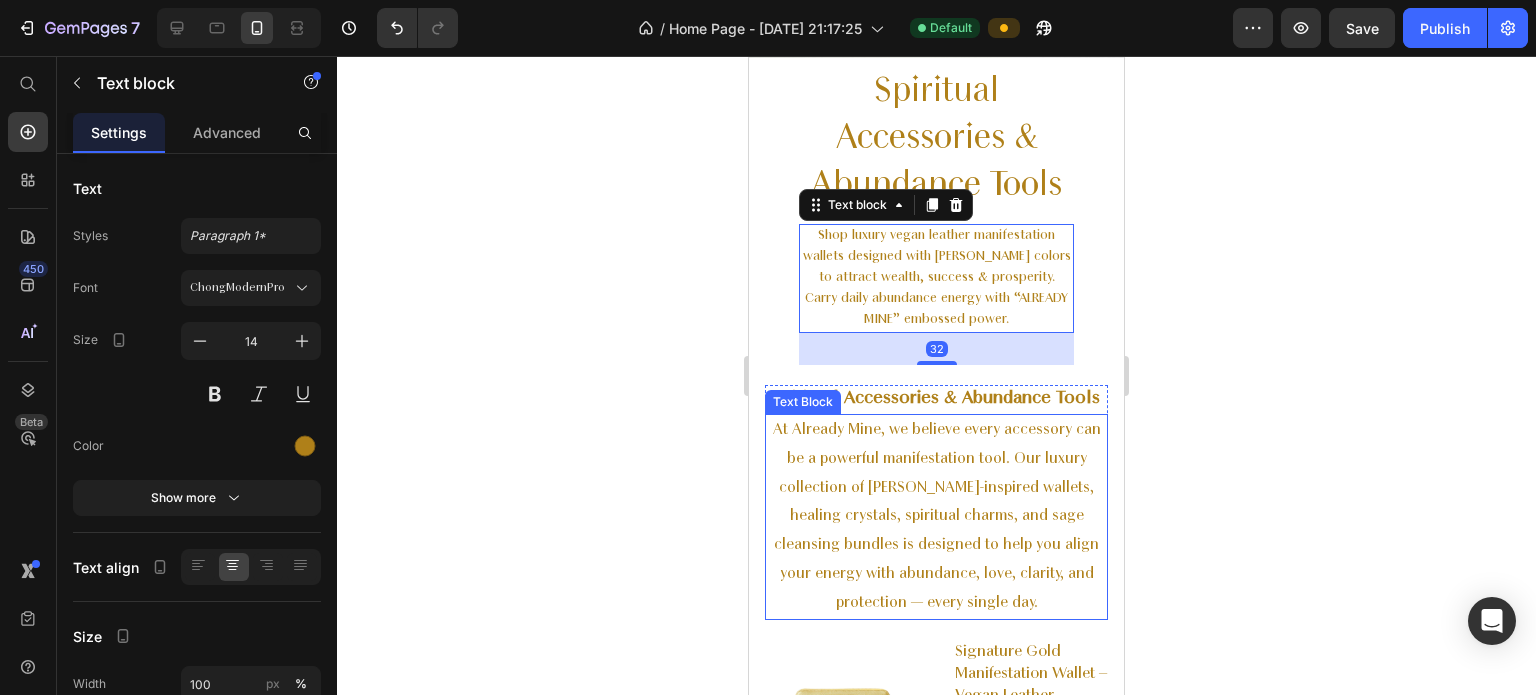 click on "At Already Mine, we believe every accessory can be a powerful manifestation tool. Our luxury collection of [PERSON_NAME]-inspired wallets, healing crystals, spiritual charms, and sage cleansing bundles is designed to help you align your energy with abundance, love, clarity, and protection — every single day." at bounding box center (936, 517) 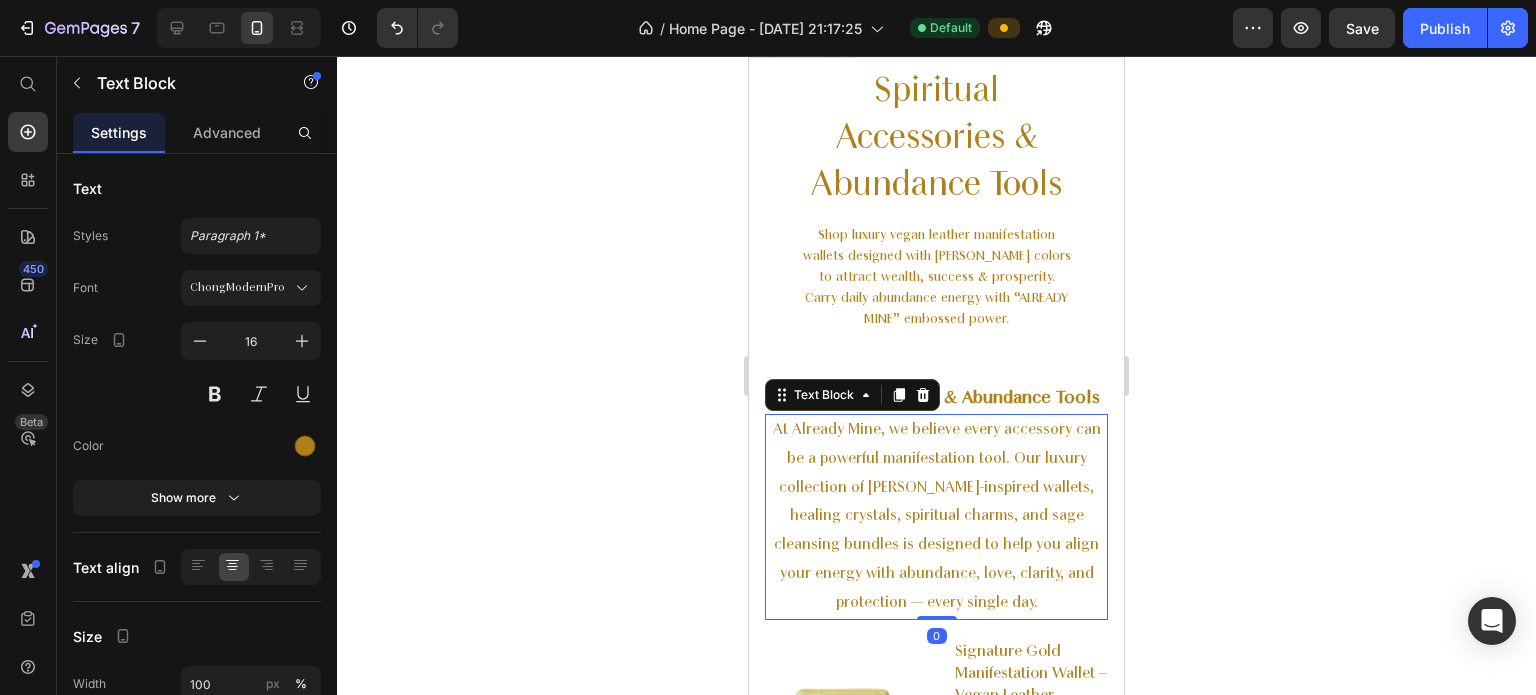 click on "At Already Mine, we believe every accessory can be a powerful manifestation tool. Our luxury collection of [PERSON_NAME]-inspired wallets, healing crystals, spiritual charms, and sage cleansing bundles is designed to help you align your energy with abundance, love, clarity, and protection — every single day." at bounding box center [936, 517] 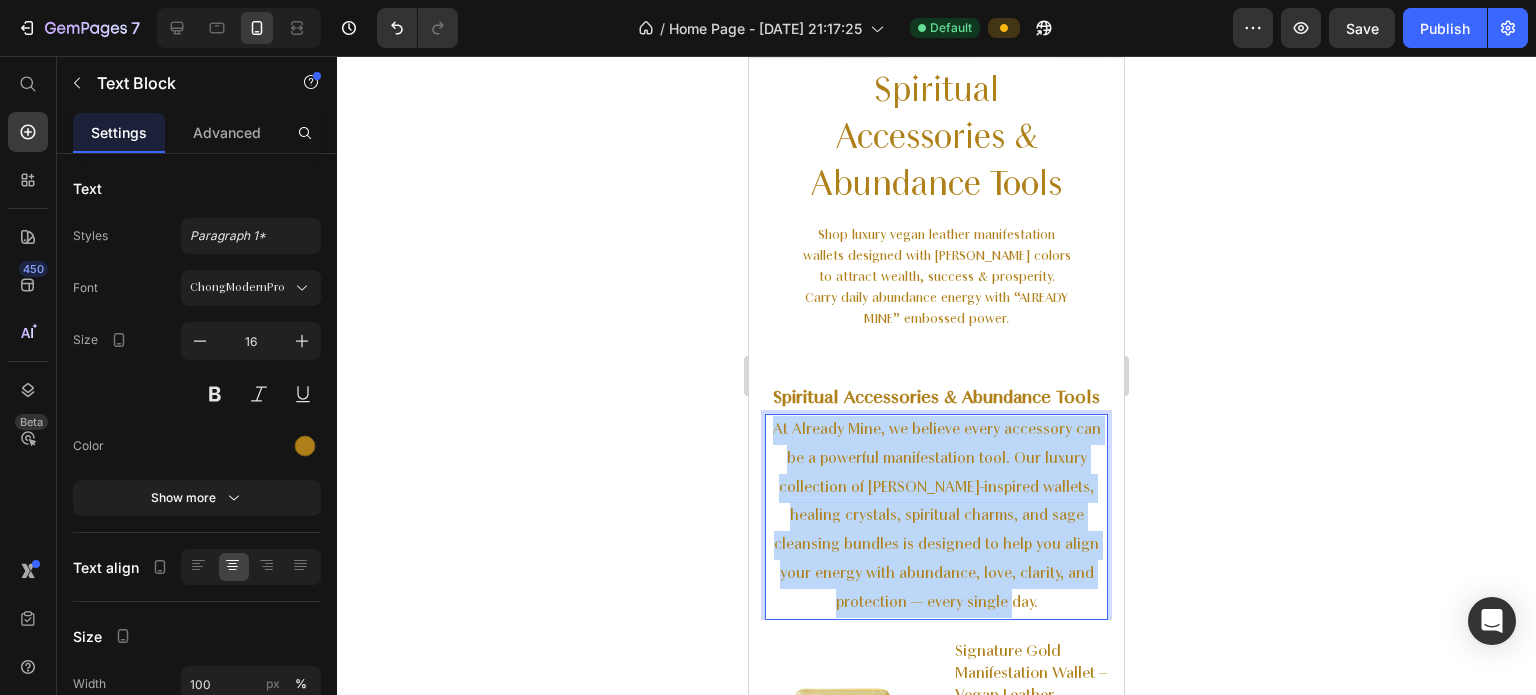 click on "At Already Mine, we believe every accessory can be a powerful manifestation tool. Our luxury collection of [PERSON_NAME]-inspired wallets, healing crystals, spiritual charms, and sage cleansing bundles is designed to help you align your energy with abundance, love, clarity, and protection — every single day." at bounding box center [936, 517] 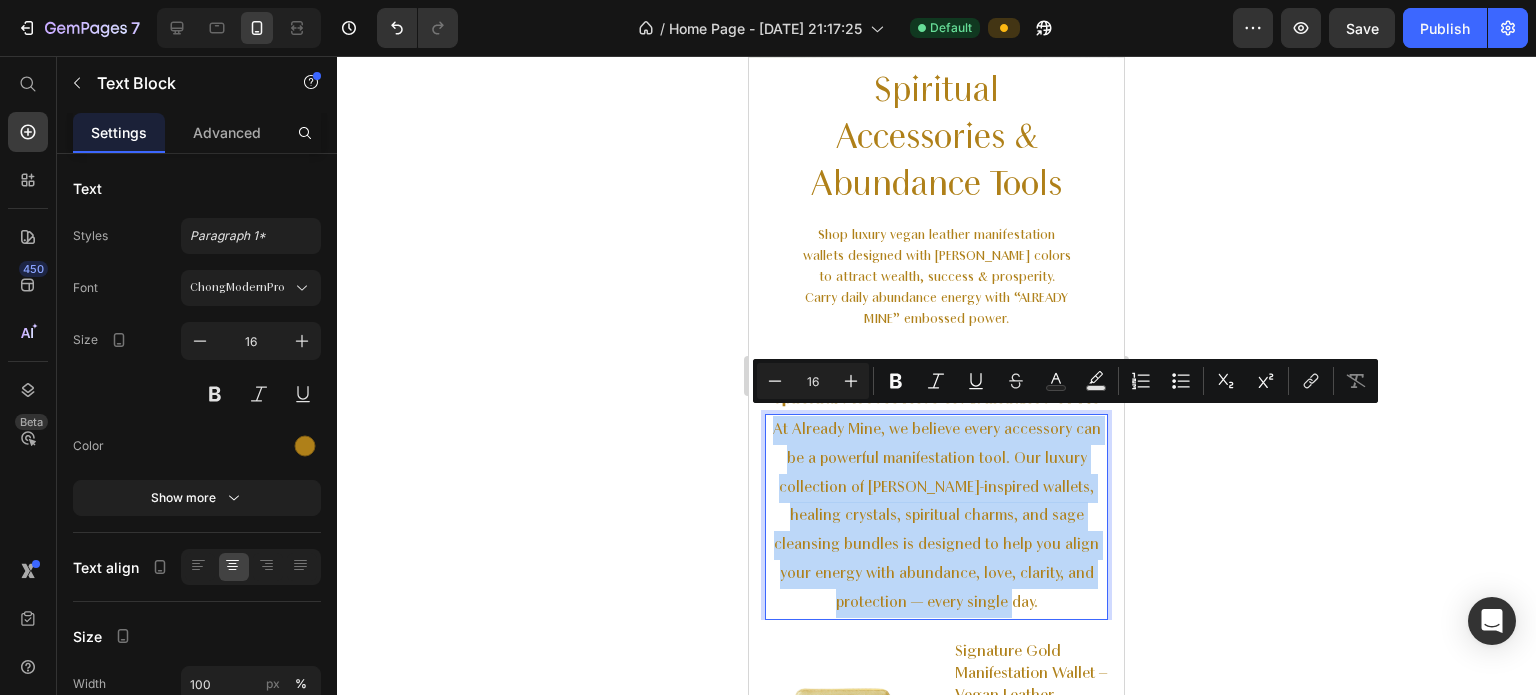 copy on "At Already Mine, we believe every accessory can be a powerful manifestation tool. Our luxury collection of [PERSON_NAME]-inspired wallets, healing crystals, spiritual charms, and sage cleansing bundles is designed to help you align your energy with abundance, love, clarity, and protection — every single day." 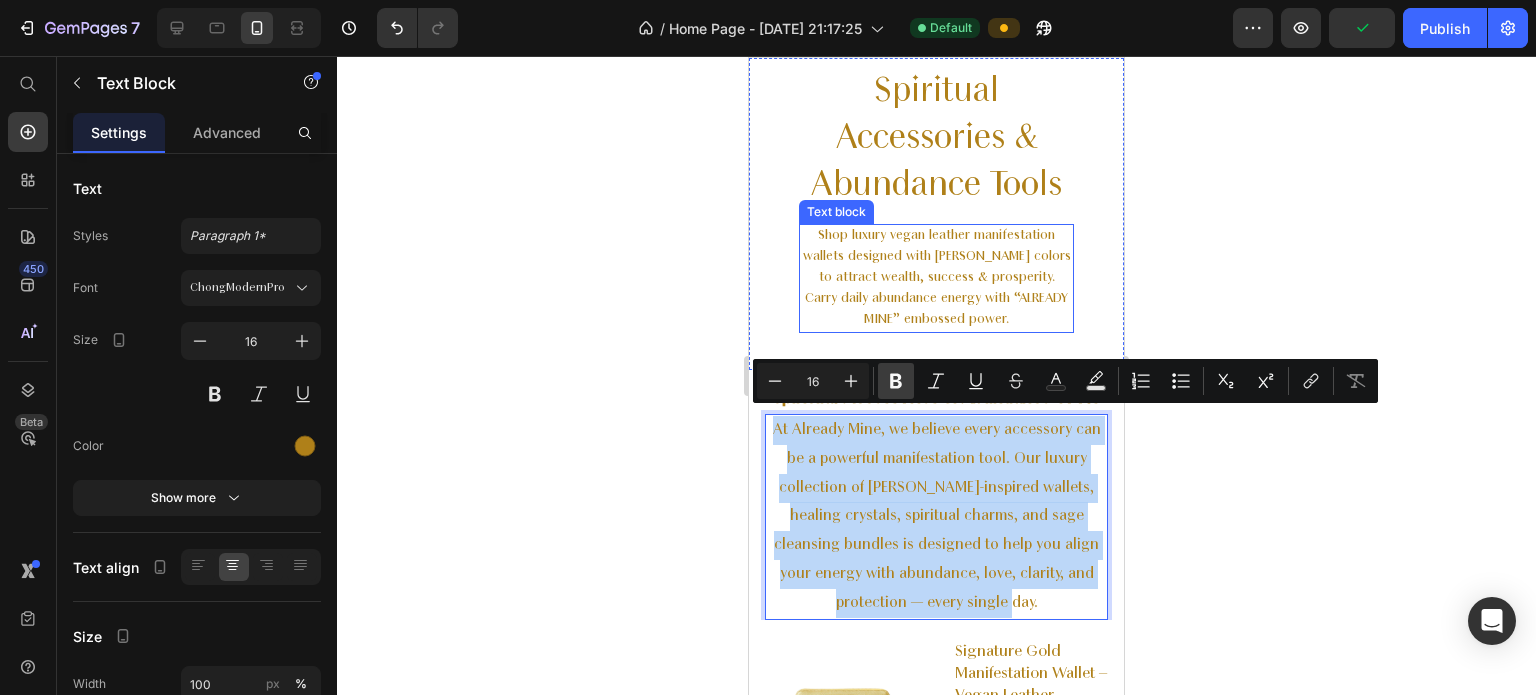 click on "Shop luxury vegan leather manifestation wallets designed with [PERSON_NAME] colors to attract wealth, success & prosperity. Carry daily abundance energy with “ALREADY MINE” embossed power." at bounding box center (936, 278) 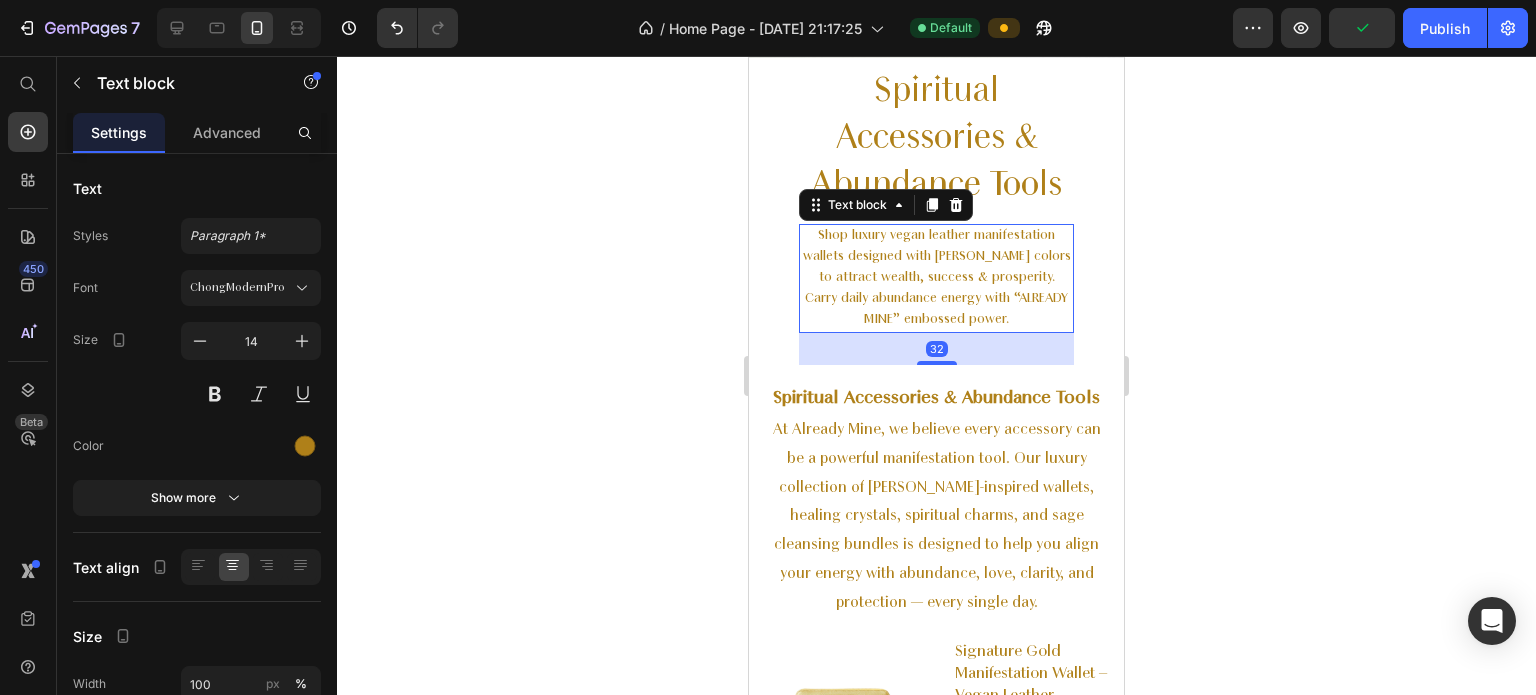 drag, startPoint x: 1660, startPoint y: 439, endPoint x: 924, endPoint y: 251, distance: 759.6315 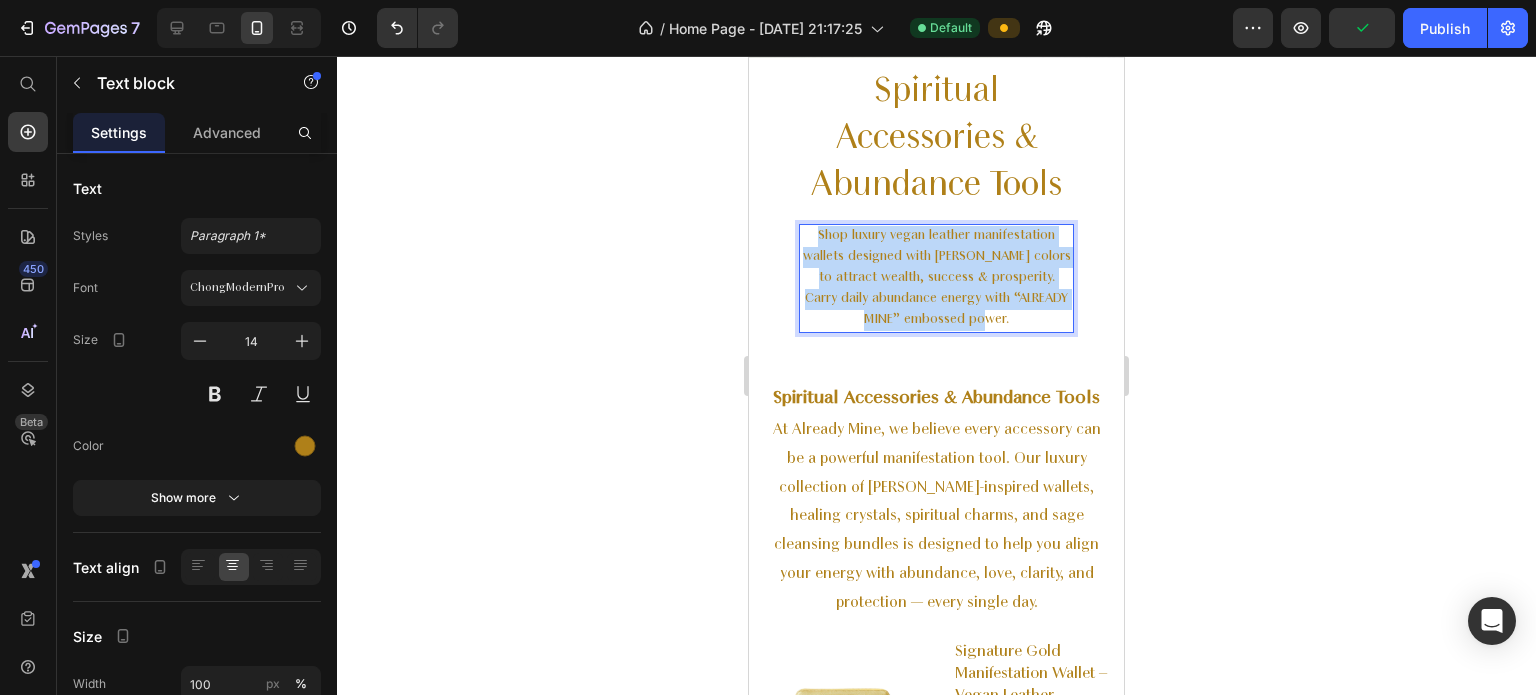 click on "Shop luxury vegan leather manifestation wallets designed with [PERSON_NAME] colors to attract wealth, success & prosperity. Carry daily abundance energy with “ALREADY MINE” embossed power." at bounding box center [936, 278] 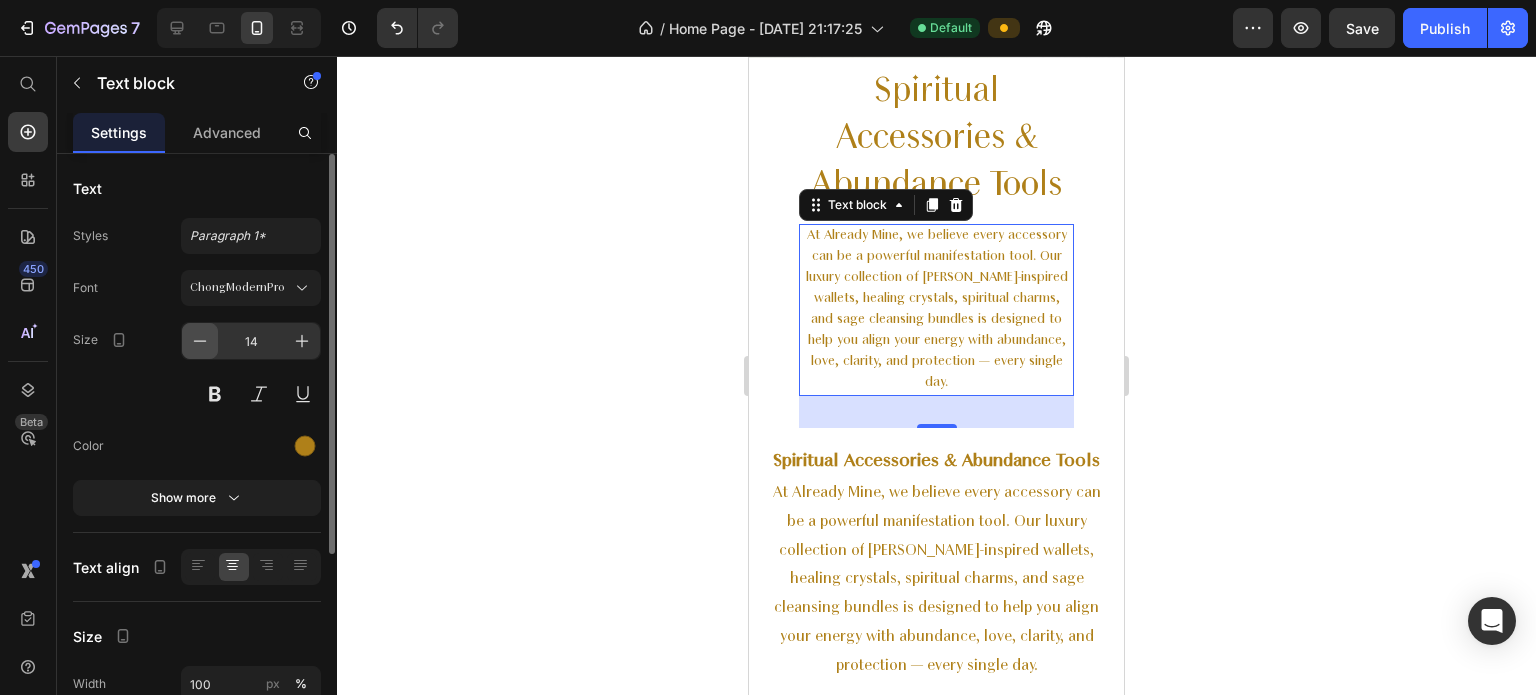 click 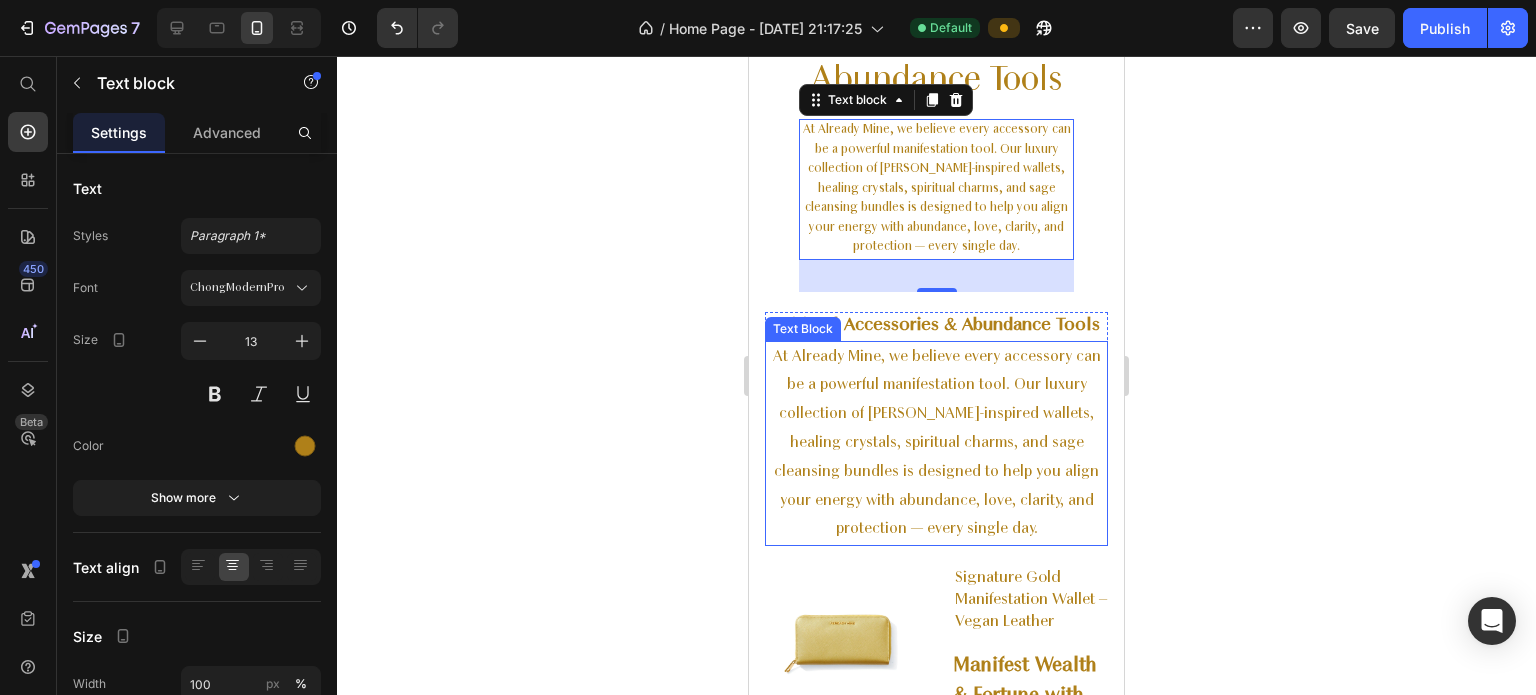 scroll, scrollTop: 358, scrollLeft: 0, axis: vertical 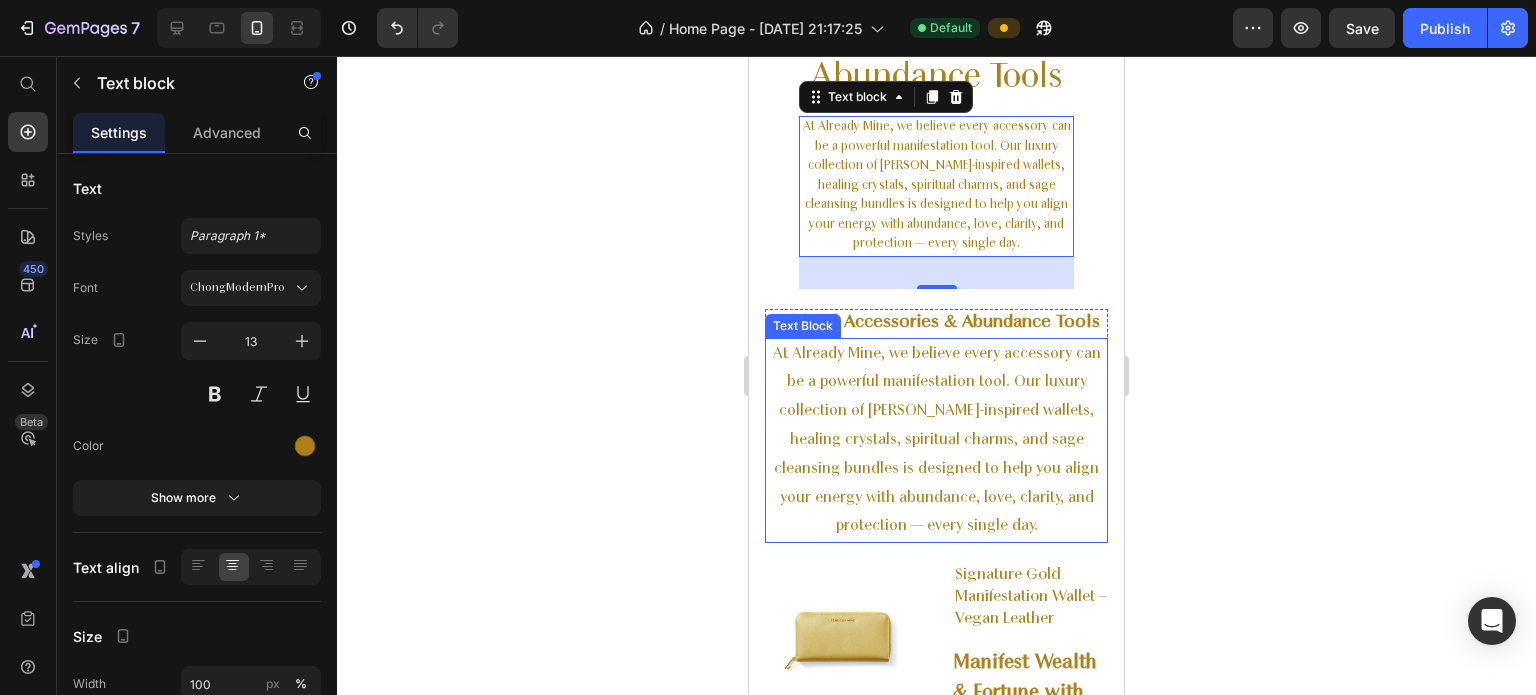 click on "At Already Mine, we believe every accessory can be a powerful manifestation tool. Our luxury collection of [PERSON_NAME]-inspired wallets, healing crystals, spiritual charms, and sage cleansing bundles is designed to help you align your energy with abundance, love, clarity, and protection — every single day." at bounding box center (936, 441) 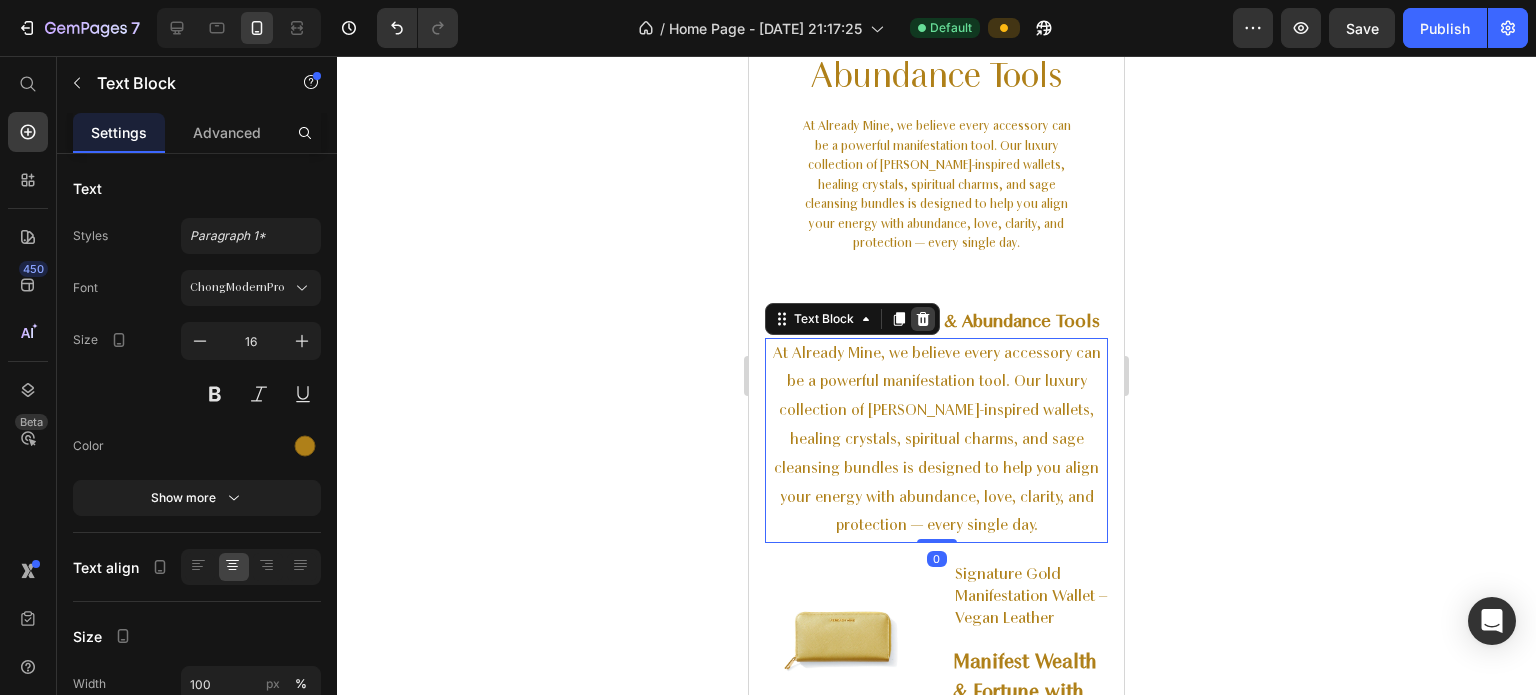 click 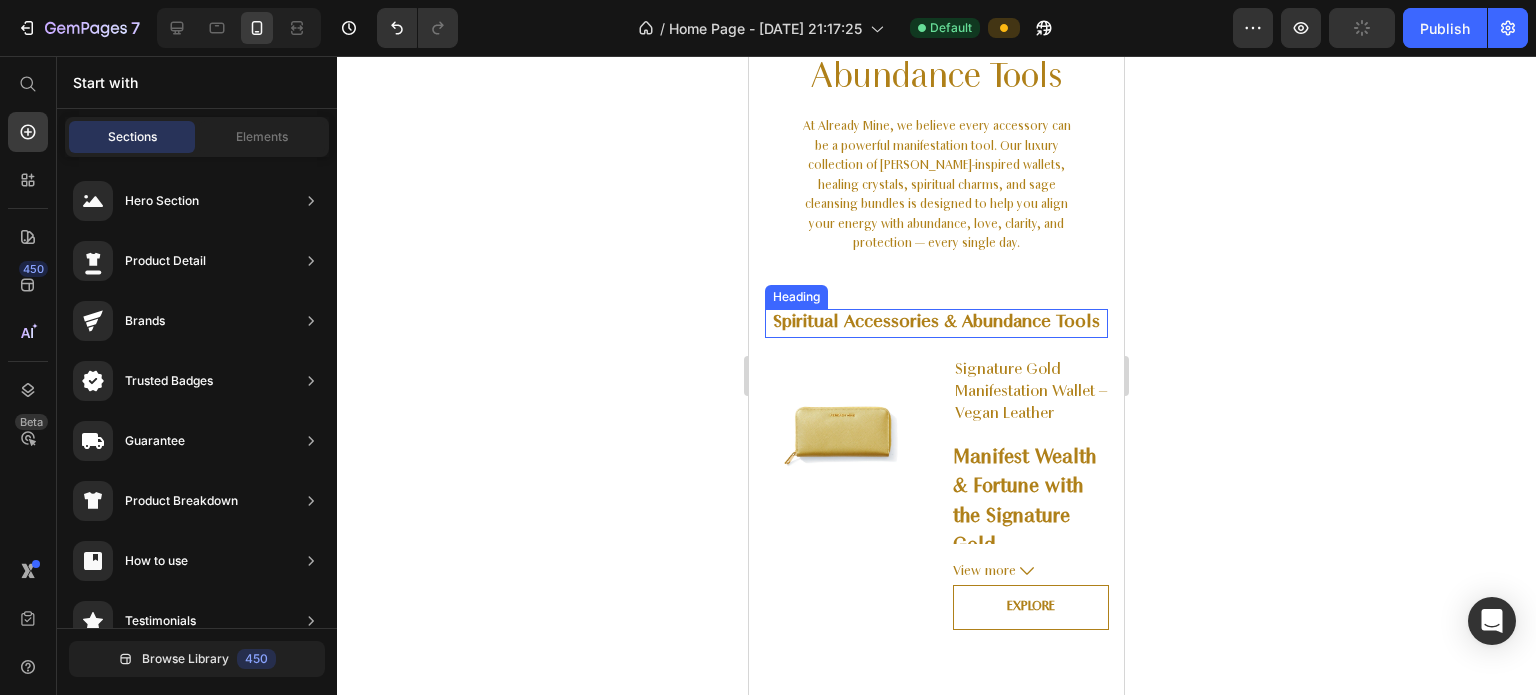 click on "Spiritual Accessories & Abundance Tools" at bounding box center (936, 323) 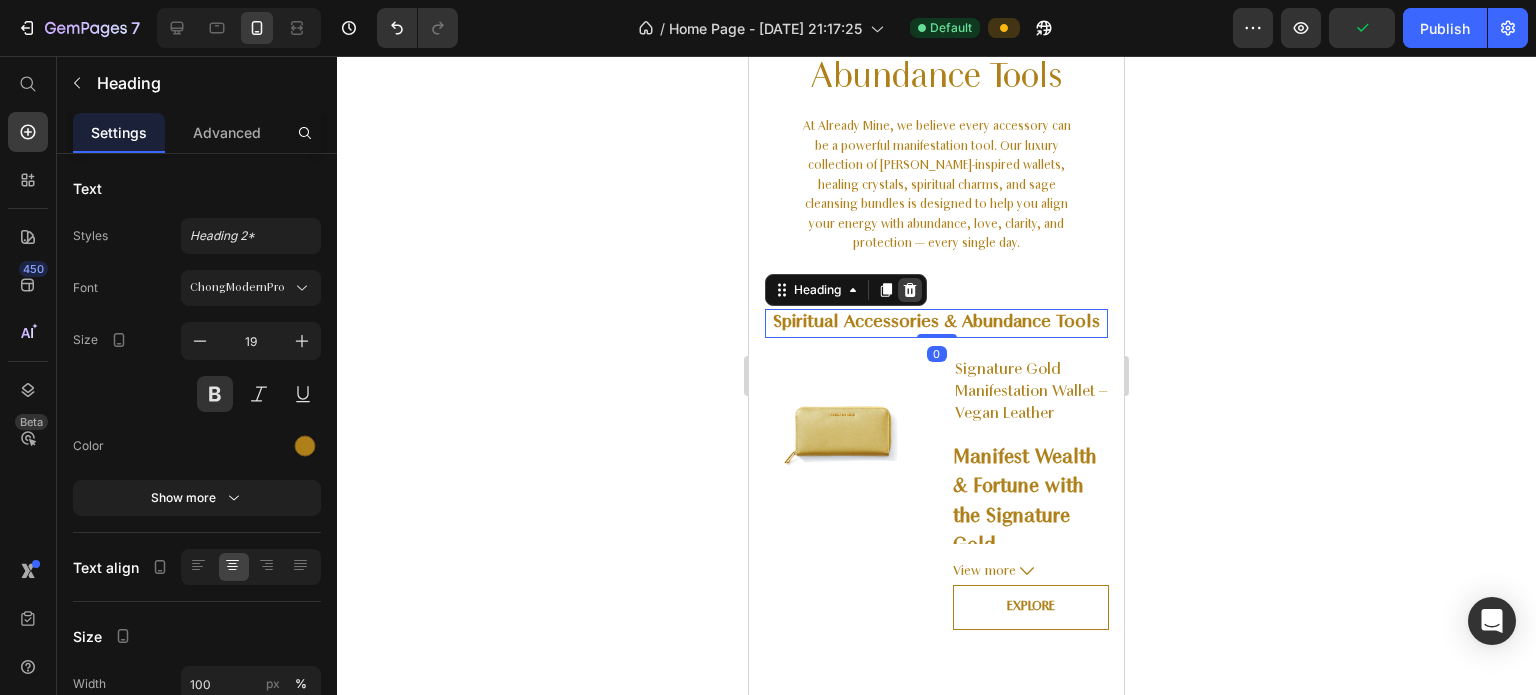 click 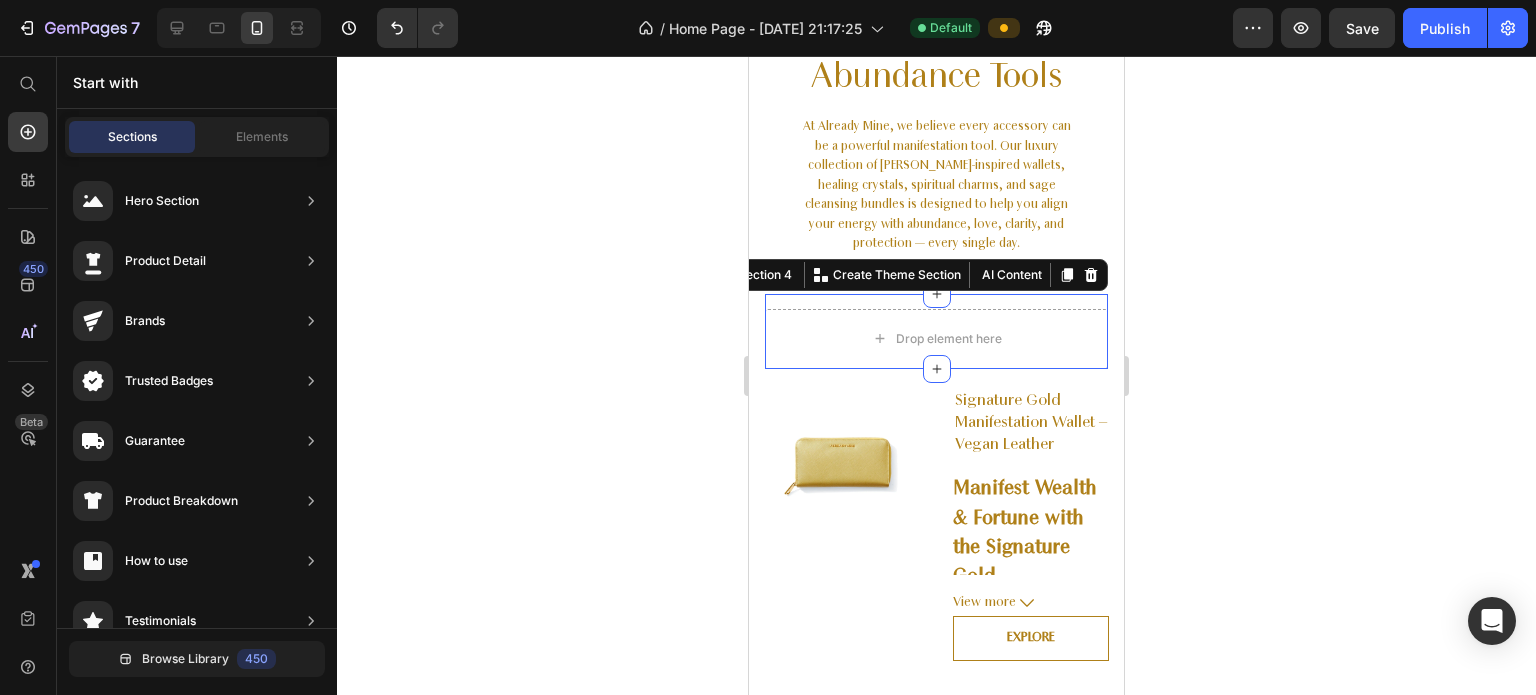 click on "Drop element here Row Section 4   You can create reusable sections Create Theme Section AI Content Write with GemAI What would you like to describe here? Tone and Voice Persuasive Product Signature Earth Brown Manifestation Wallet – Stability & Grounded Wealth Show more Generate" at bounding box center [936, 331] 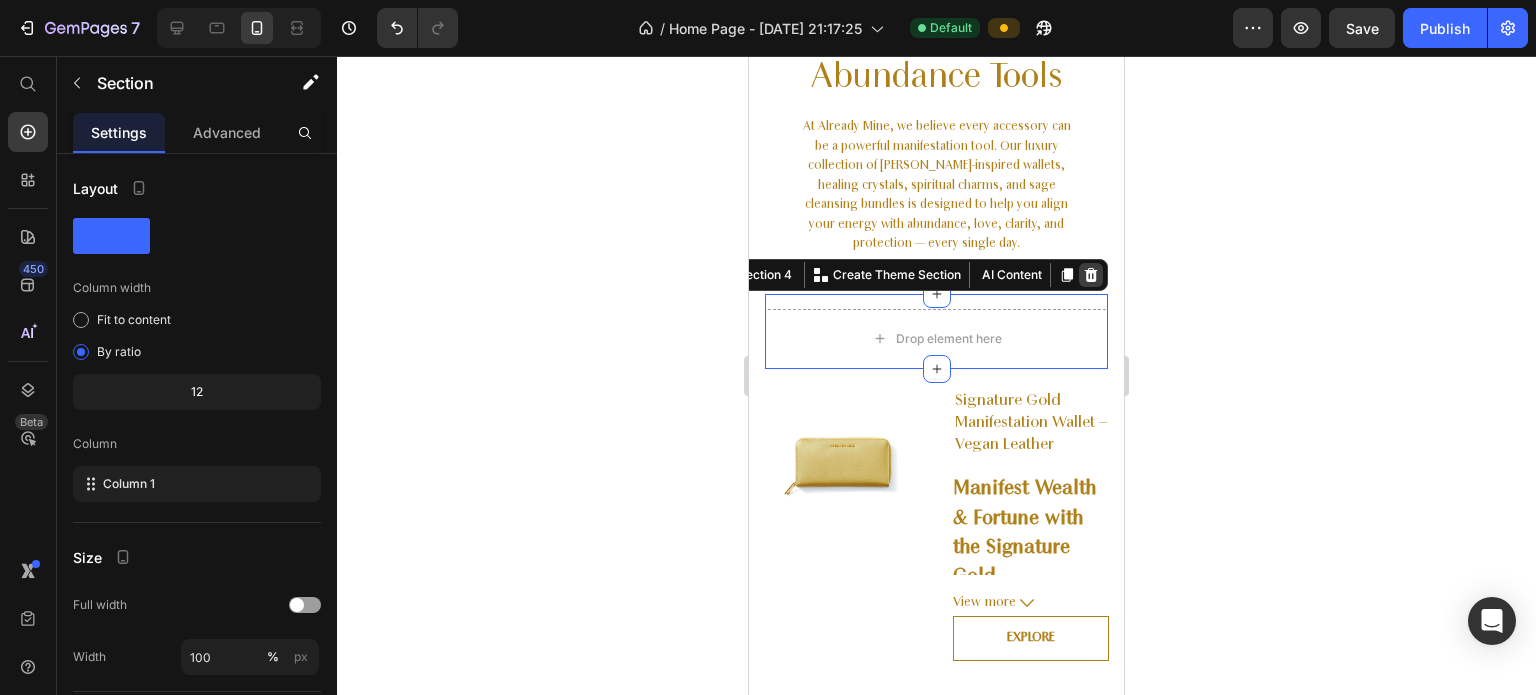 click at bounding box center [1091, 275] 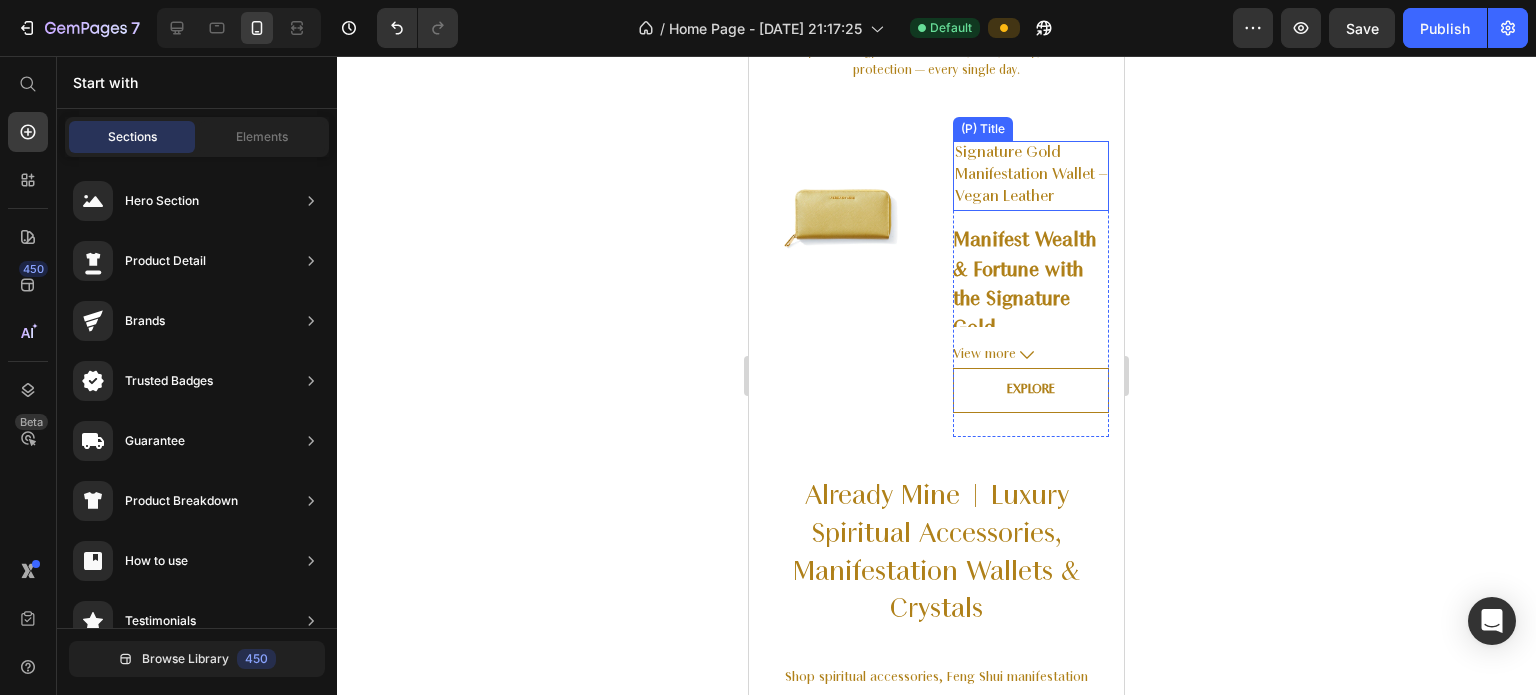 scroll, scrollTop: 532, scrollLeft: 0, axis: vertical 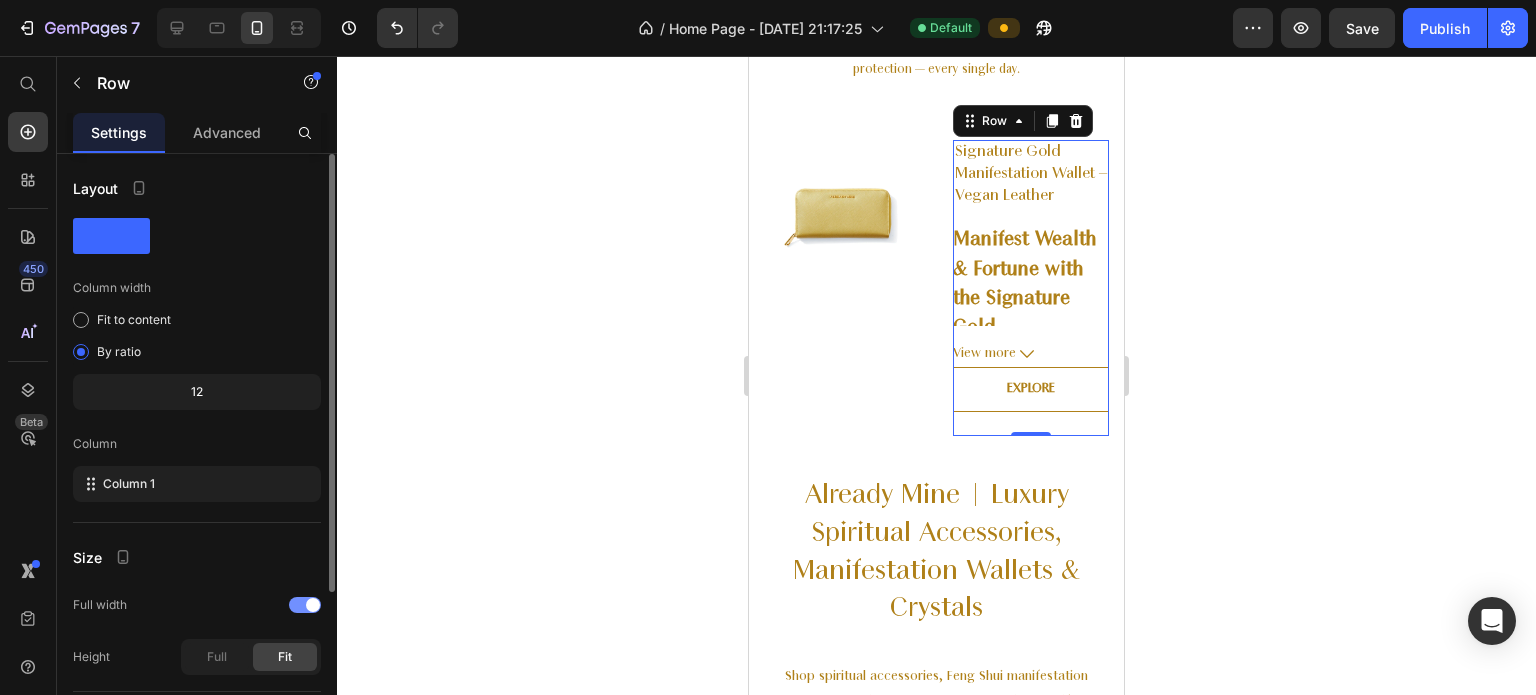 click at bounding box center [305, 605] 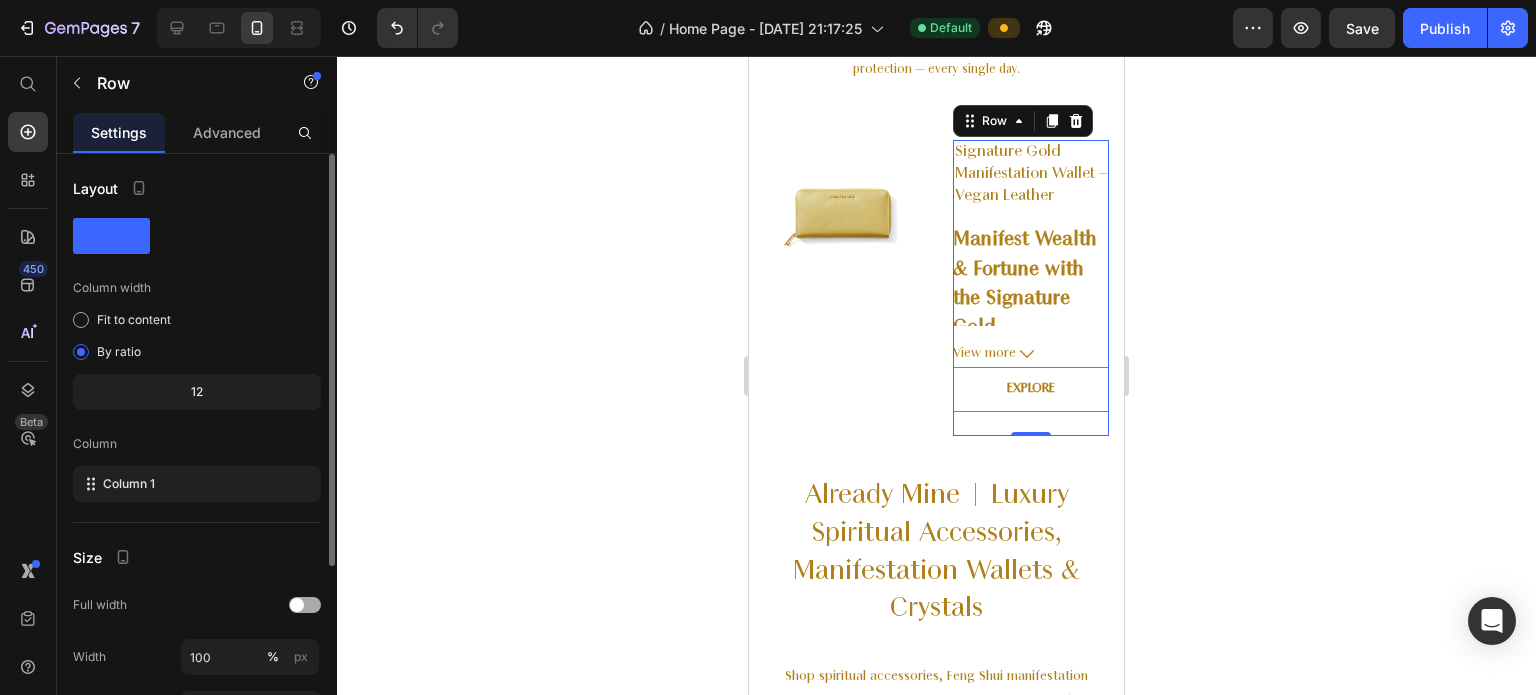 click at bounding box center (297, 605) 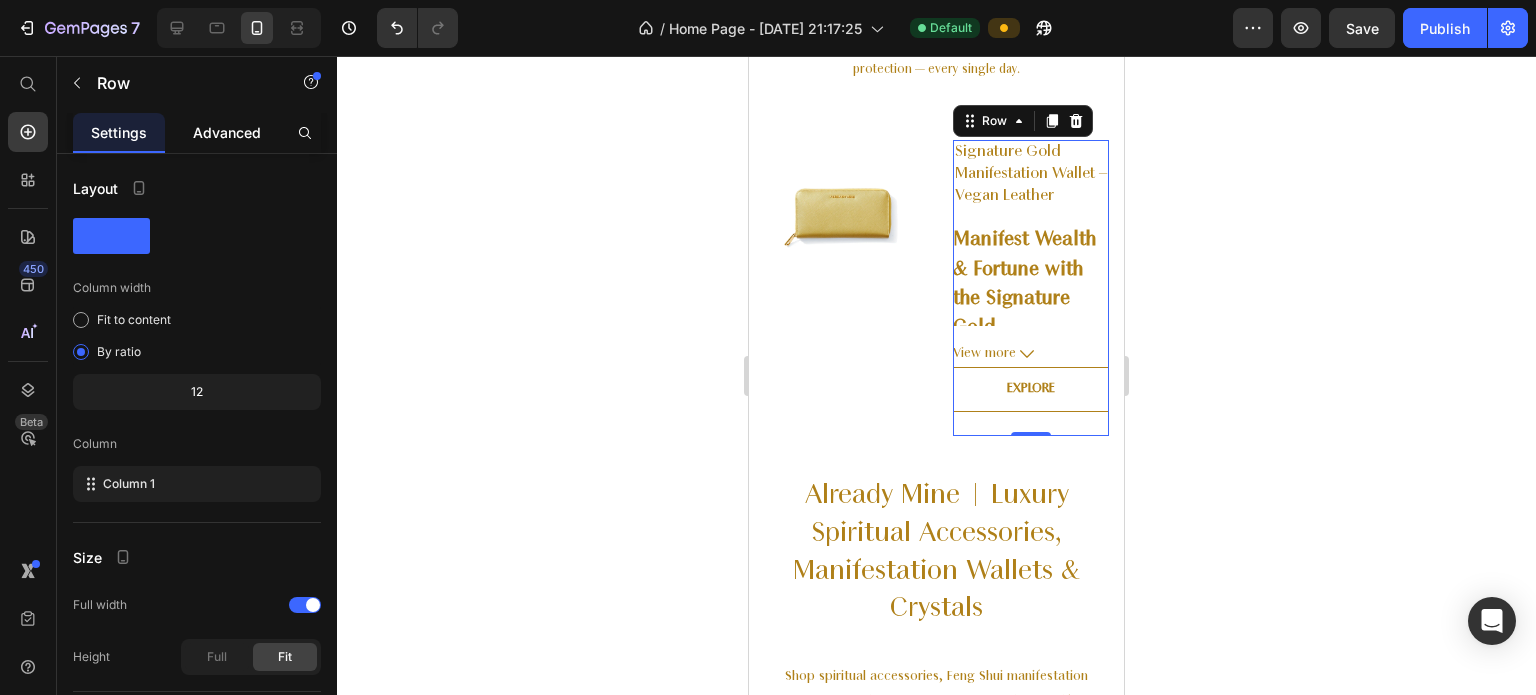 click on "Advanced" at bounding box center [227, 132] 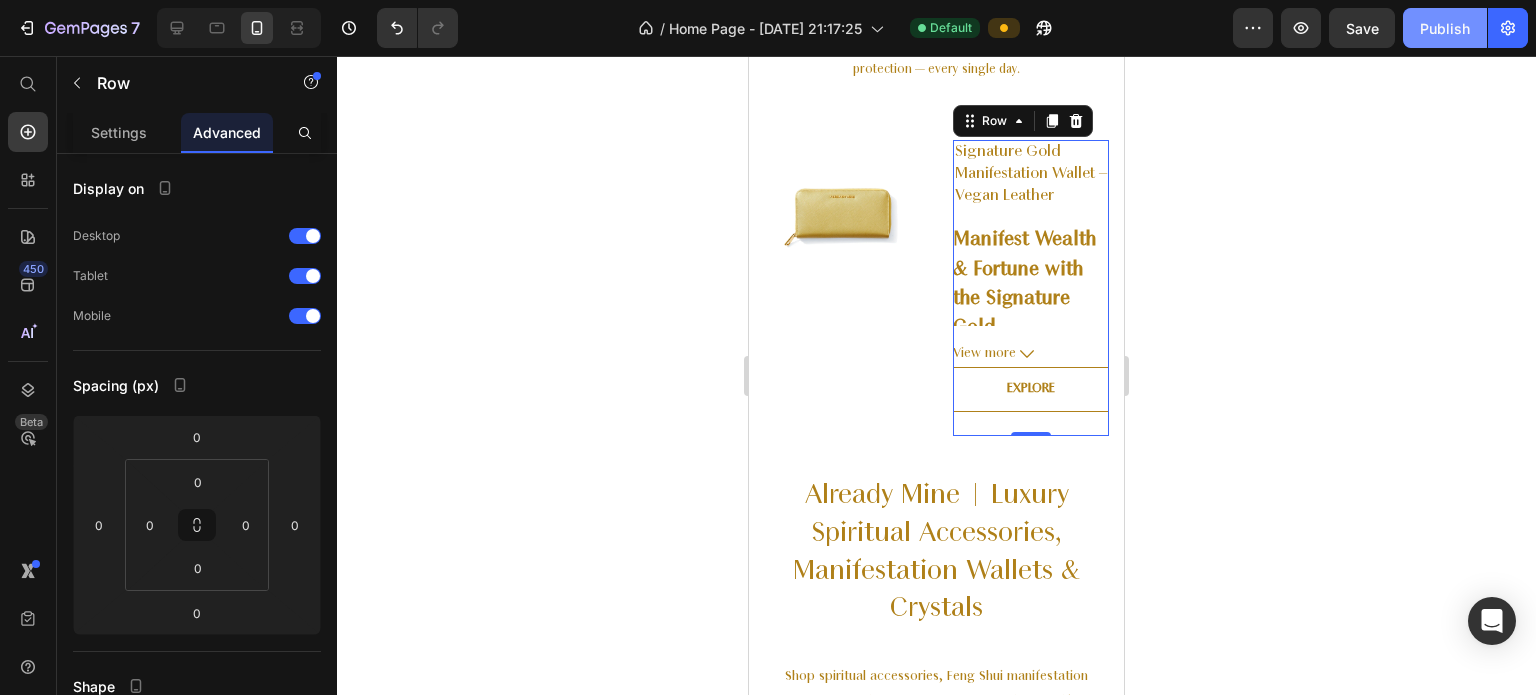 click on "Publish" at bounding box center [1445, 28] 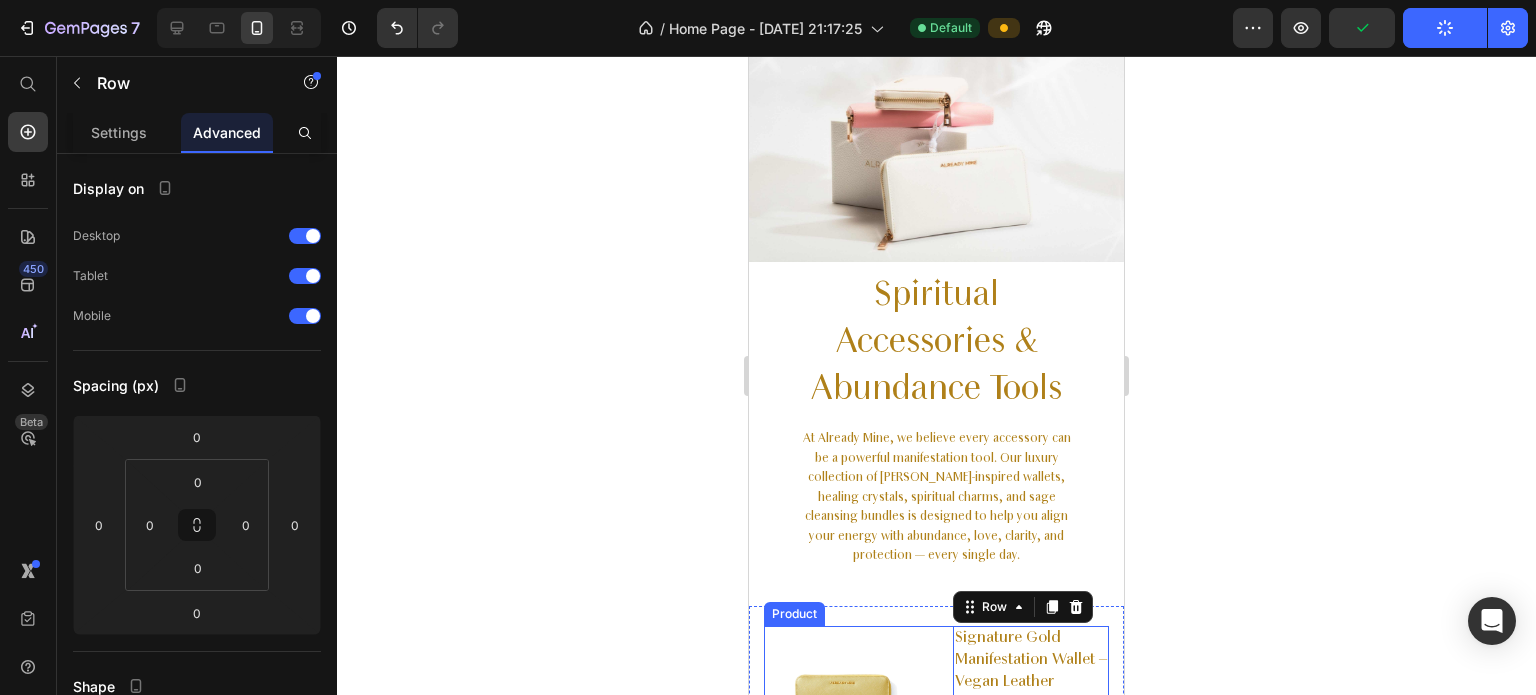 scroll, scrollTop: 0, scrollLeft: 0, axis: both 